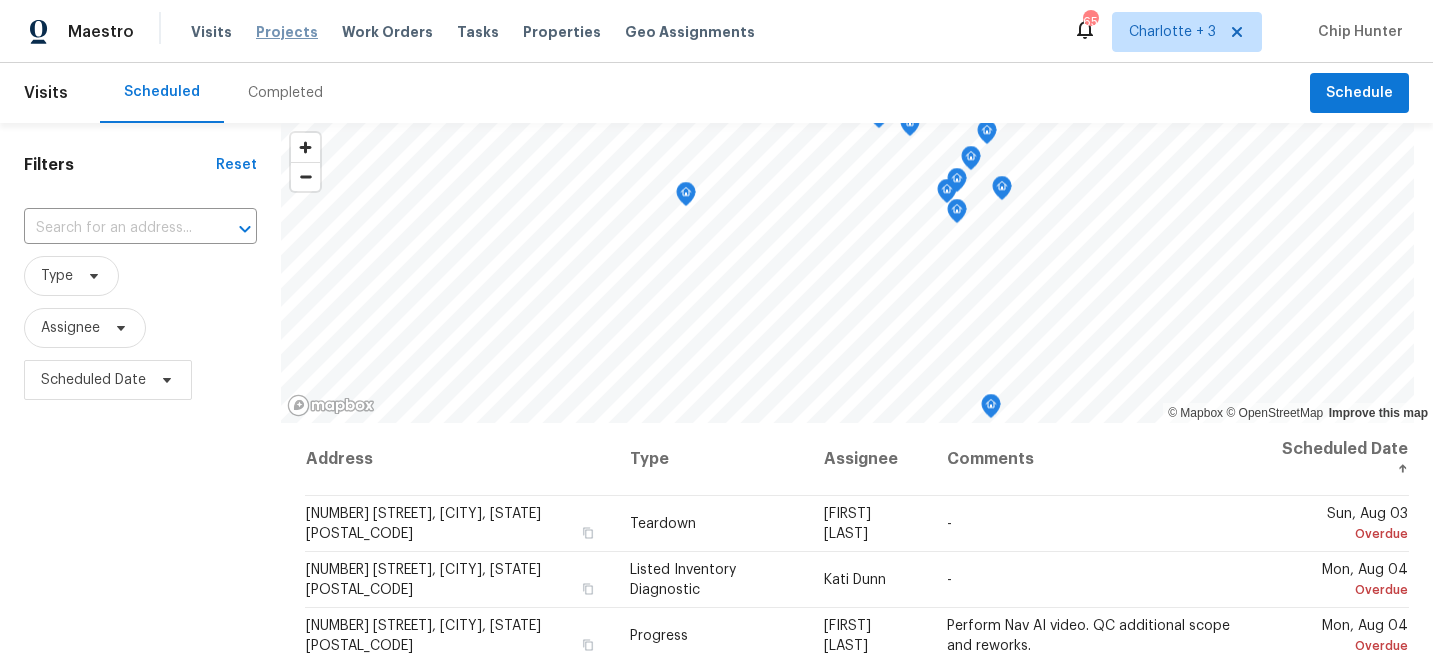 scroll, scrollTop: 0, scrollLeft: 0, axis: both 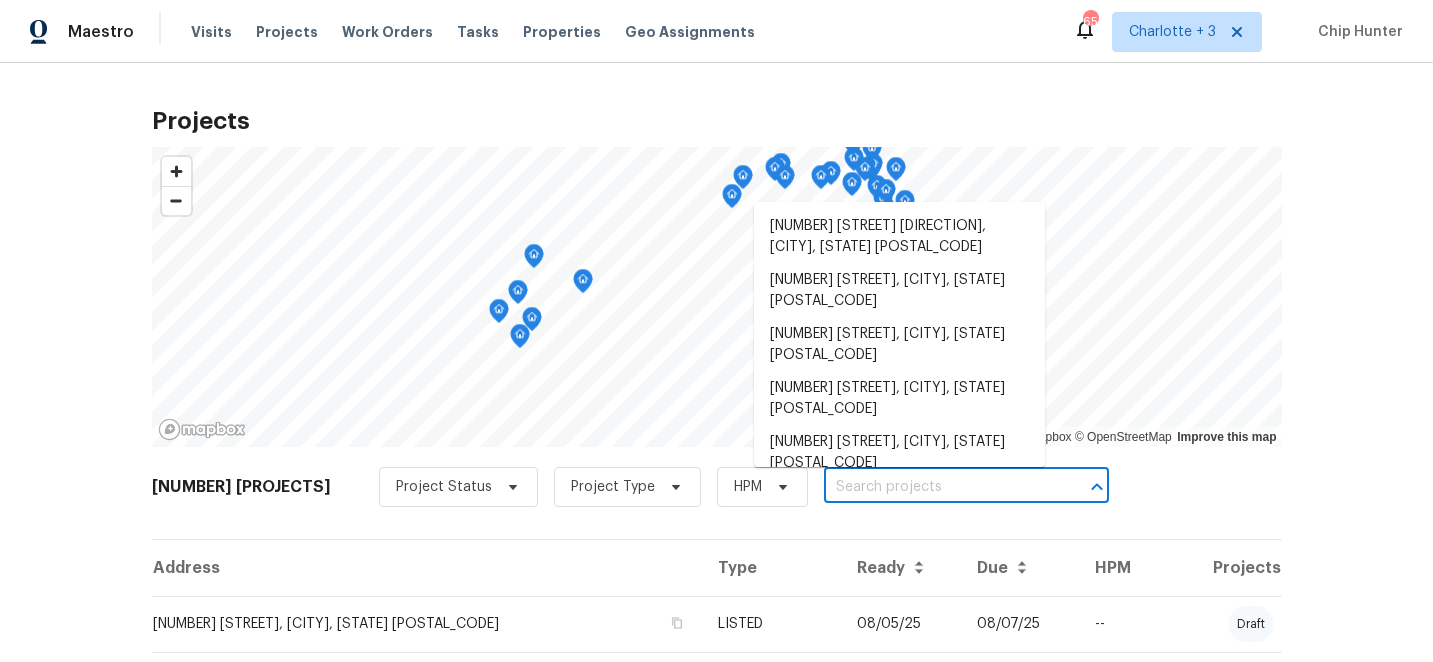 click at bounding box center [938, 487] 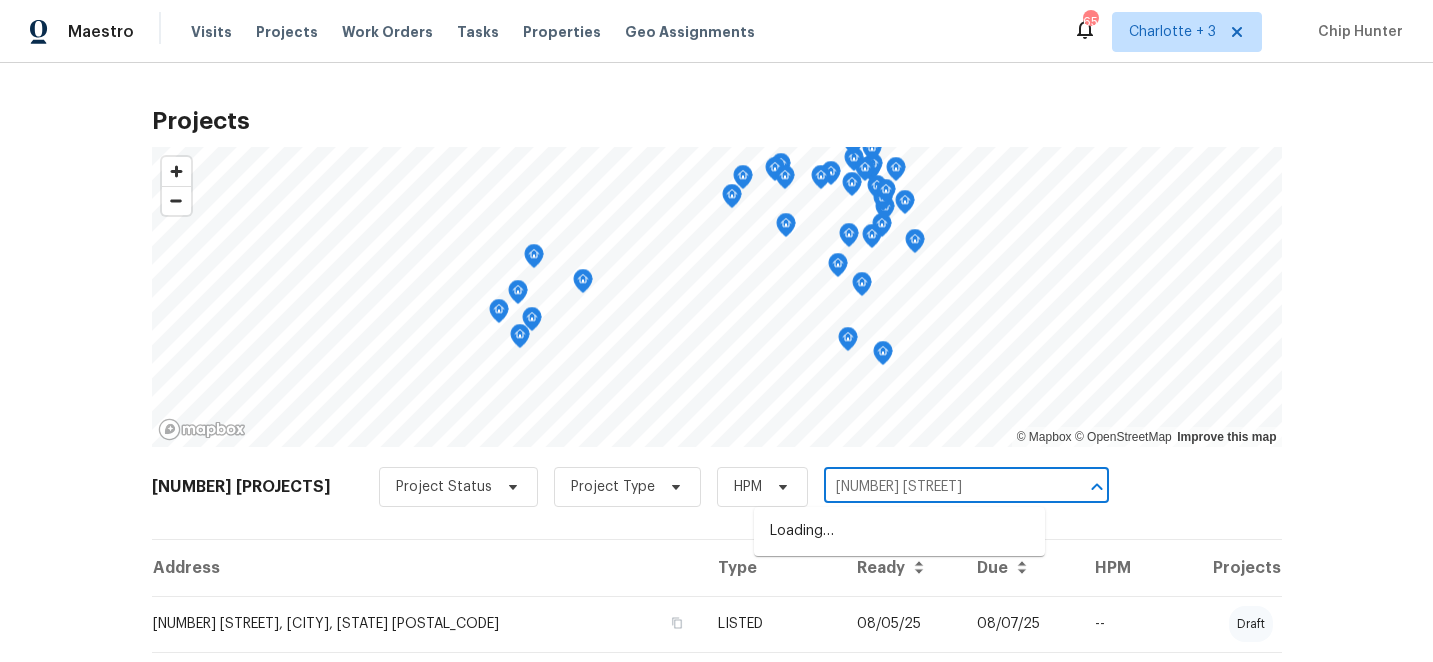 type on "[NUMBER] [STREET]" 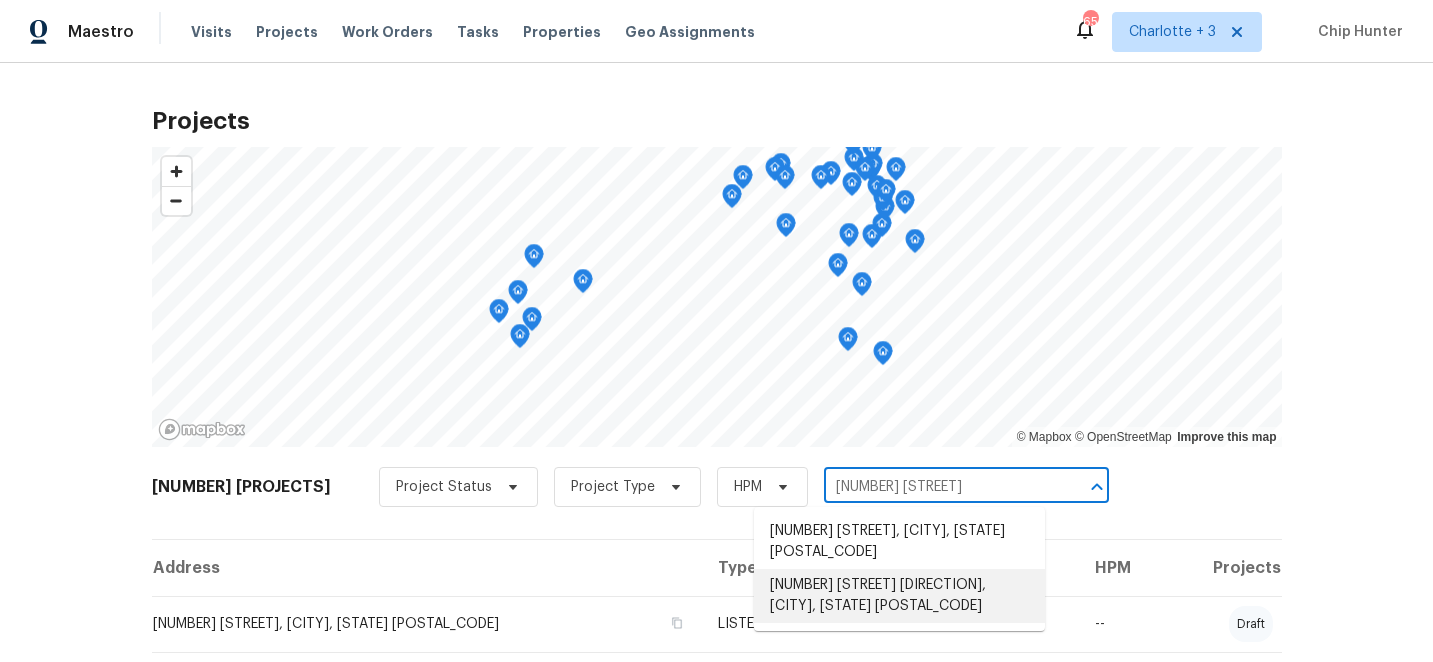 click on "[NUMBER] [STREET] [DIRECTION], [CITY], [STATE] [POSTAL_CODE]" at bounding box center [899, 596] 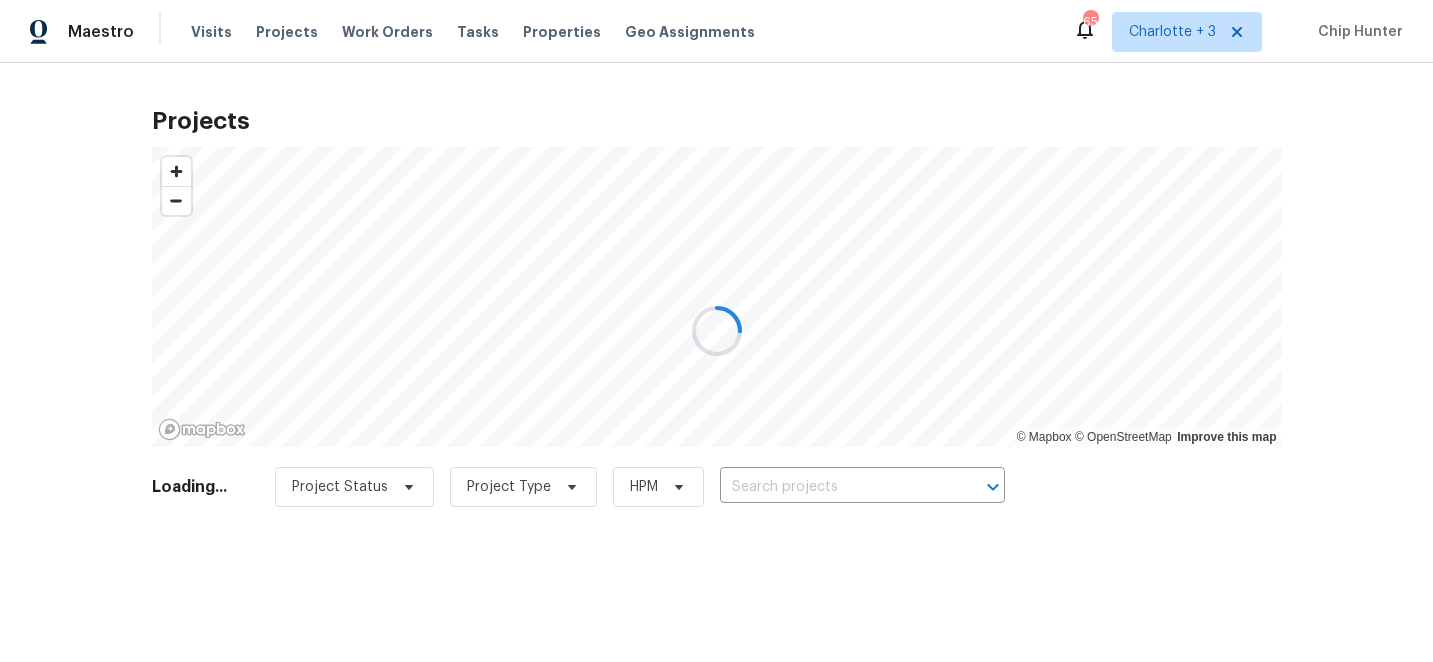 type on "[NUMBER] [STREET] [DIRECTION], [CITY], [STATE] [POSTAL_CODE]" 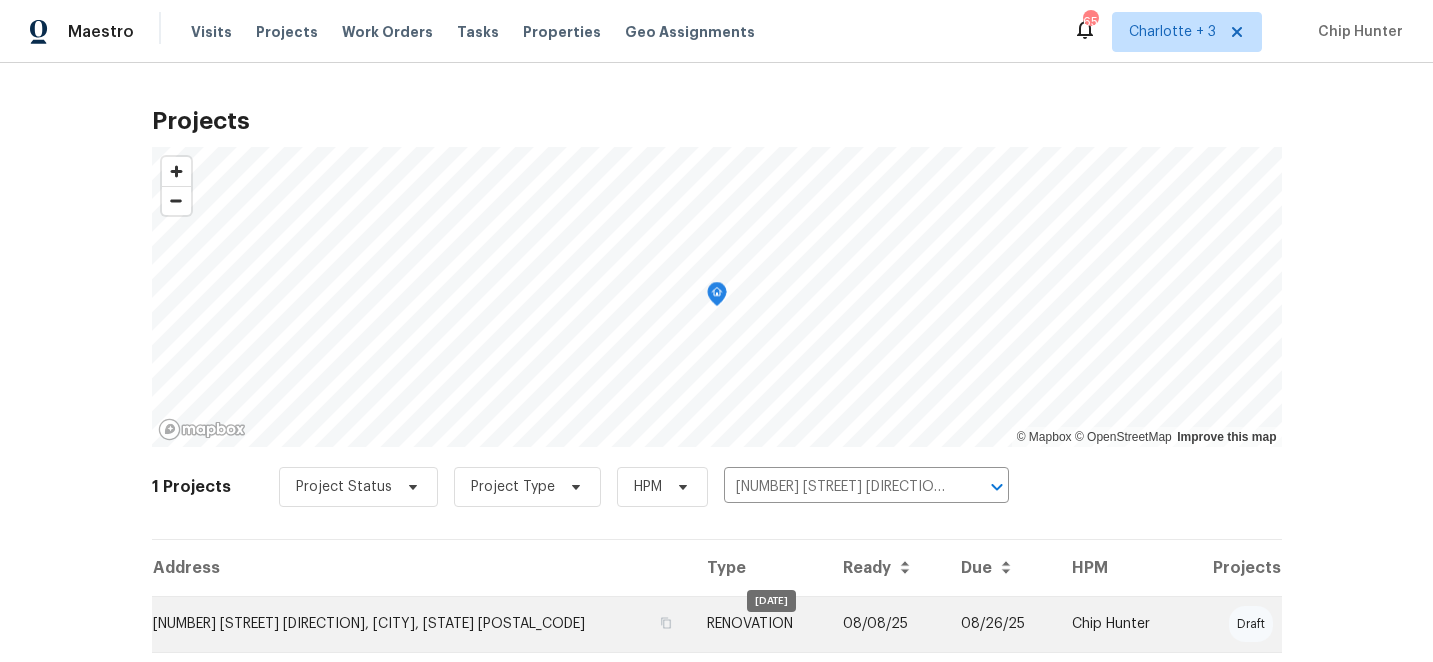 click on "08/08/25" at bounding box center [886, 624] 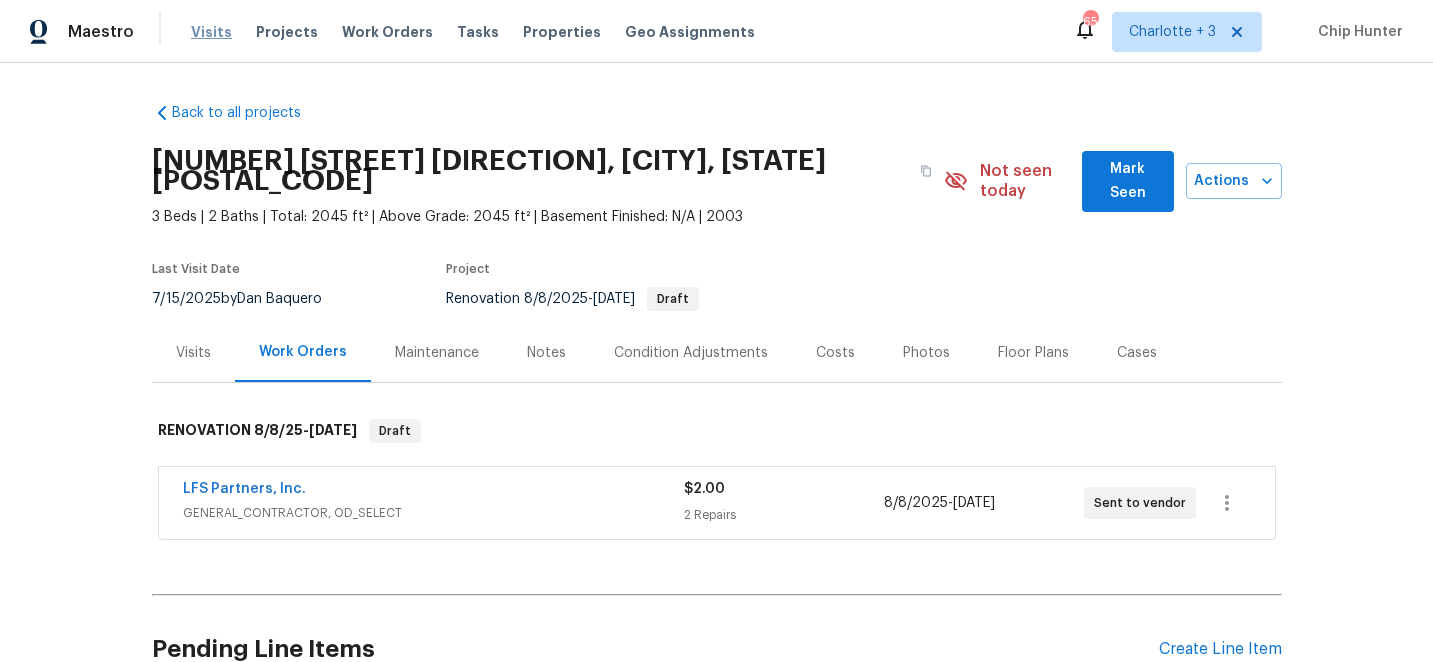click on "Visits" at bounding box center (211, 32) 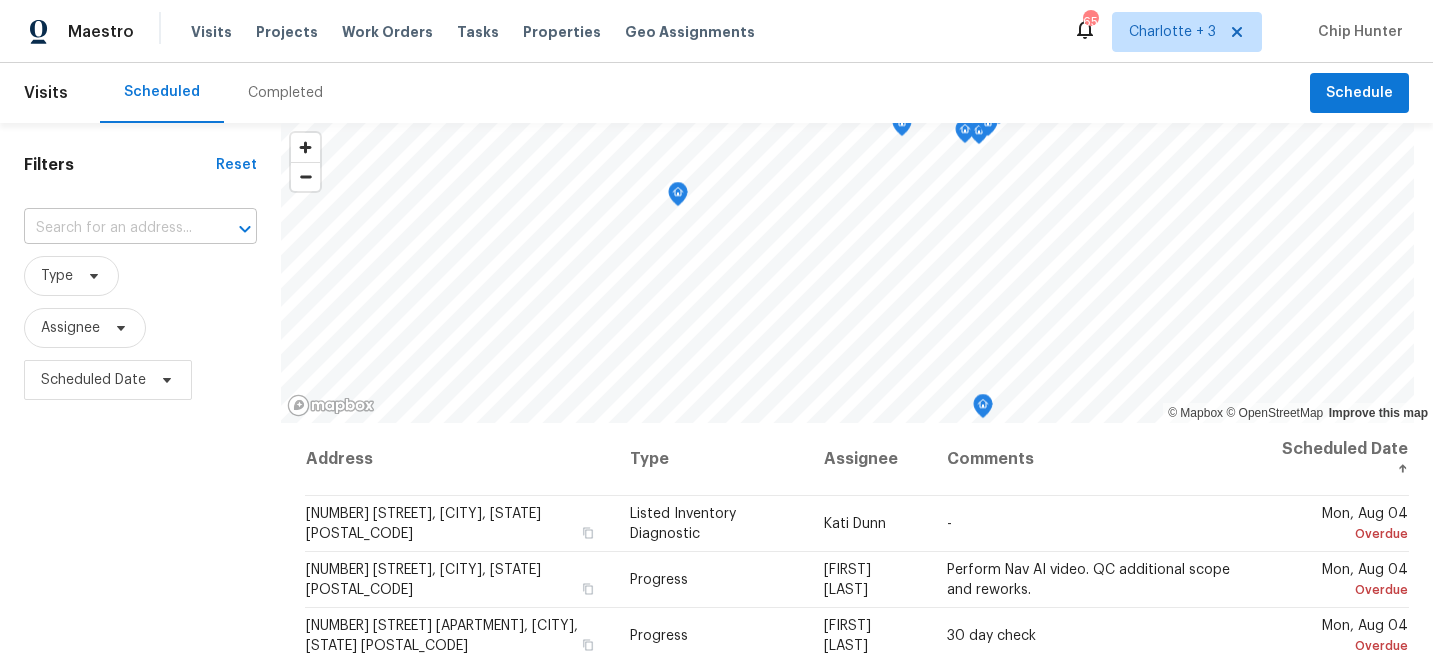 click at bounding box center (112, 228) 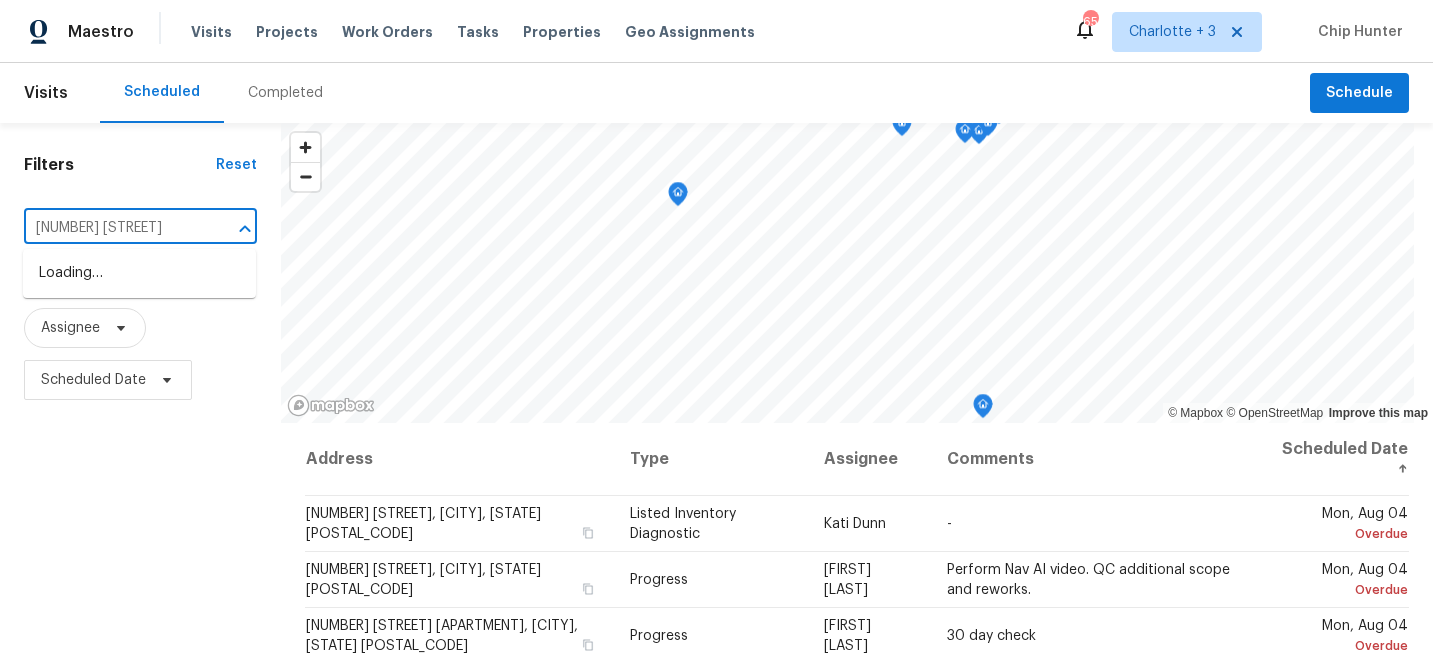 type on "[NUMBER] [STREET]" 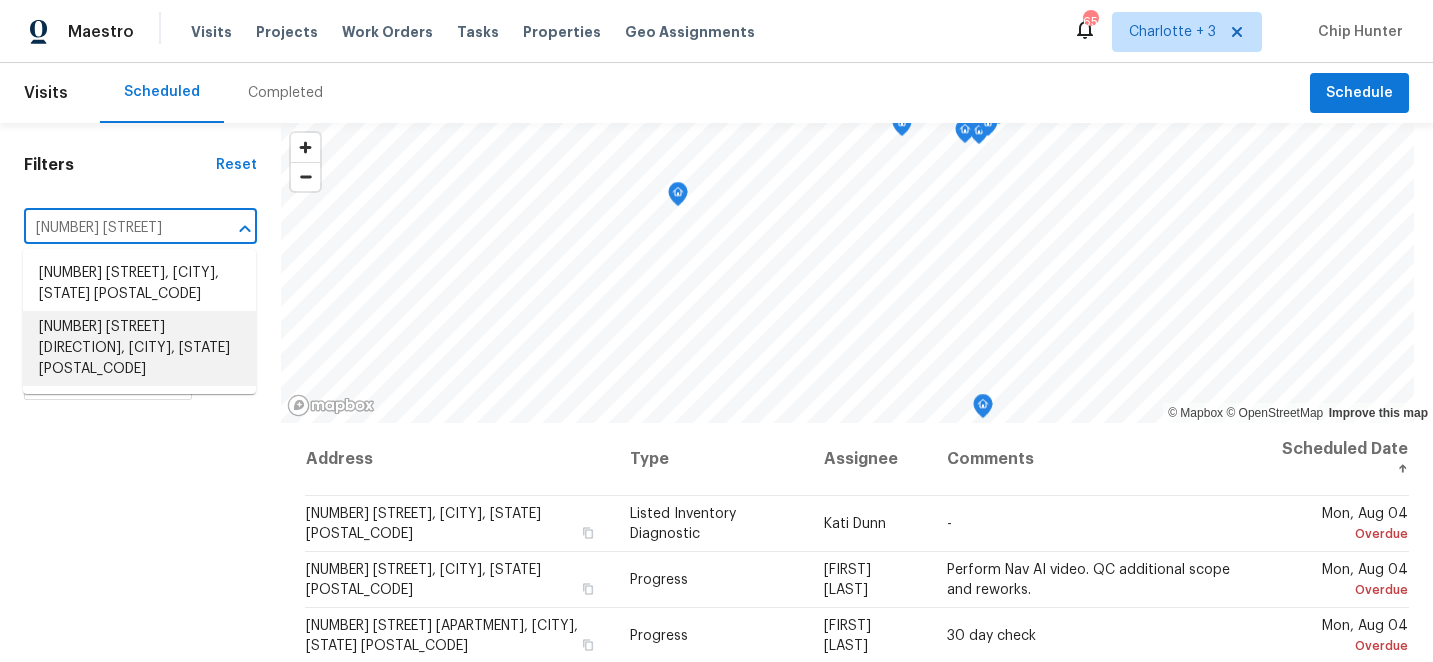 click on "[NUMBER] [STREET] [DIRECTION], [CITY], [STATE] [POSTAL_CODE]" at bounding box center [139, 348] 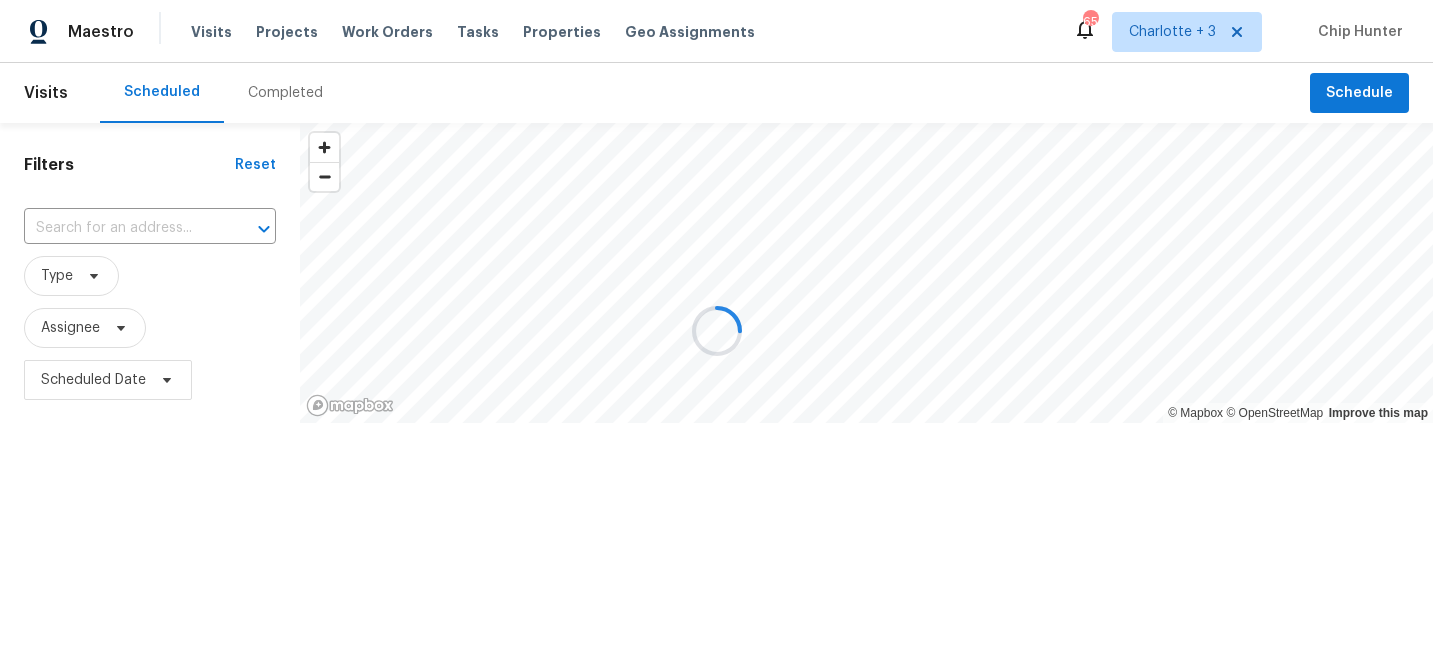type on "[NUMBER] [STREET] [DIRECTION], [CITY], [STATE] [POSTAL_CODE]" 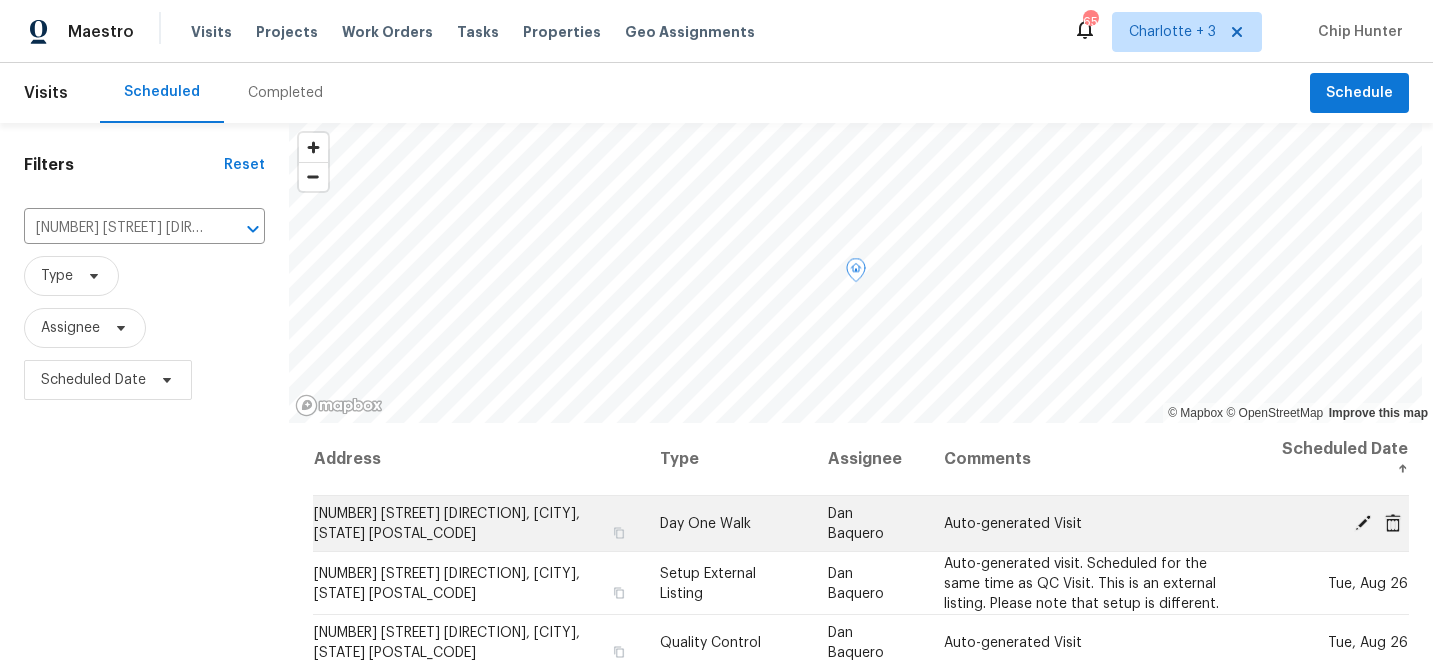 click 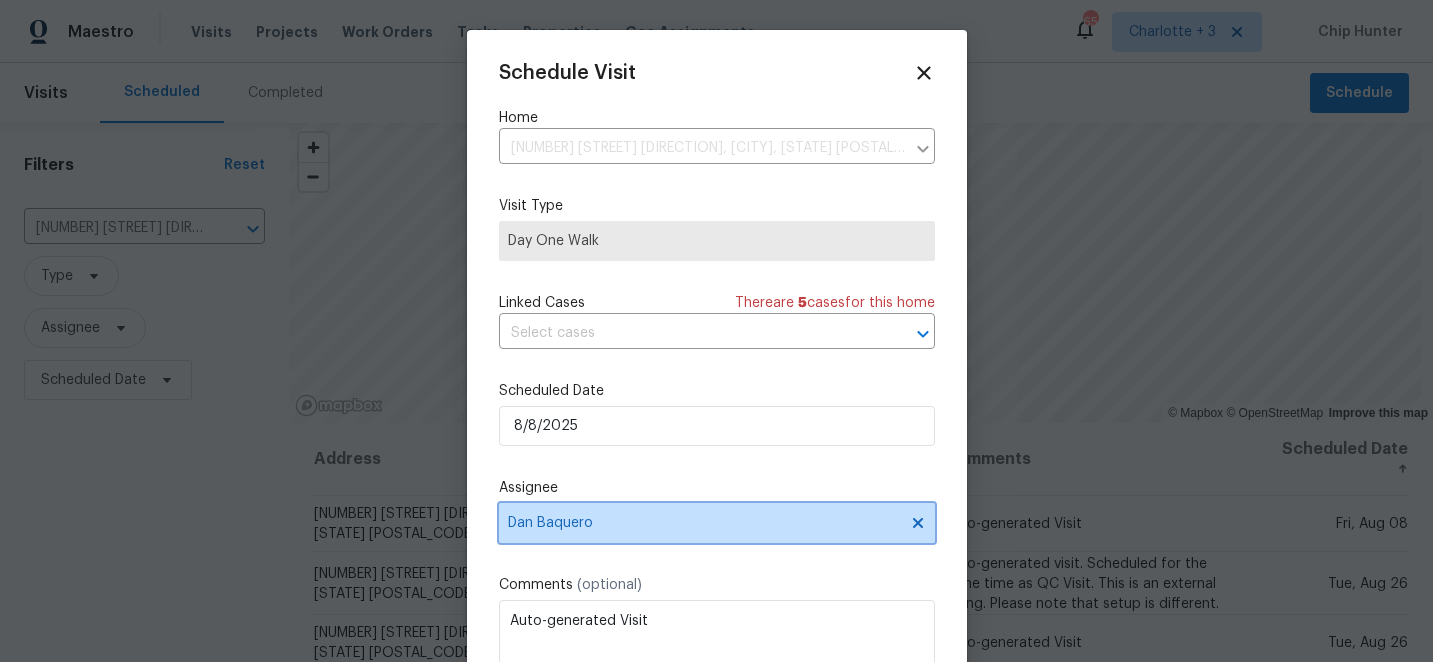 click on "Dan Baquero" at bounding box center (704, 523) 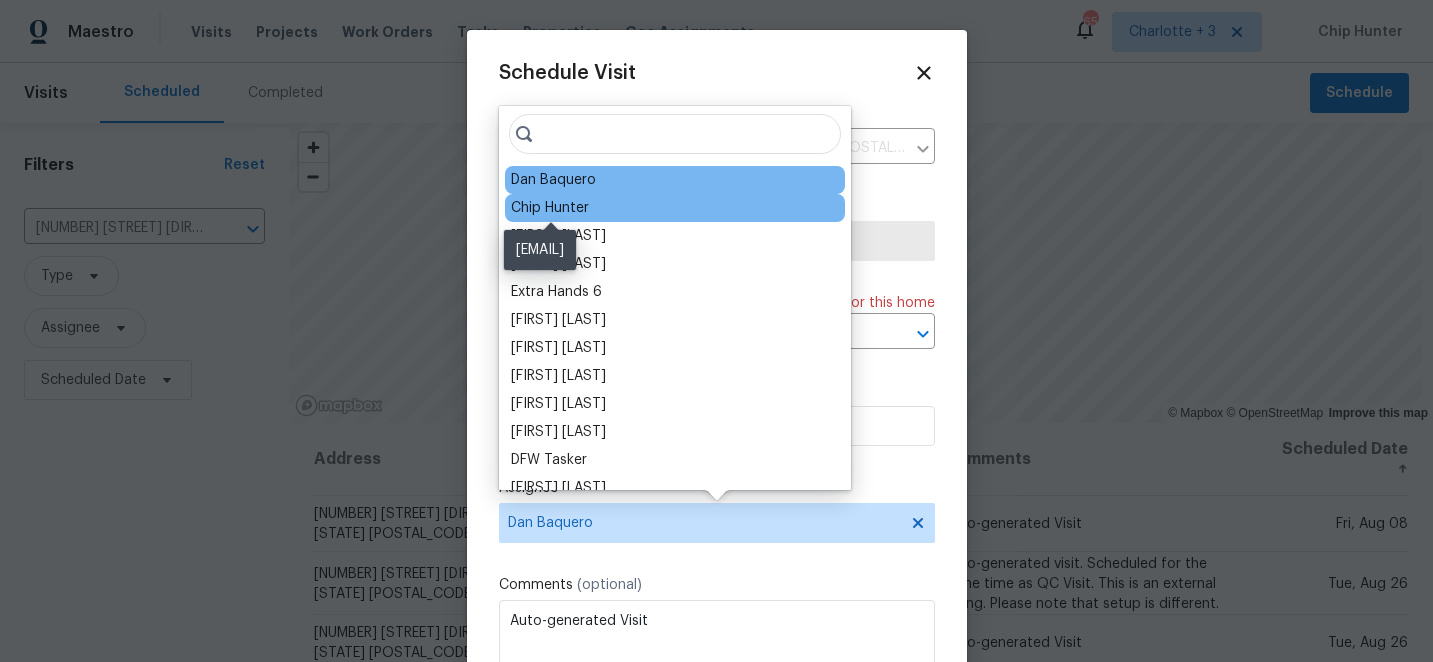 click on "Chip Hunter" at bounding box center (550, 208) 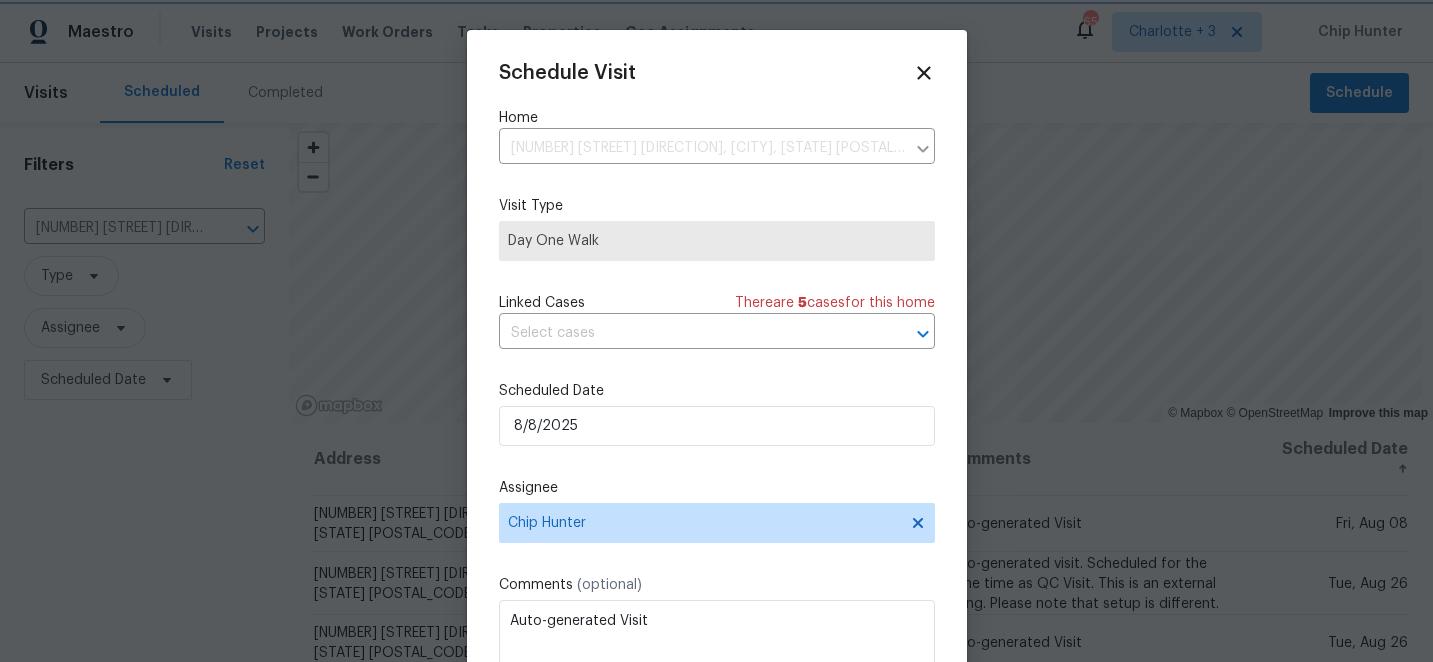 scroll, scrollTop: 36, scrollLeft: 0, axis: vertical 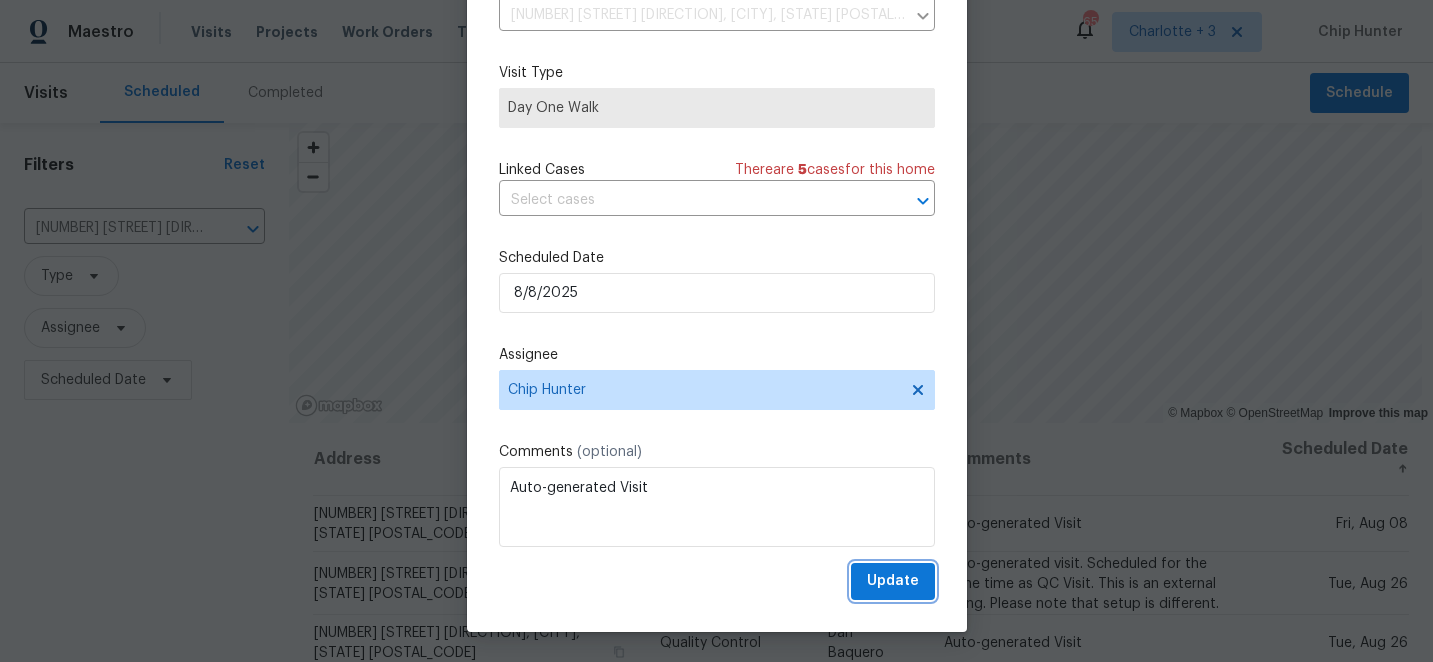 click on "Update" at bounding box center [893, 581] 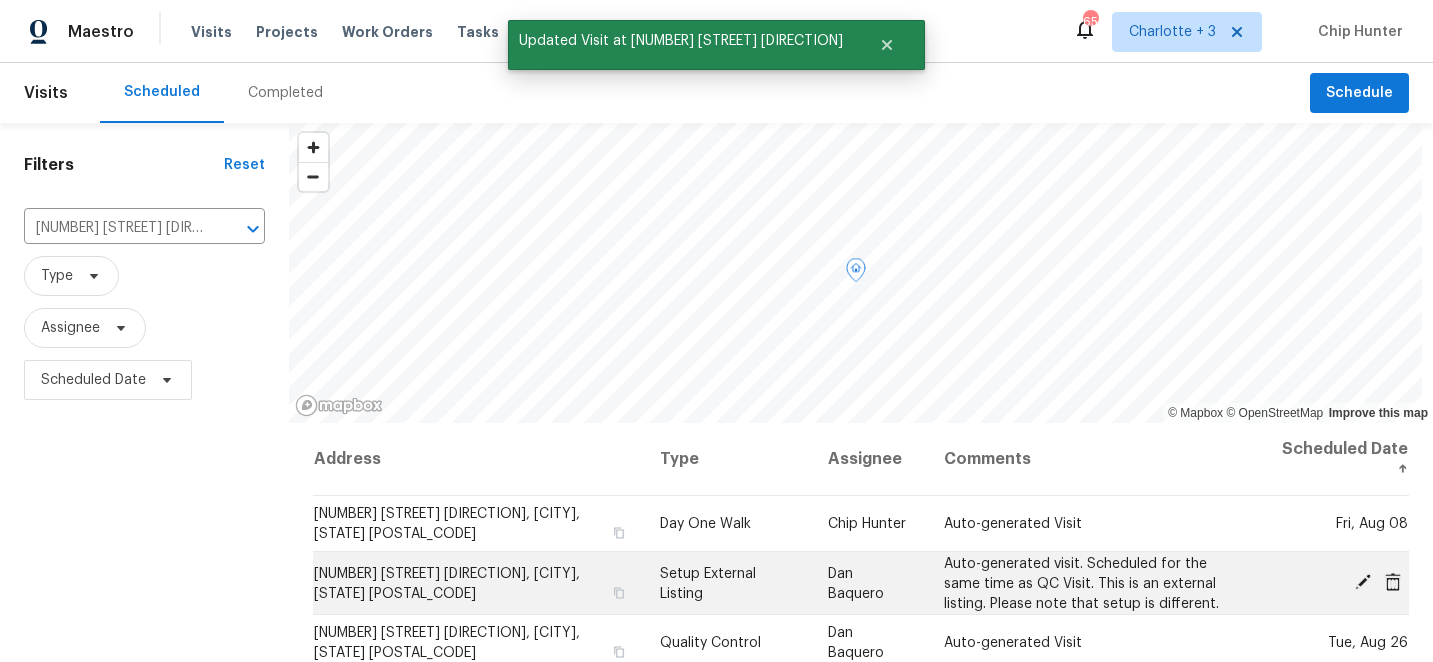 click 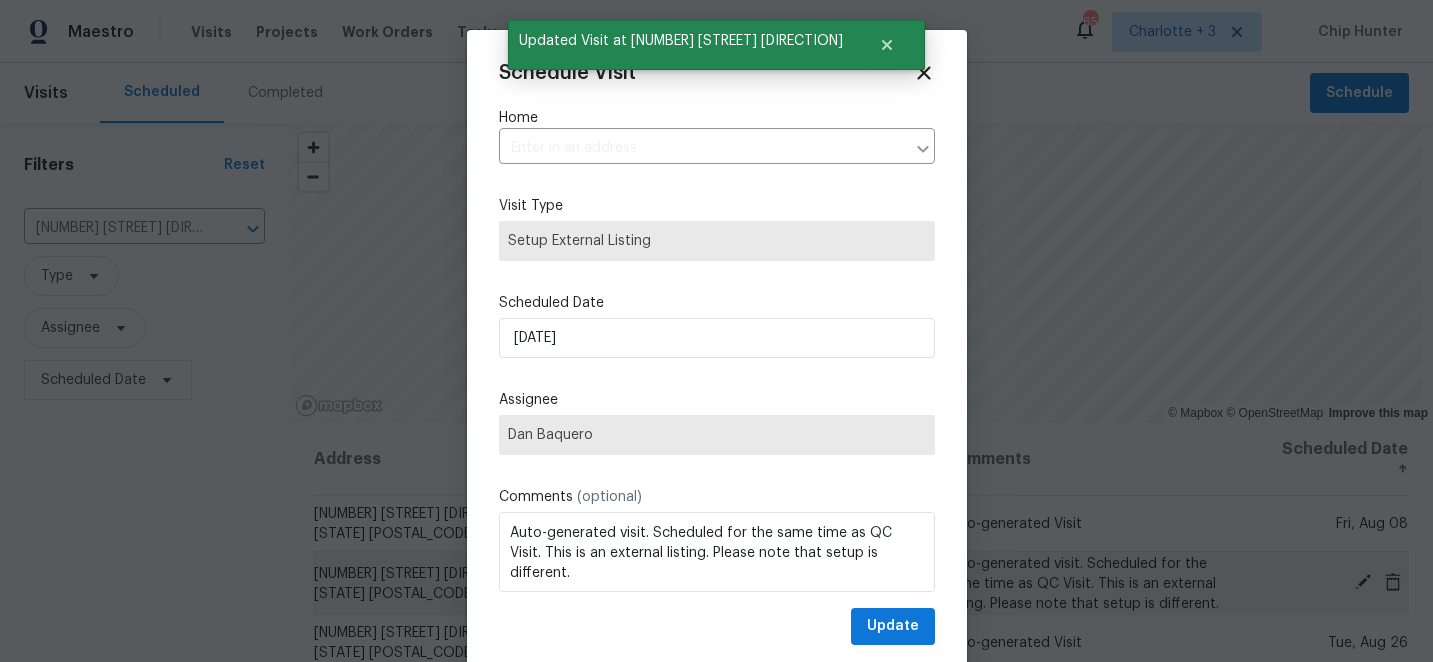 type on "[NUMBER] [STREET] [DIRECTION], [CITY], [STATE] [POSTAL_CODE]" 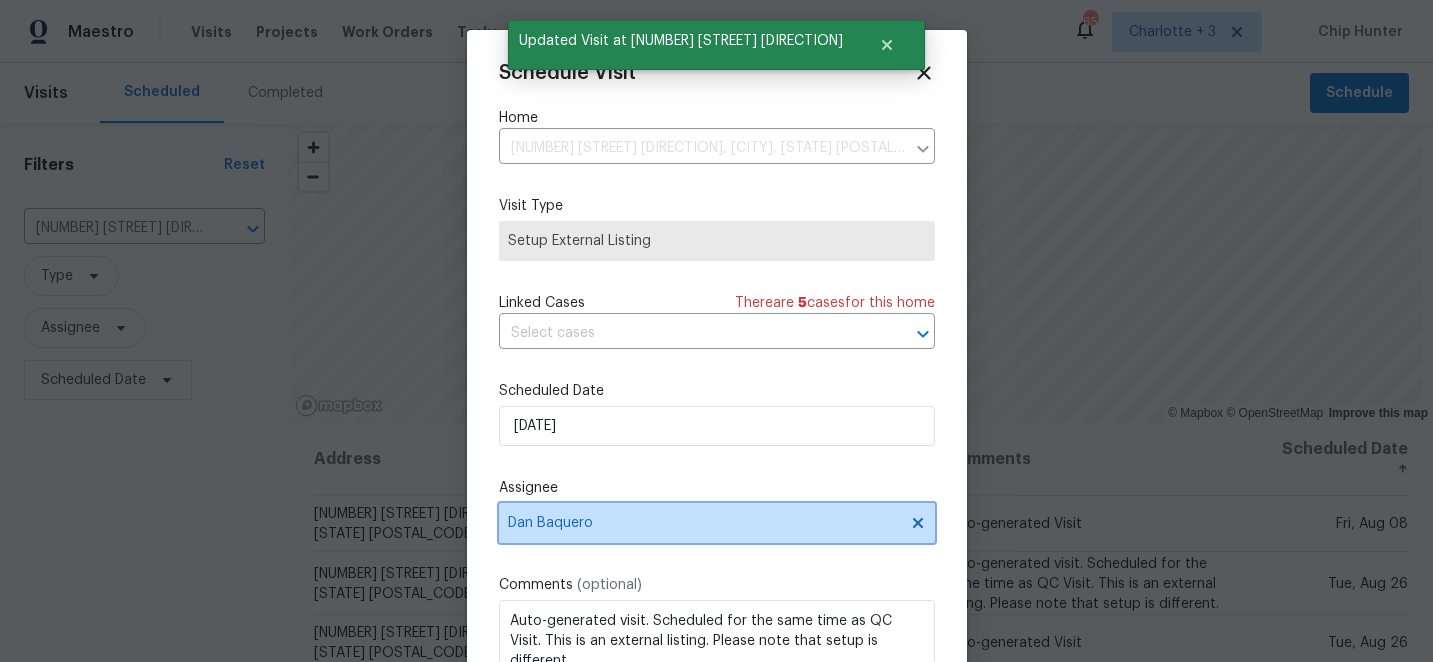click on "Dan Baquero" at bounding box center (704, 523) 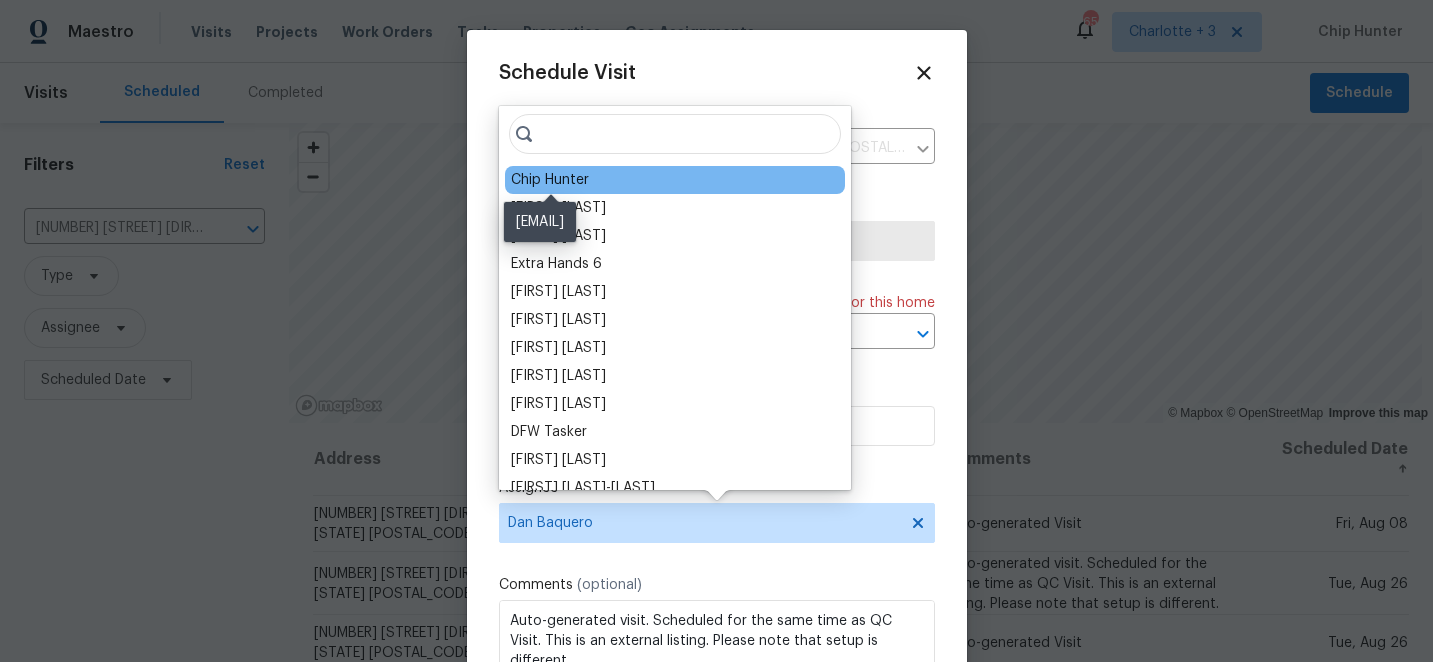 click on "Chip Hunter" at bounding box center [550, 180] 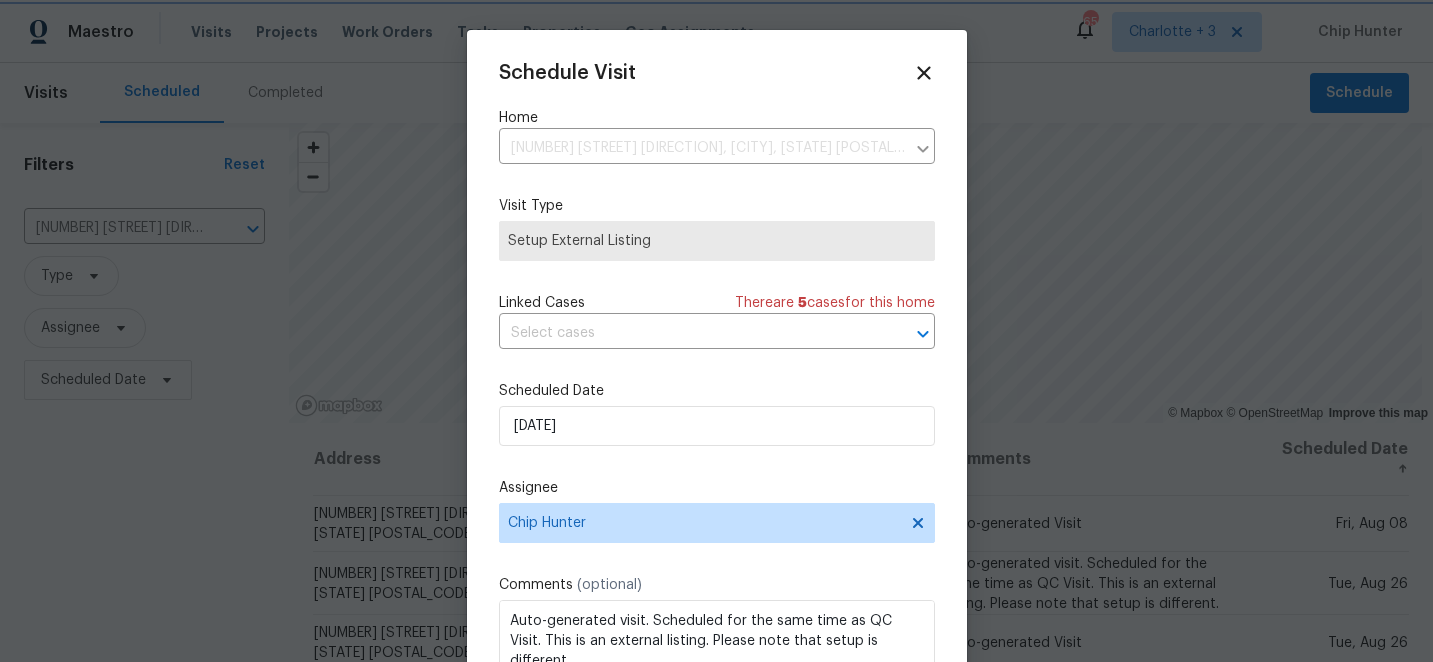 scroll, scrollTop: 36, scrollLeft: 0, axis: vertical 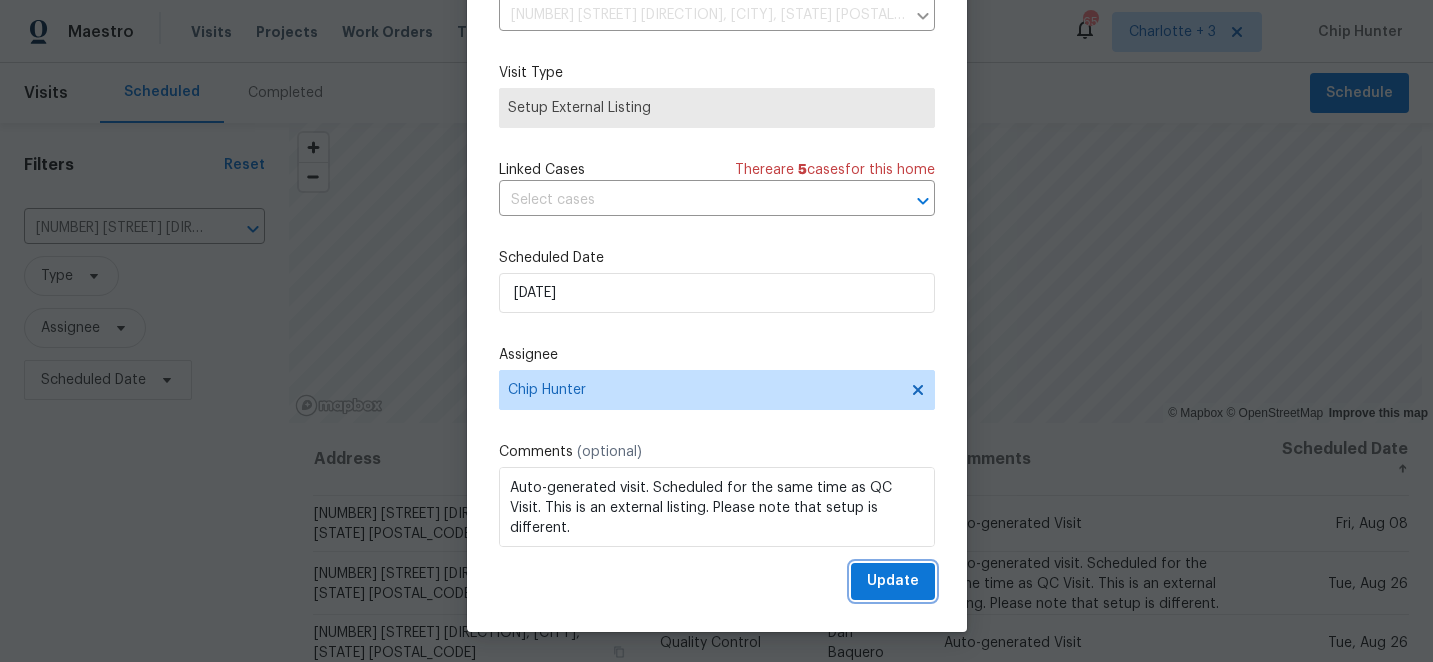 click on "Update" at bounding box center [893, 581] 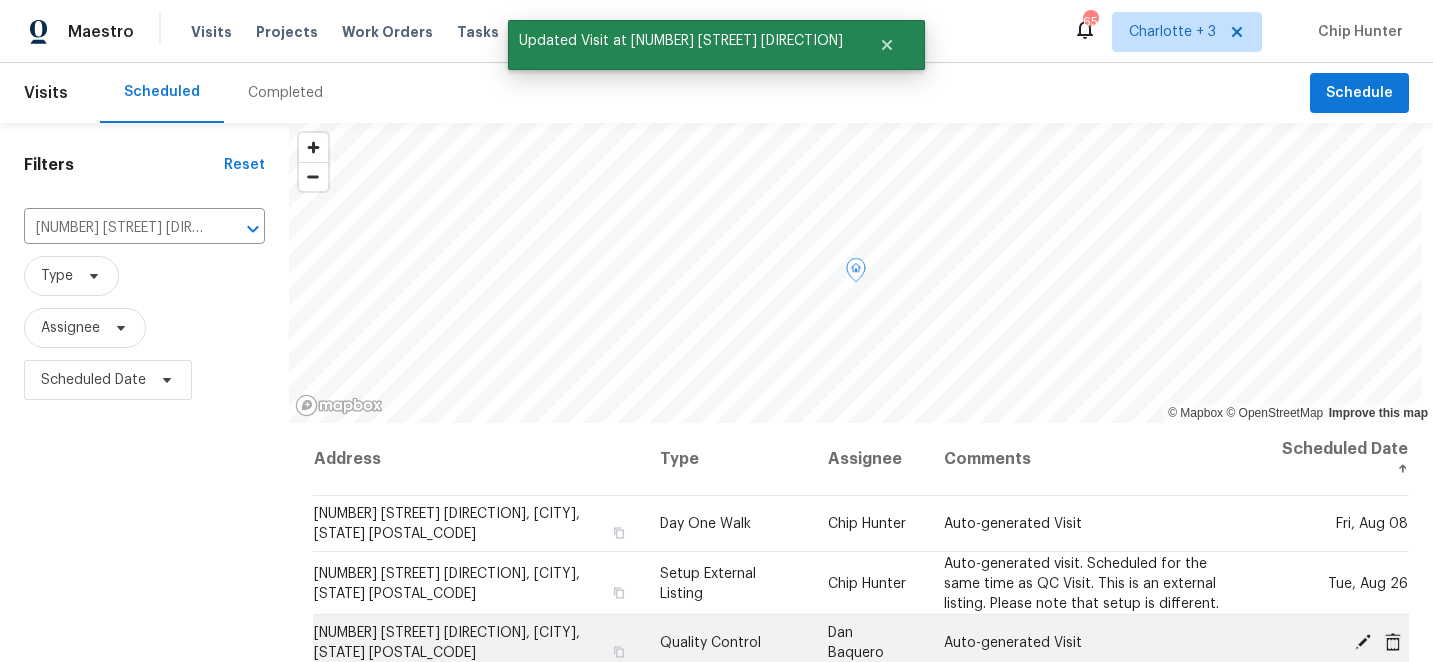 click at bounding box center (1363, 641) 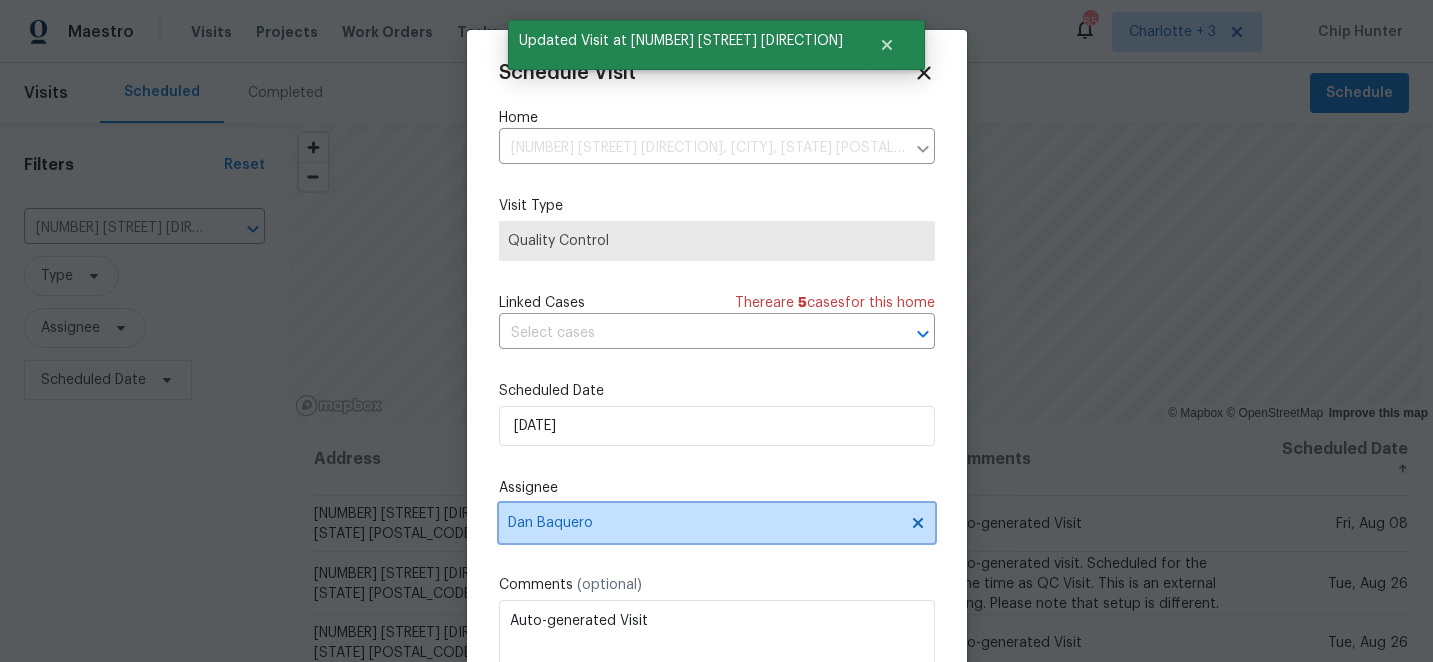 click on "Dan Baquero" at bounding box center [704, 523] 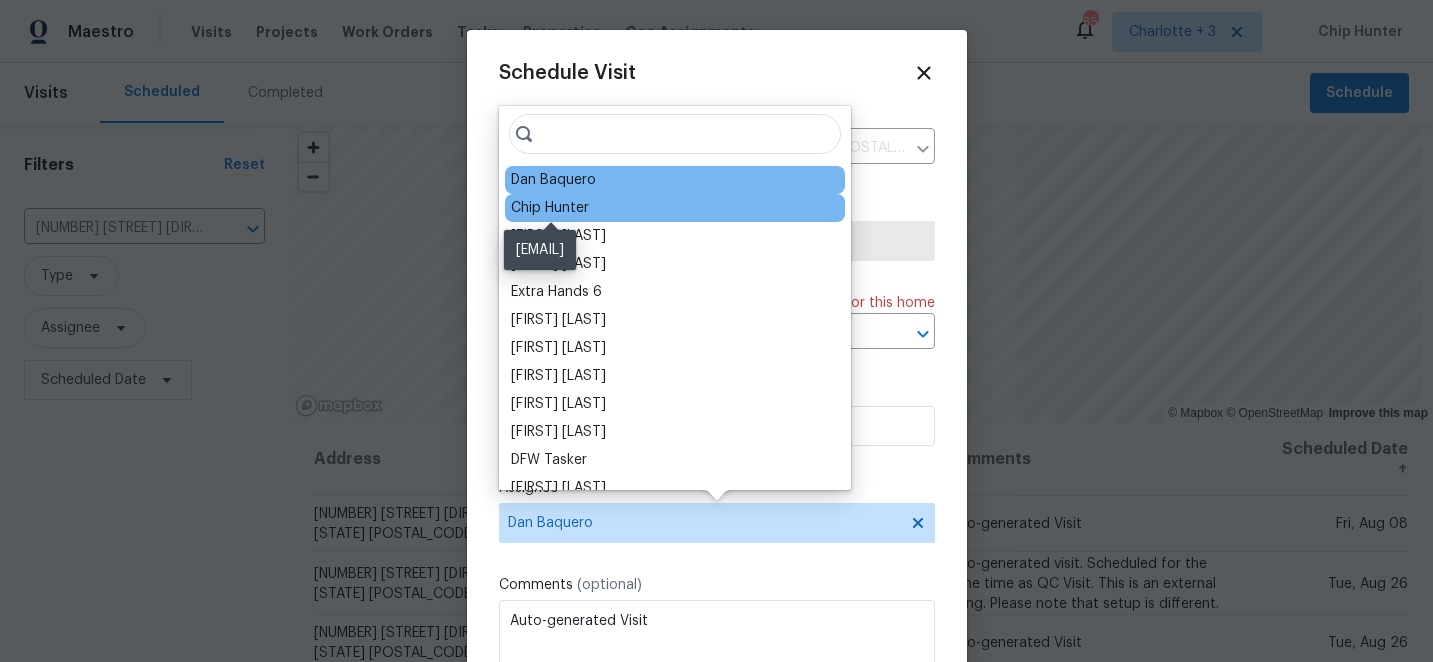 click on "Chip Hunter" at bounding box center (550, 208) 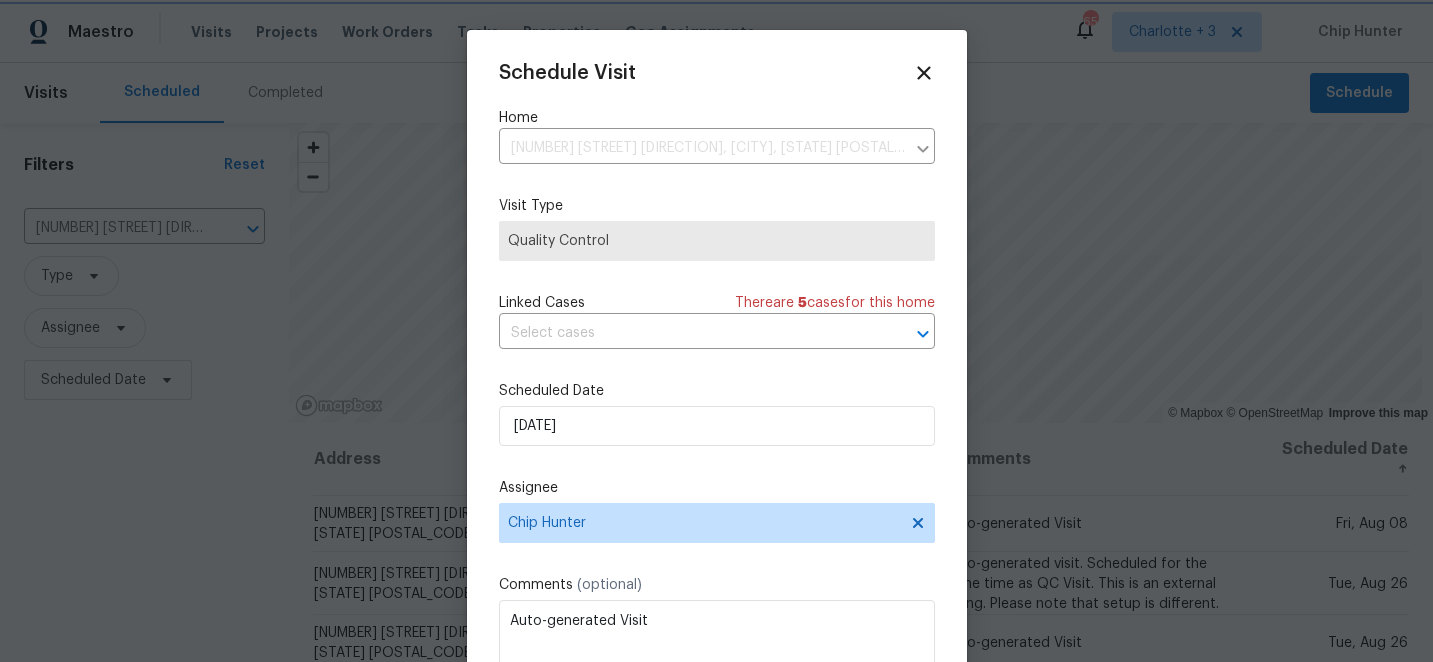 scroll, scrollTop: 36, scrollLeft: 0, axis: vertical 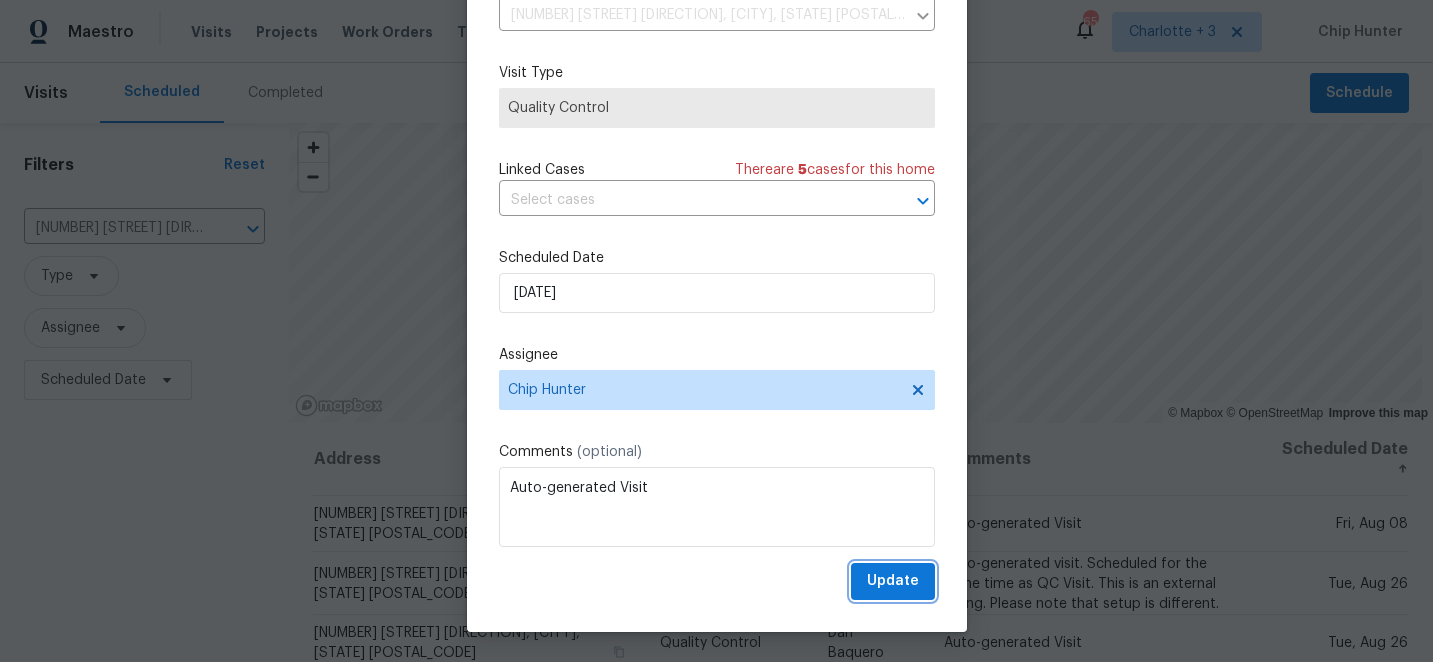 click on "Update" at bounding box center (893, 581) 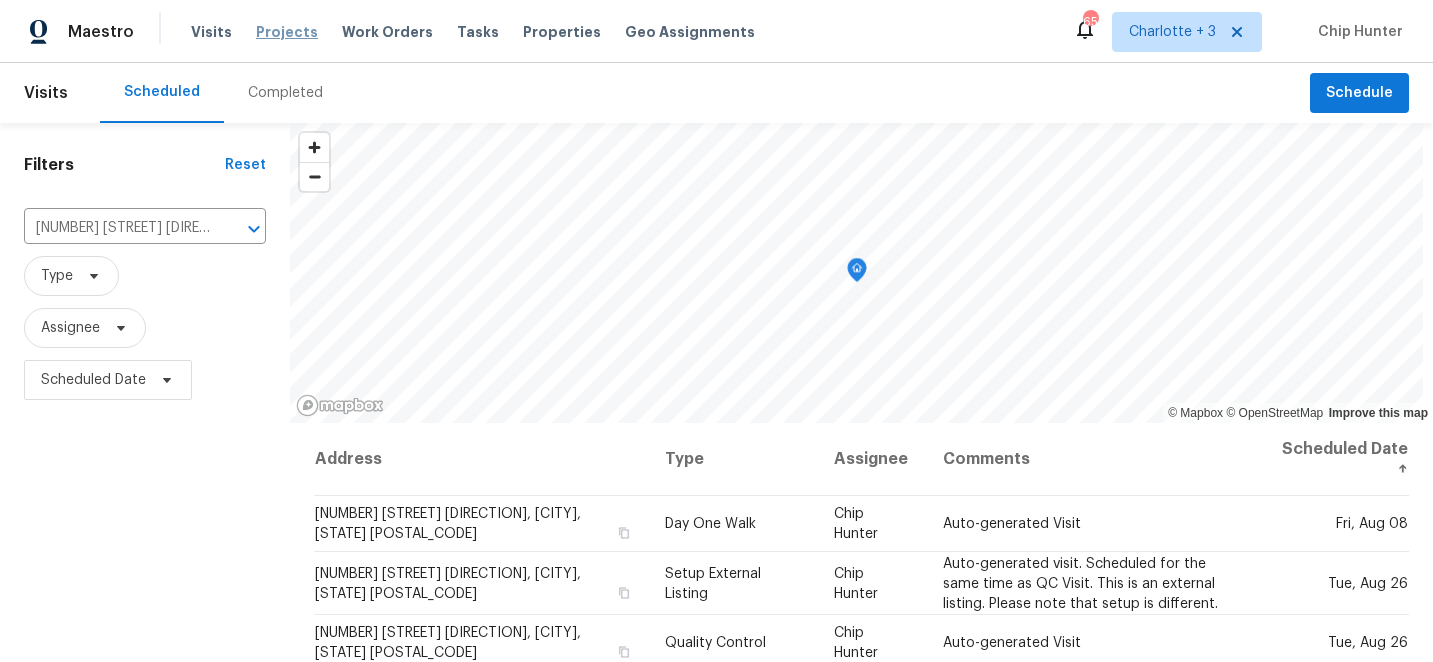 click on "Projects" at bounding box center [287, 32] 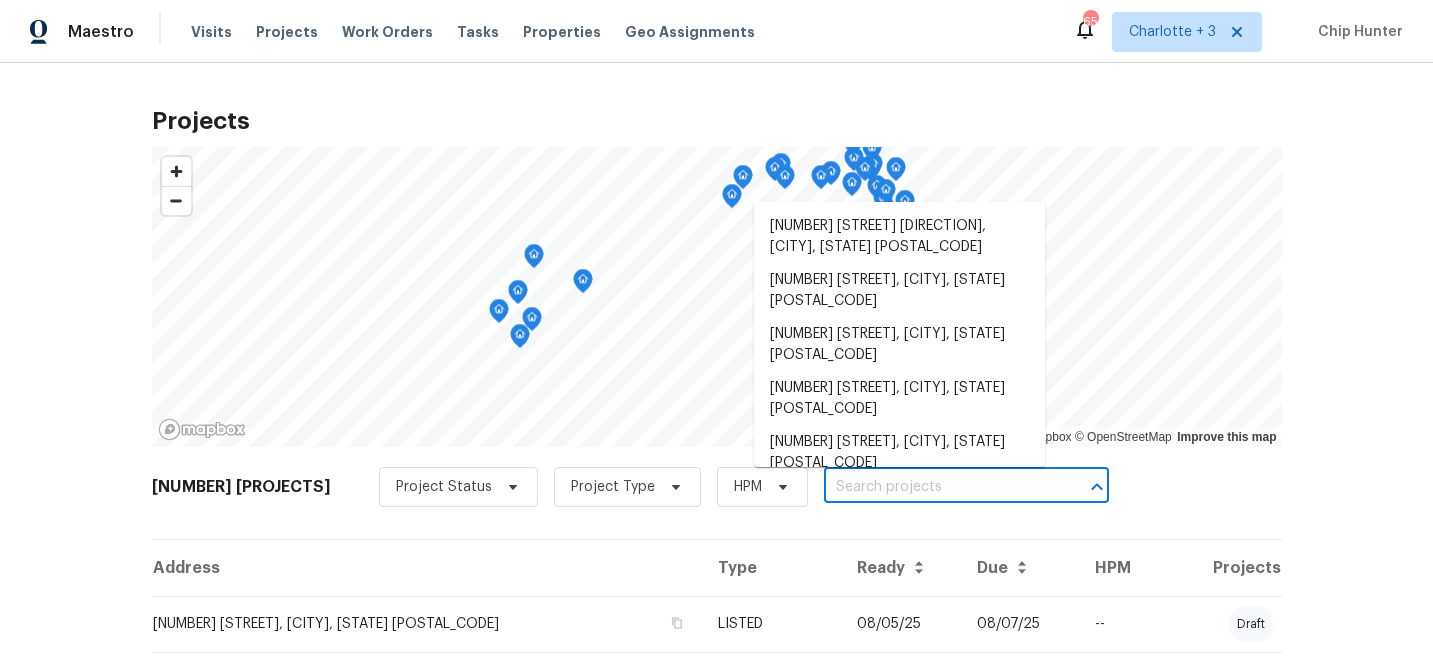 click at bounding box center [938, 487] 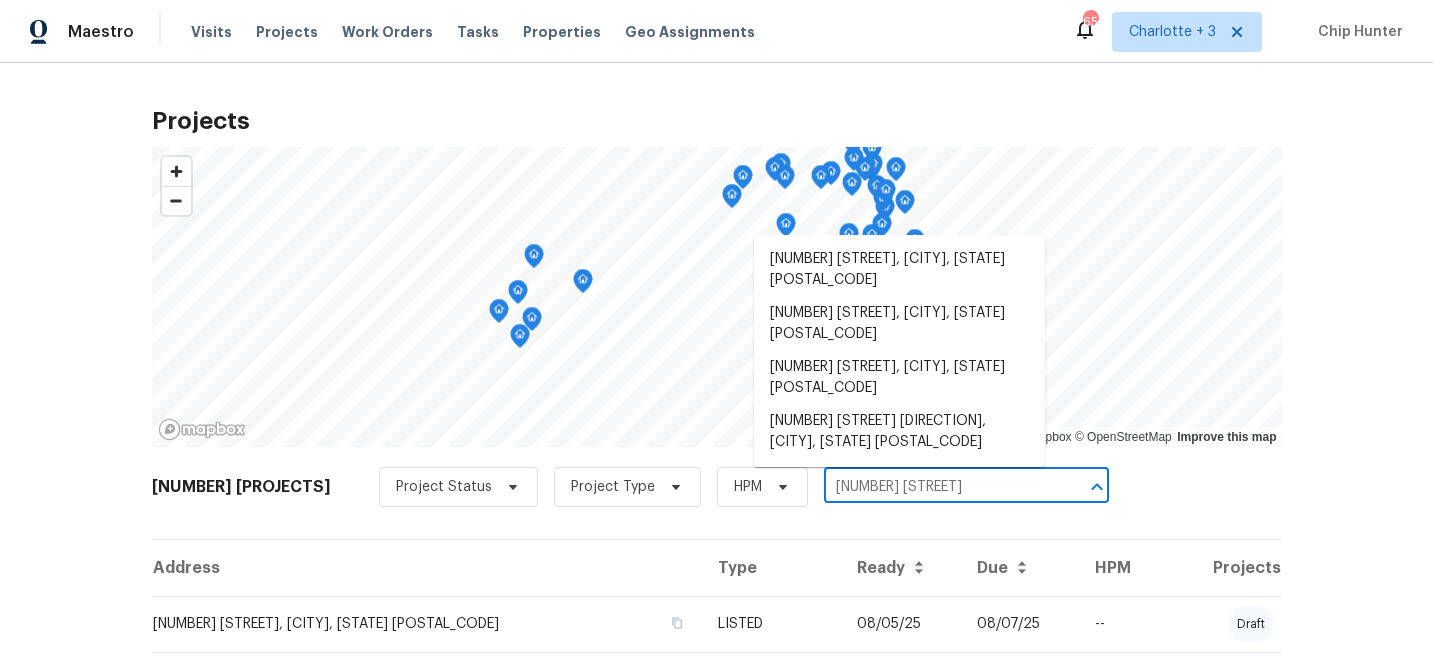 type on "[NUMBER] [STREET]" 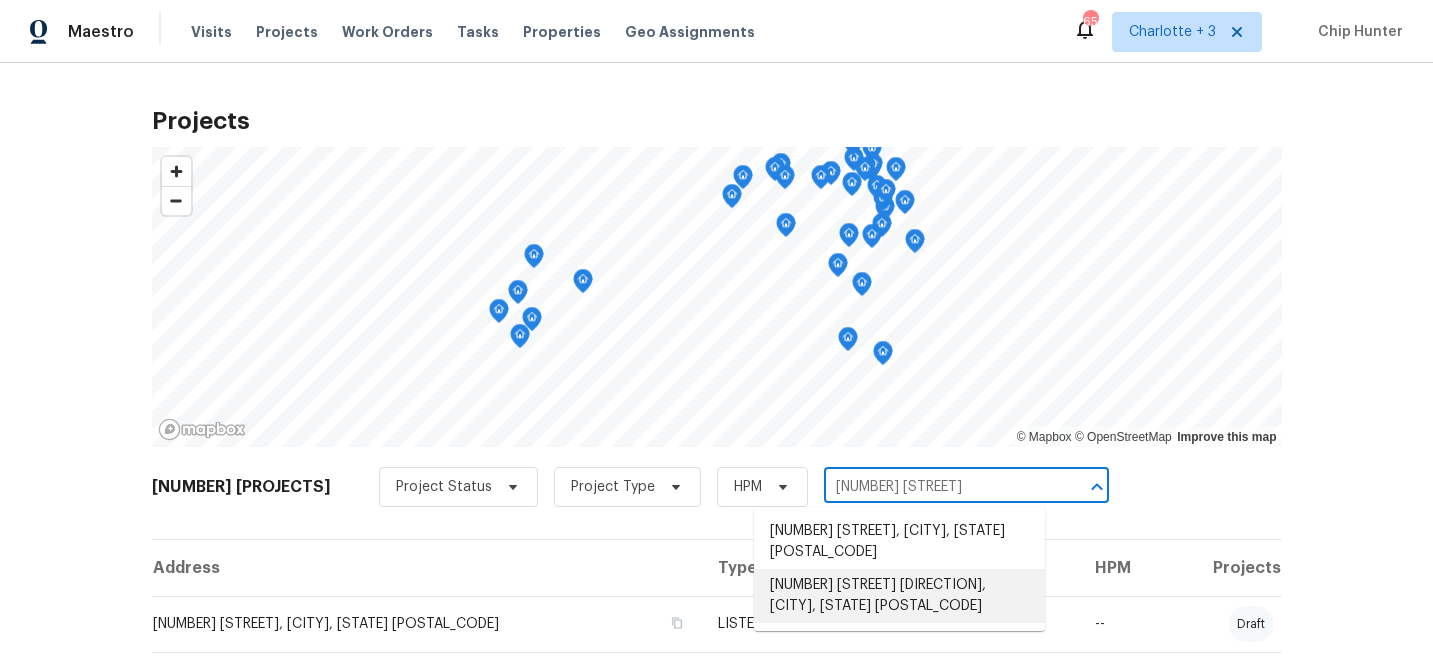 click on "[NUMBER] [STREET] [DIRECTION], [CITY], [STATE] [POSTAL_CODE]" at bounding box center (899, 596) 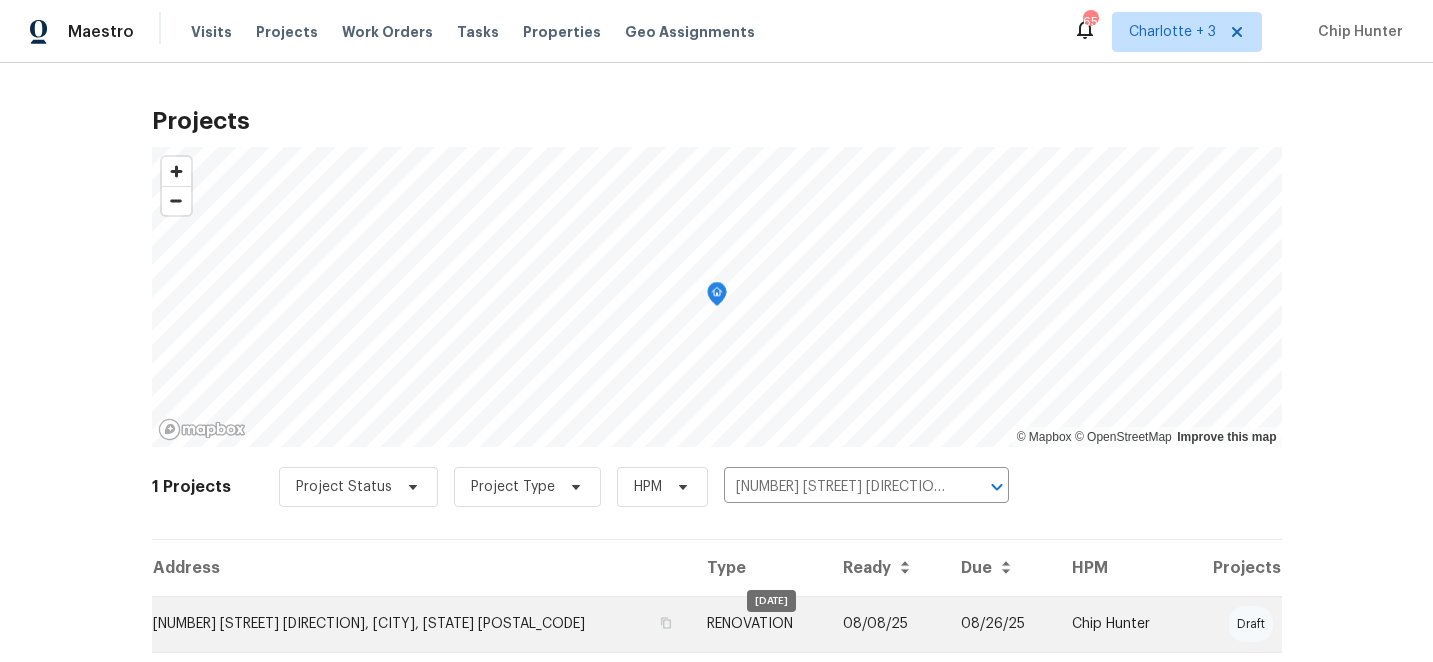 click on "08/08/25" at bounding box center (886, 624) 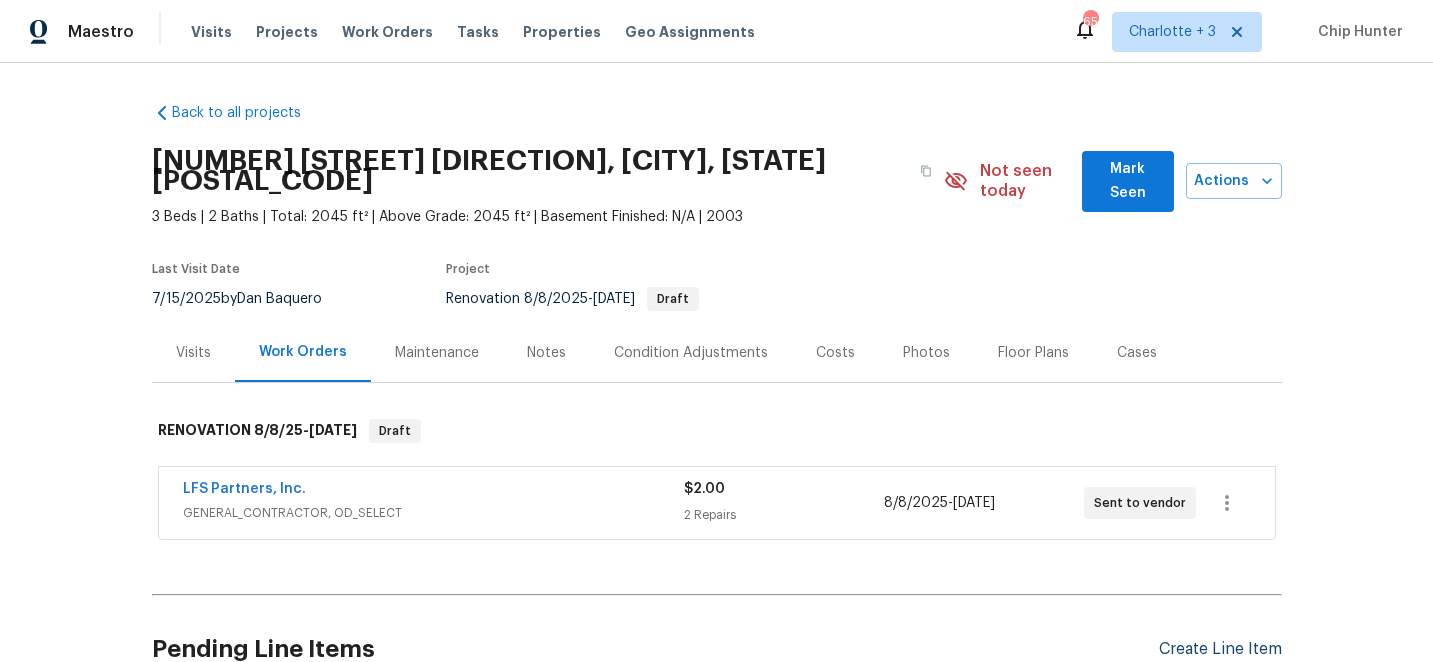 click on "Create Line Item" at bounding box center (1220, 649) 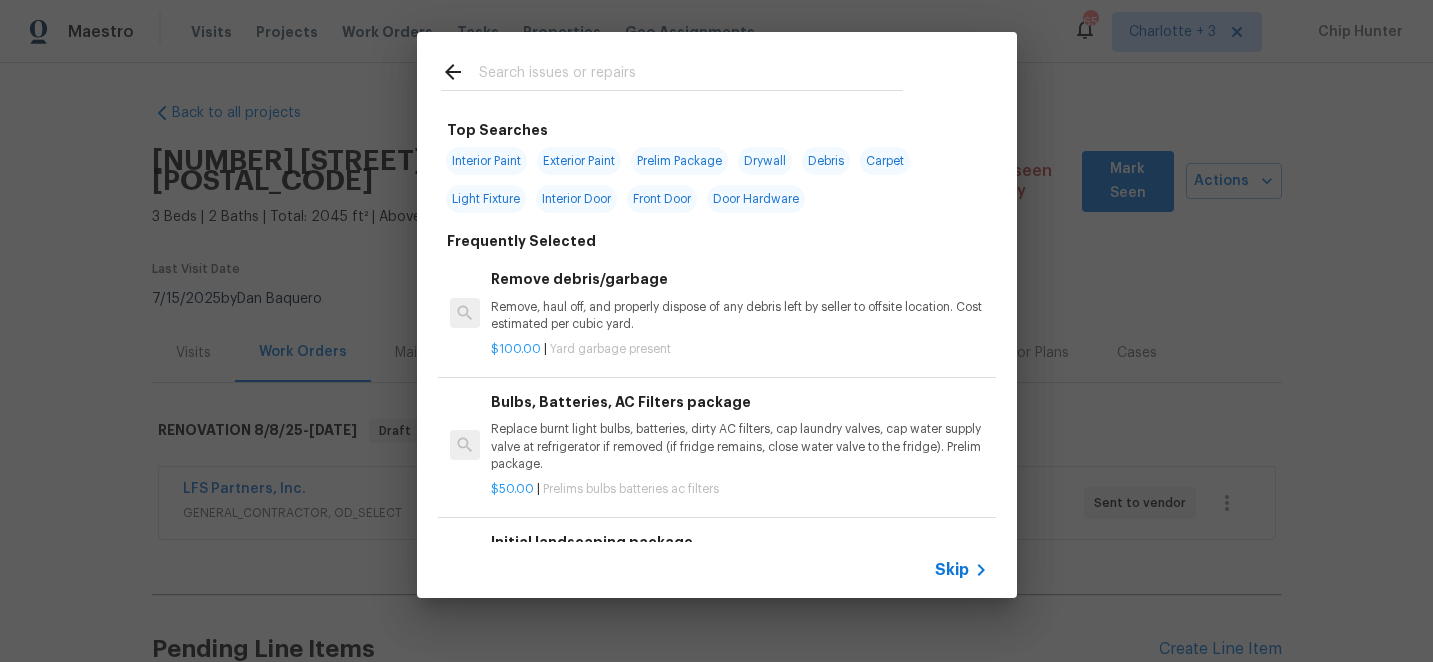 click at bounding box center [691, 75] 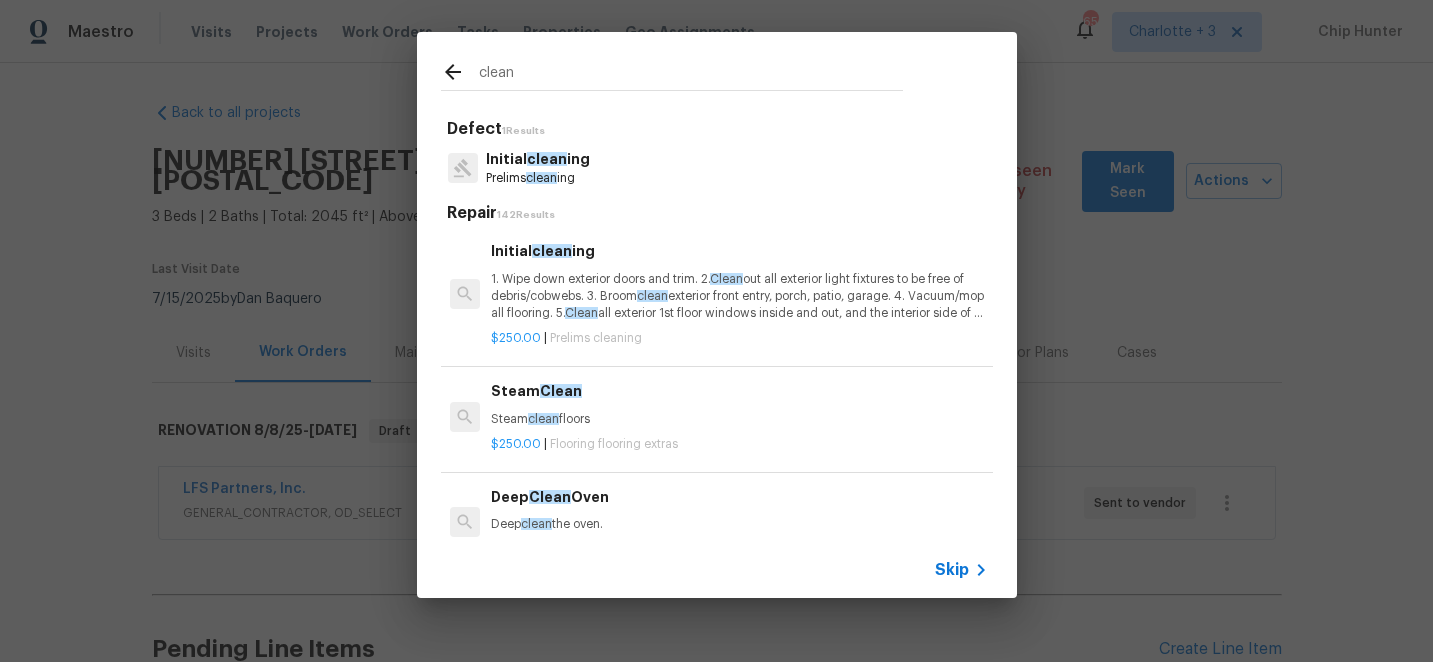 type on "clean" 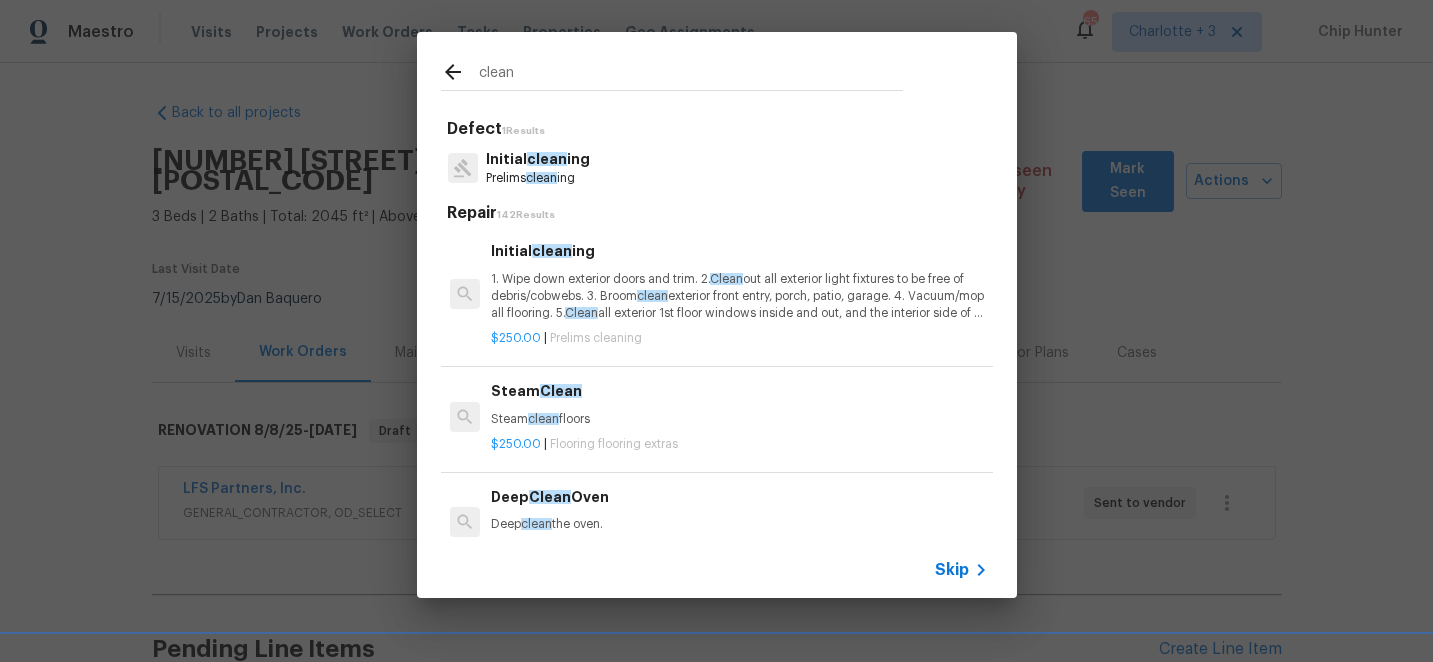 click on "1. Wipe down exterior doors and trim. 2.  Clean  out all exterior light fixtures to be free of debris/cobwebs. 3. Broom  clean  exterior front entry, porch, patio, garage. 4. Vacuum/mop all flooring. 5.  Clean  all exterior 1st floor windows inside and out, and the interior side of all above grade windows.  Clean  all tracks/frames. 6.  Clean  all air vent grills. 7.  Clean  all interior window, base, sill and trim. 8.  Clean  all switch/outlet plates and remove any paint. 9.  Clean  all light fixtures and ceiling fans. 10.  Clean  all doors, frames and trim. 11.  Clean  kitchen and laundry appliances - inside-outside and underneath. 12.  Clean  cabinetry inside and outside and top including drawers. 13.  Clean  counters, sinks, plumbing fixtures, toilets seat to remain down. 14.  Clean  showers, tubs, surrounds, wall tile free of grime and soap scum. 15.  Clean  window coverings if left in place. 16.  Clean  baseboards. 17.  Clean" at bounding box center [739, 296] 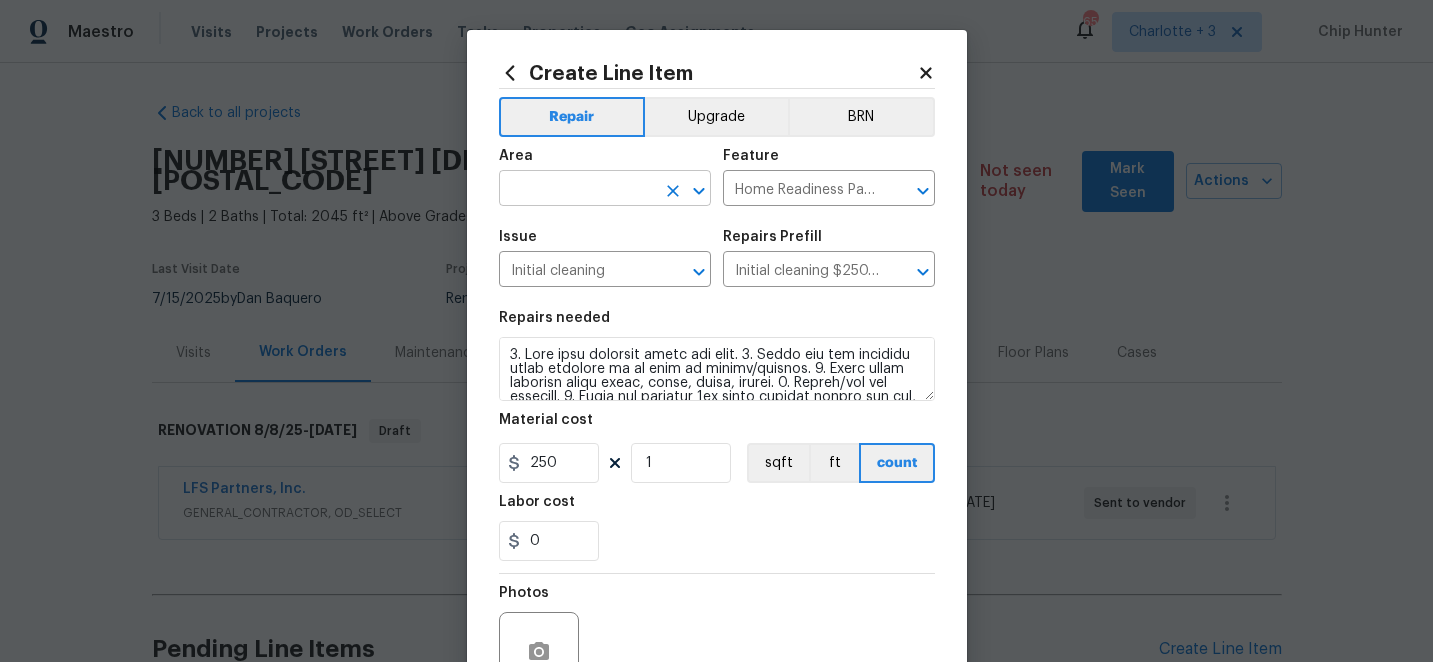 click at bounding box center (577, 190) 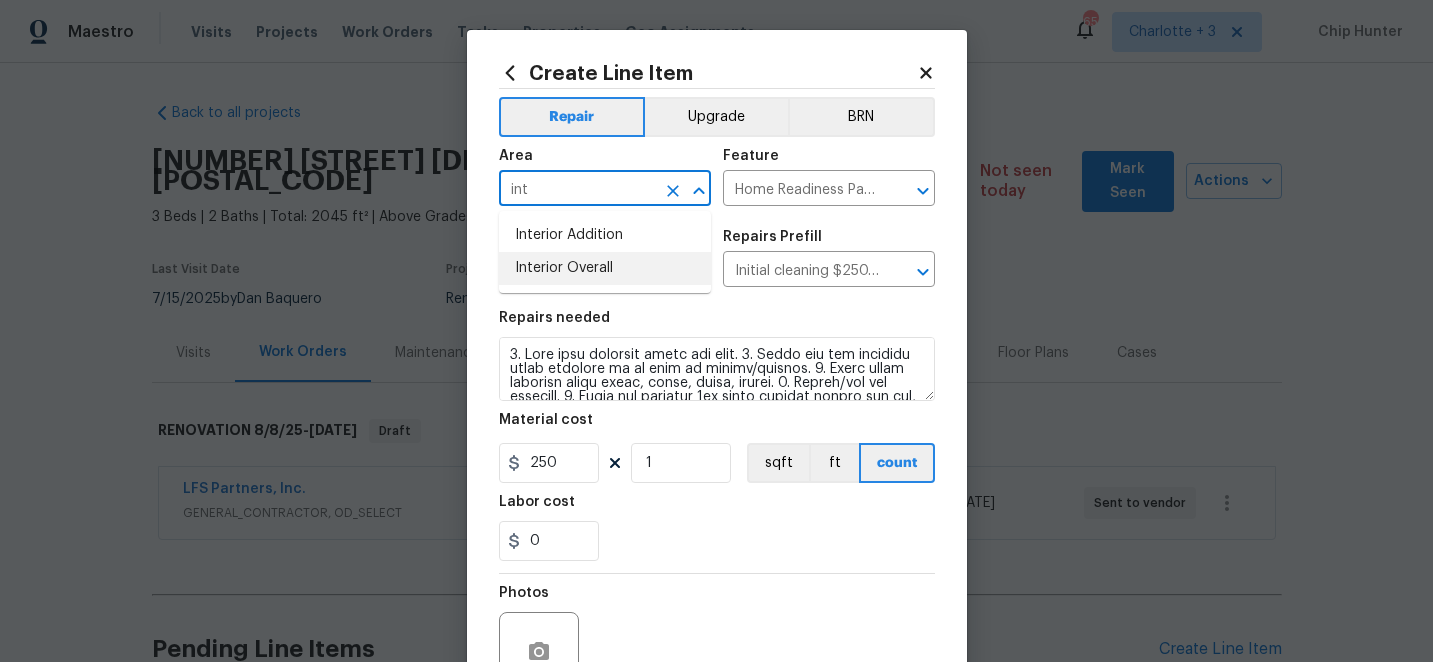 click on "Interior Overall" at bounding box center (605, 268) 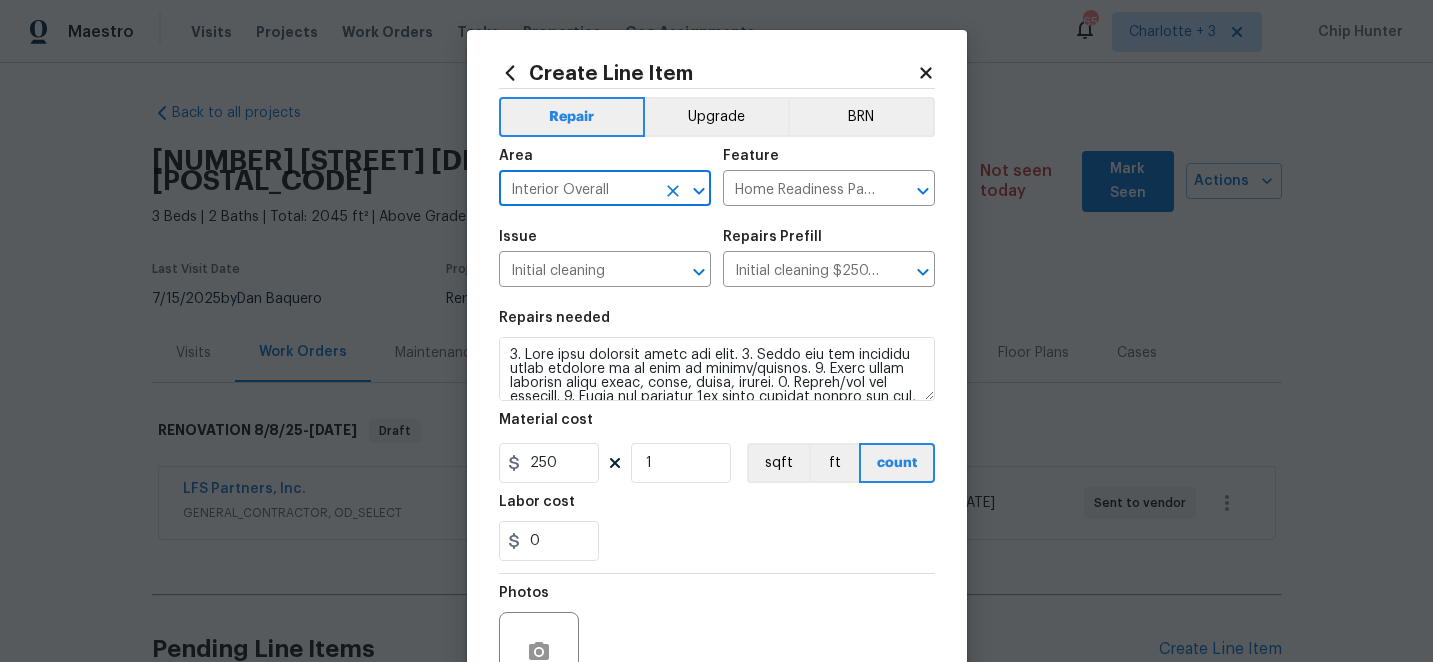 scroll, scrollTop: 200, scrollLeft: 0, axis: vertical 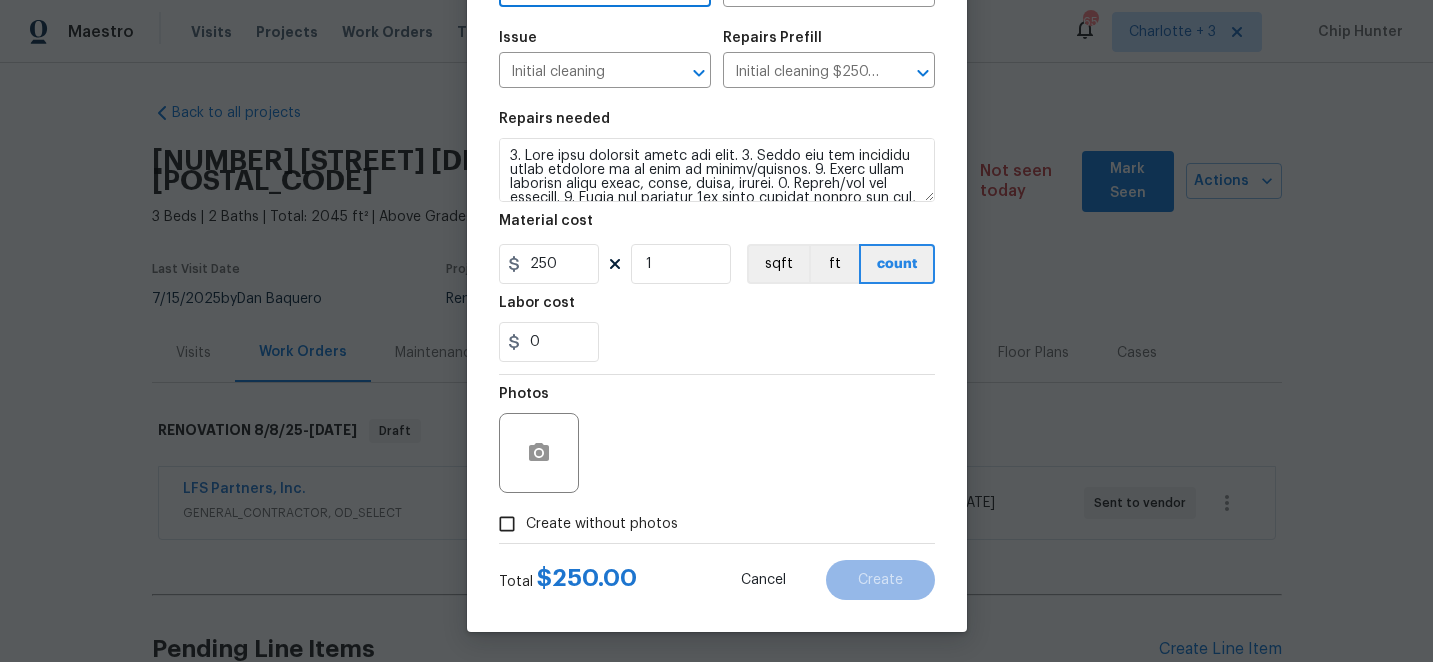 type on "Interior Overall" 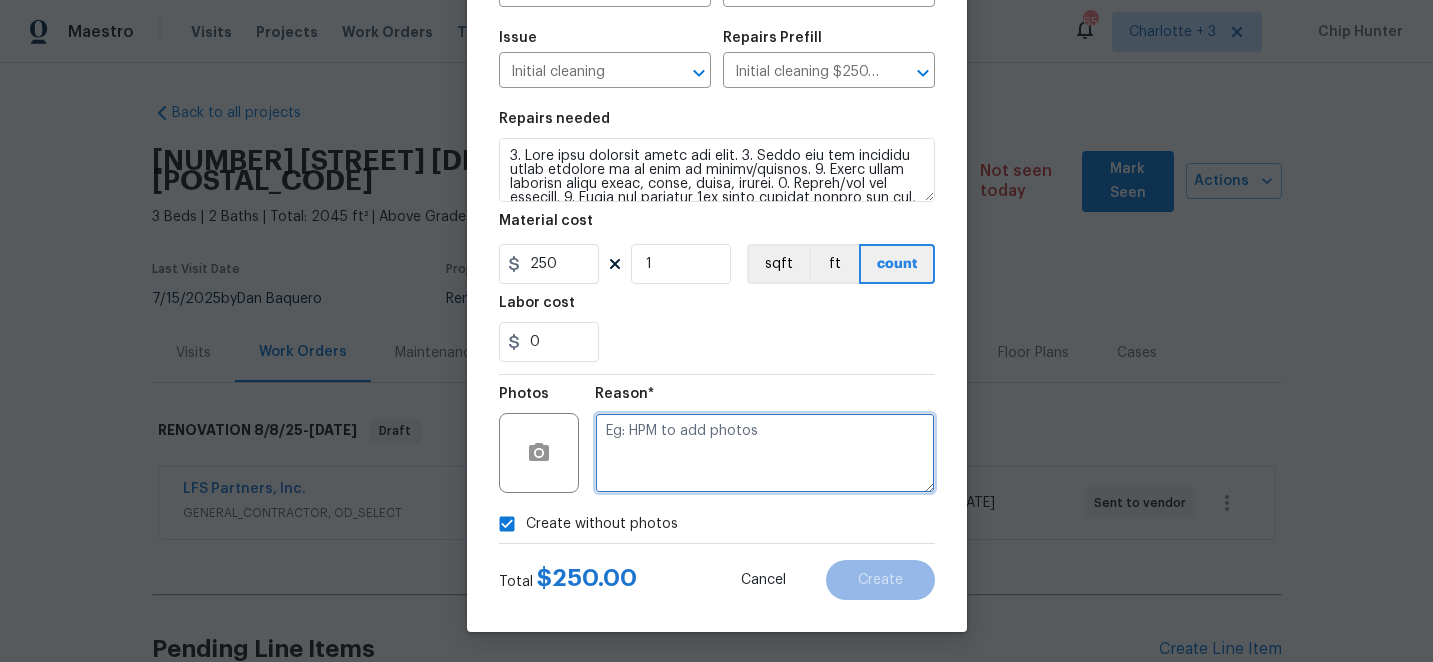 click at bounding box center (765, 453) 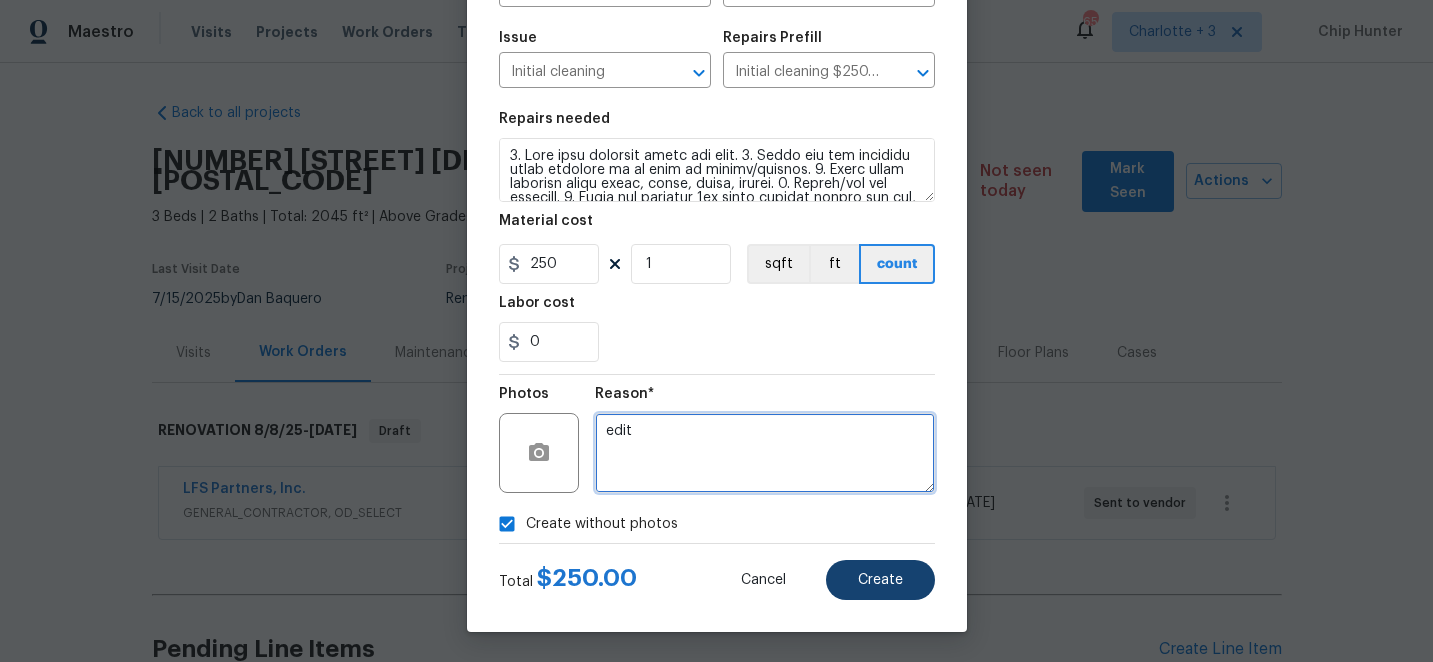 type on "edit" 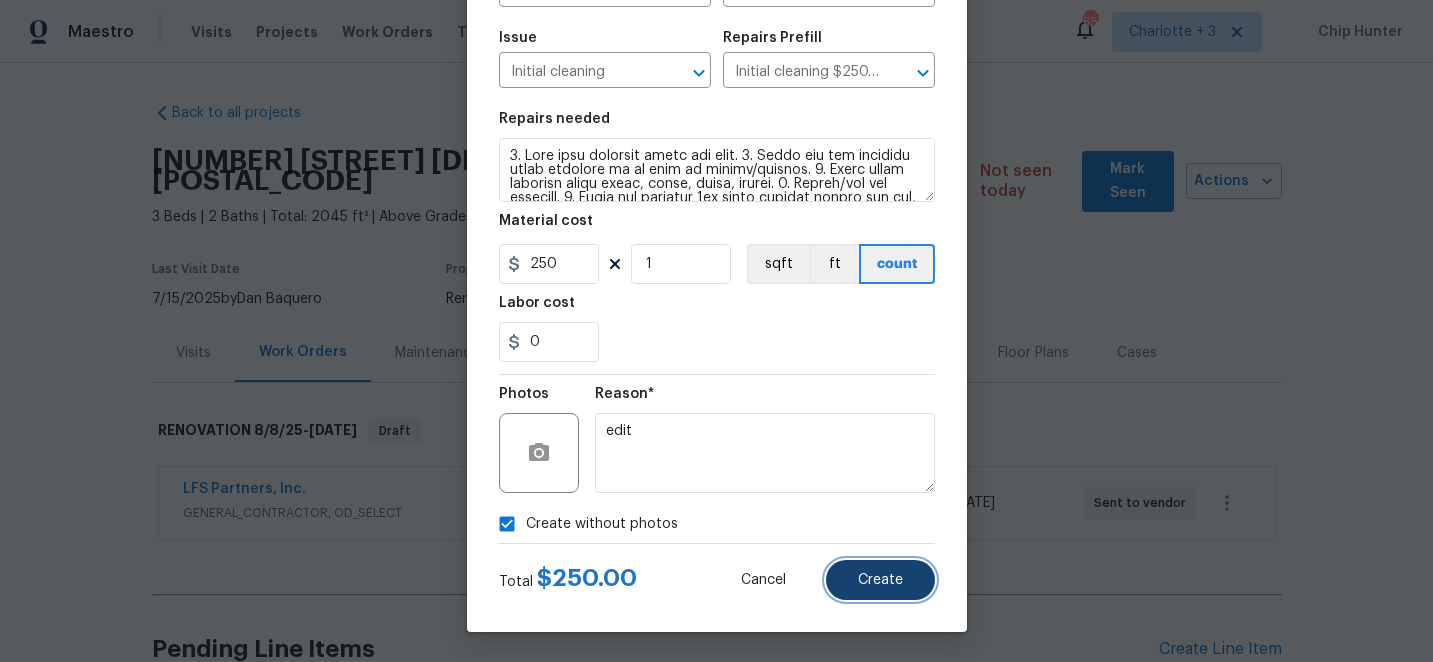 click on "Create" at bounding box center (880, 580) 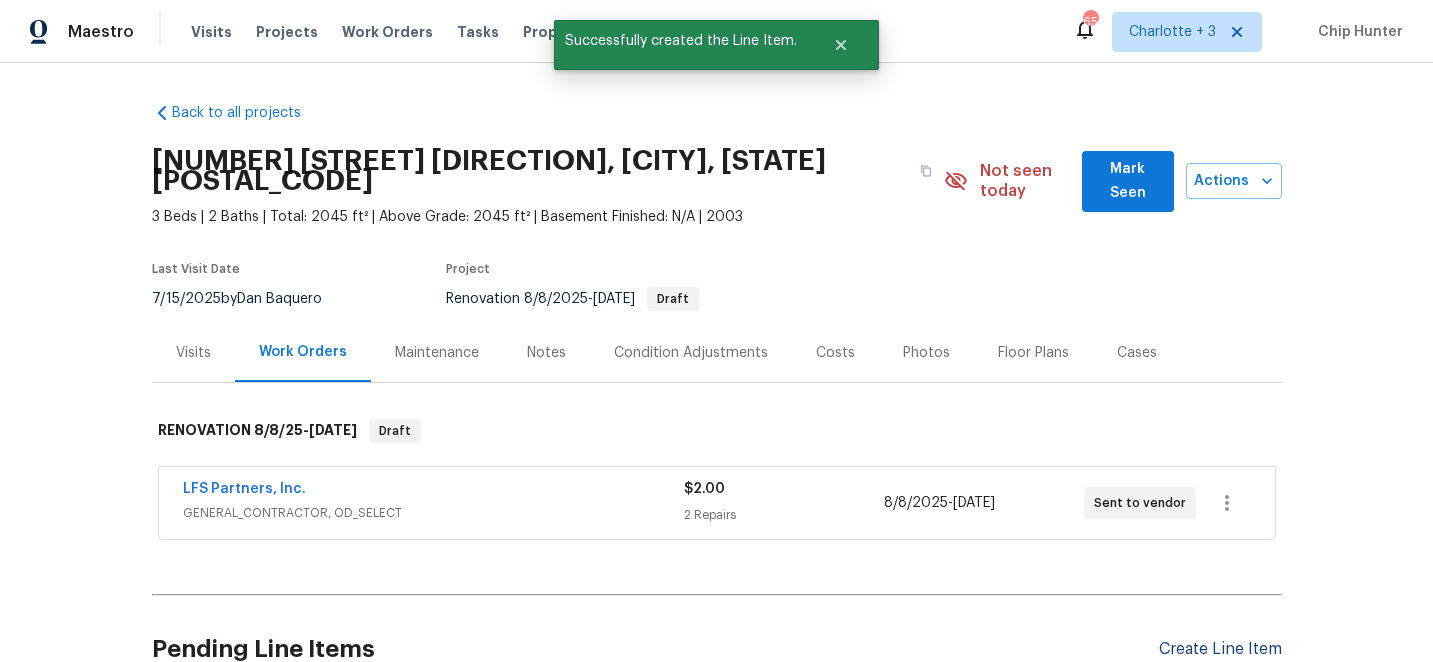 click on "Create Line Item" at bounding box center [1220, 649] 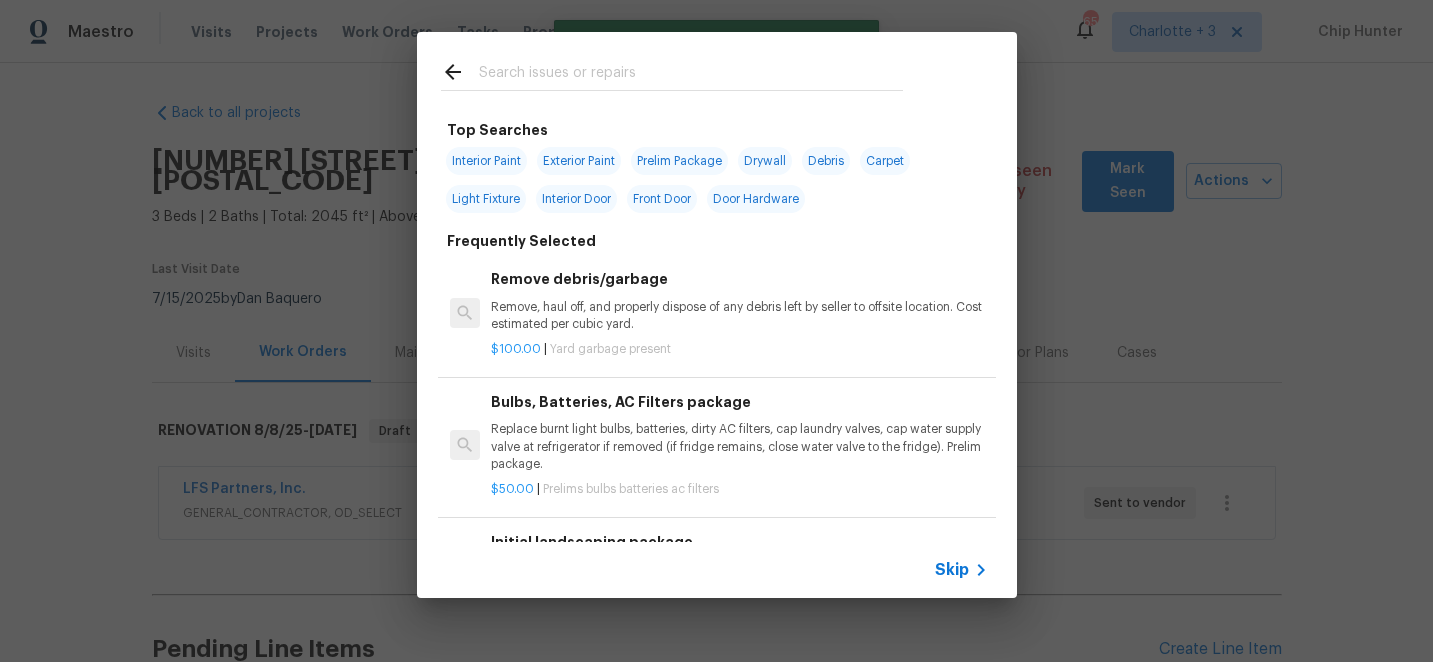 click at bounding box center (691, 75) 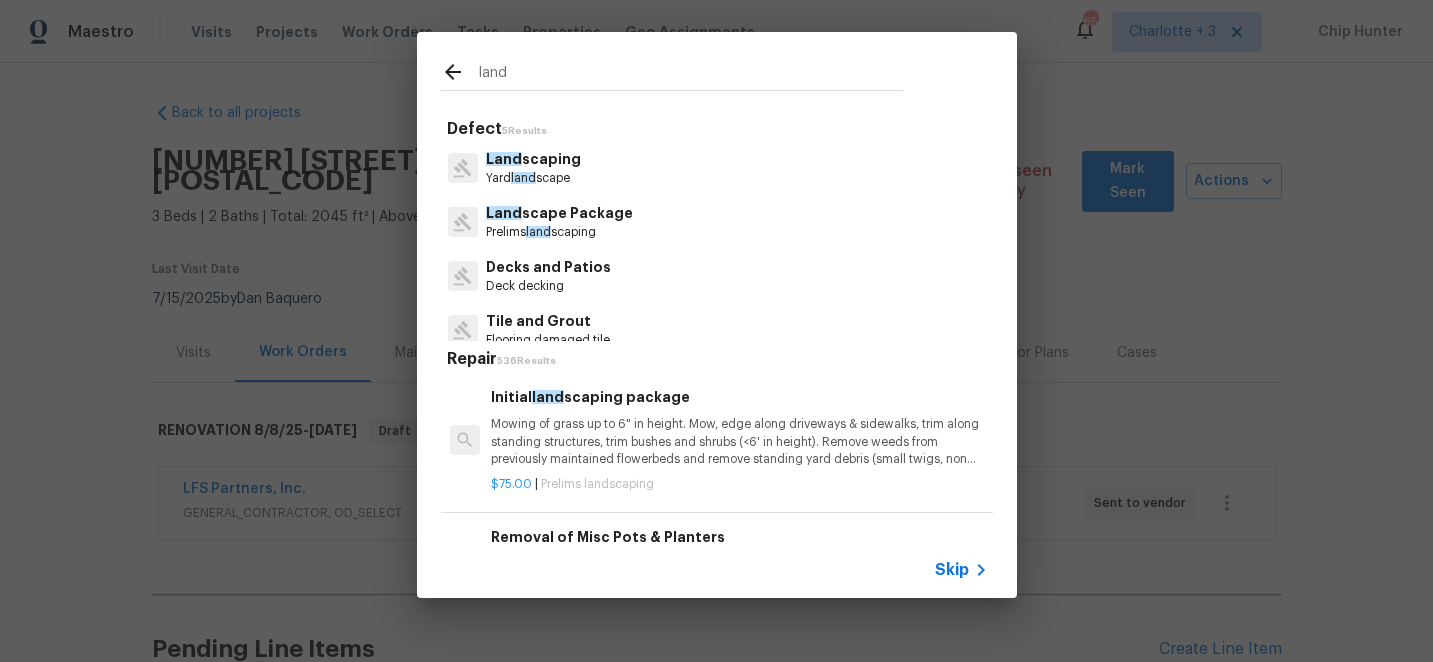 type on "land" 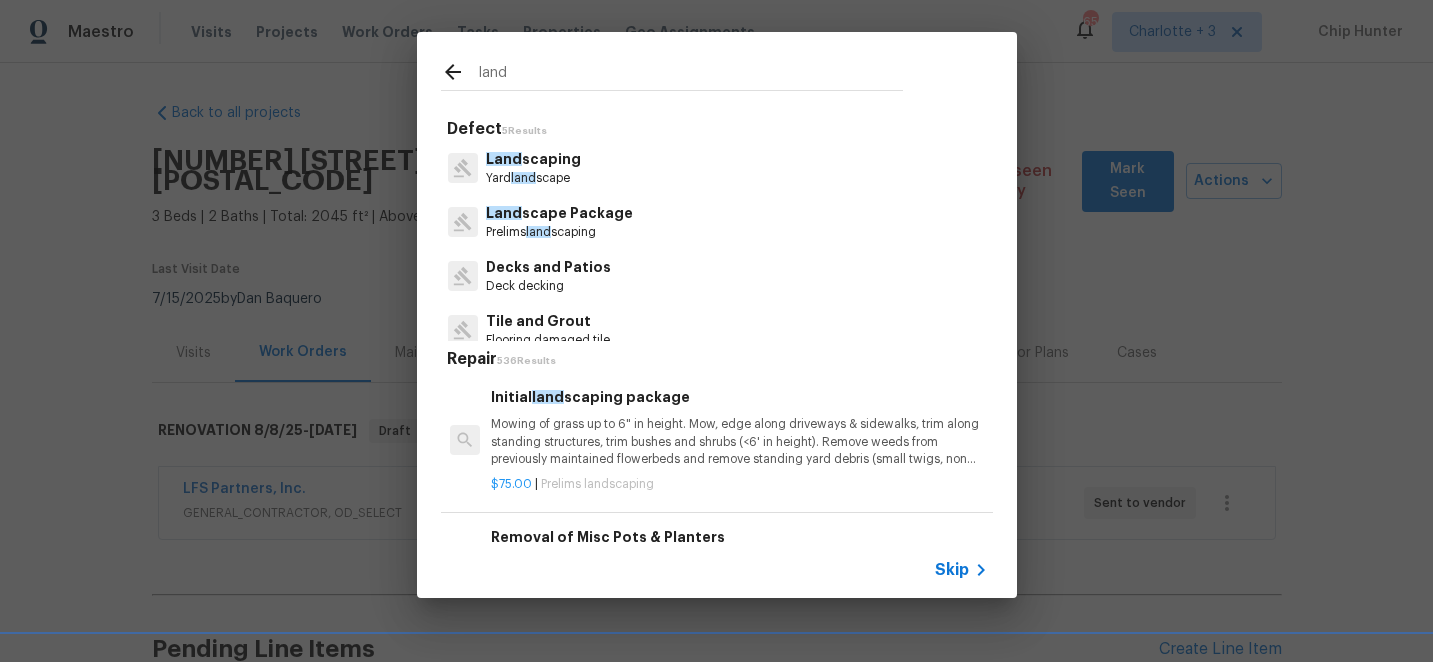 click on "Mowing of grass up to 6" in height. Mow, edge along driveways & sidewalks, trim along standing structures, trim bushes and shrubs (<6' in height). Remove weeds from previously maintained flowerbeds and remove standing yard debris (small twigs, non seasonal falling leaves).  Use leaf blower to remove clippings from hard surfaces."" at bounding box center [739, 441] 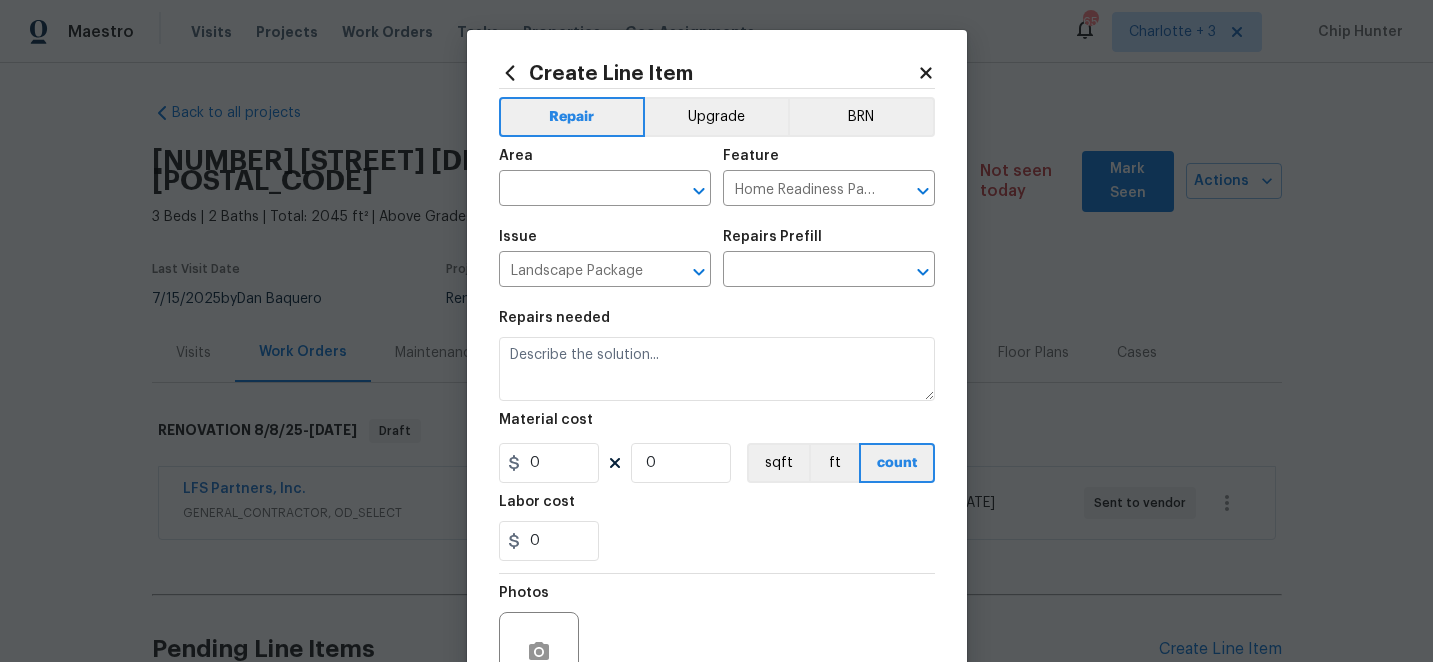 type on "Initial landscaping package $75.00" 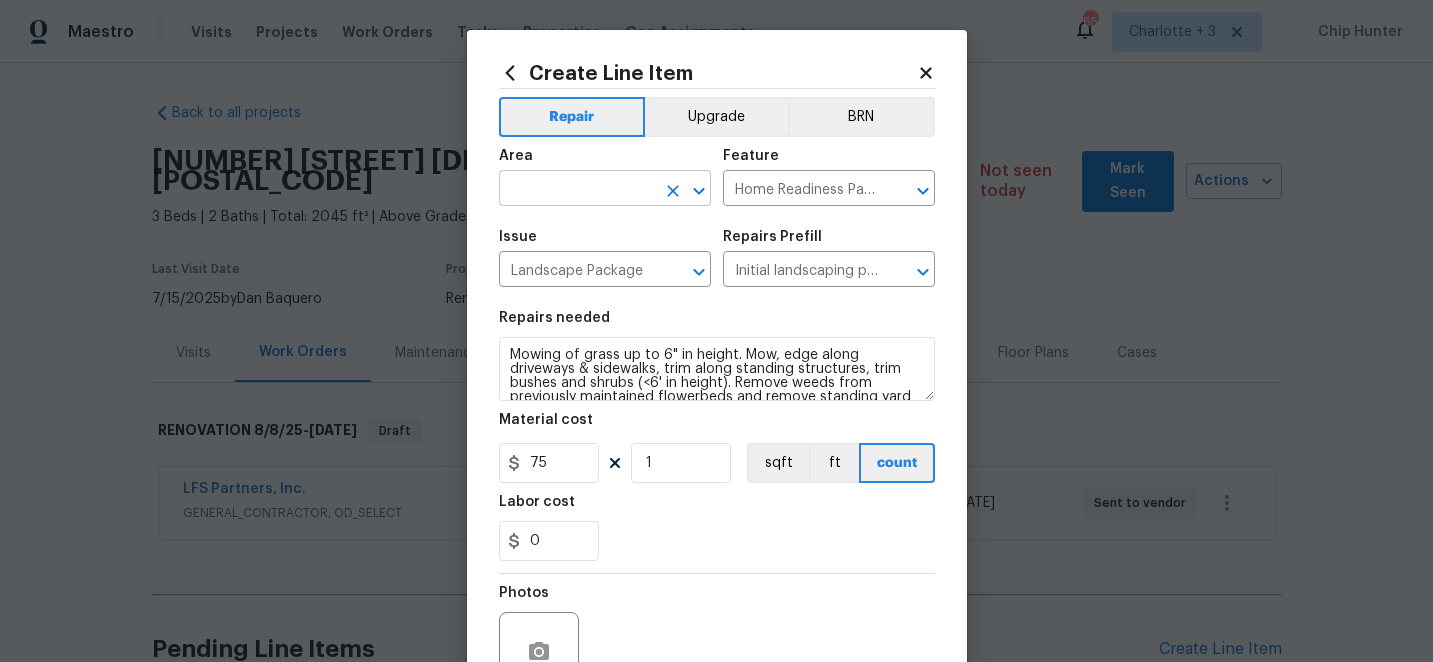 click at bounding box center (577, 190) 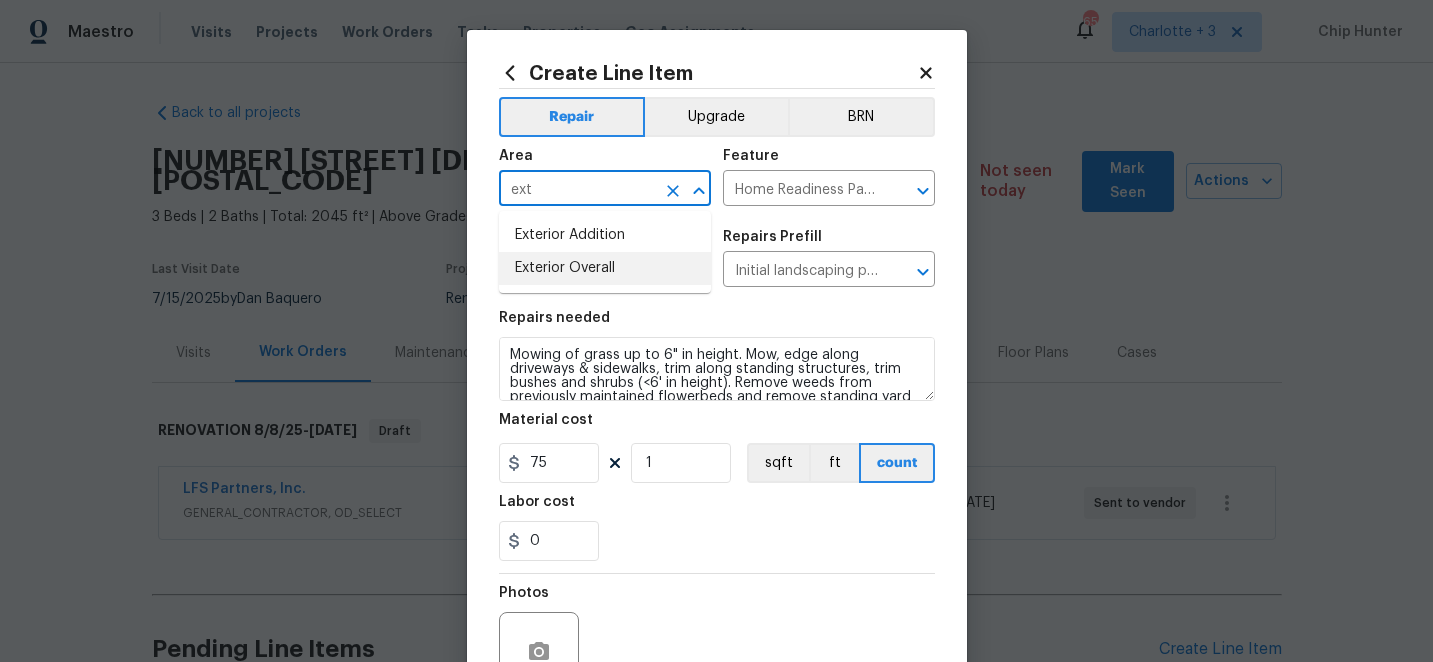 click on "Exterior Overall" at bounding box center [605, 268] 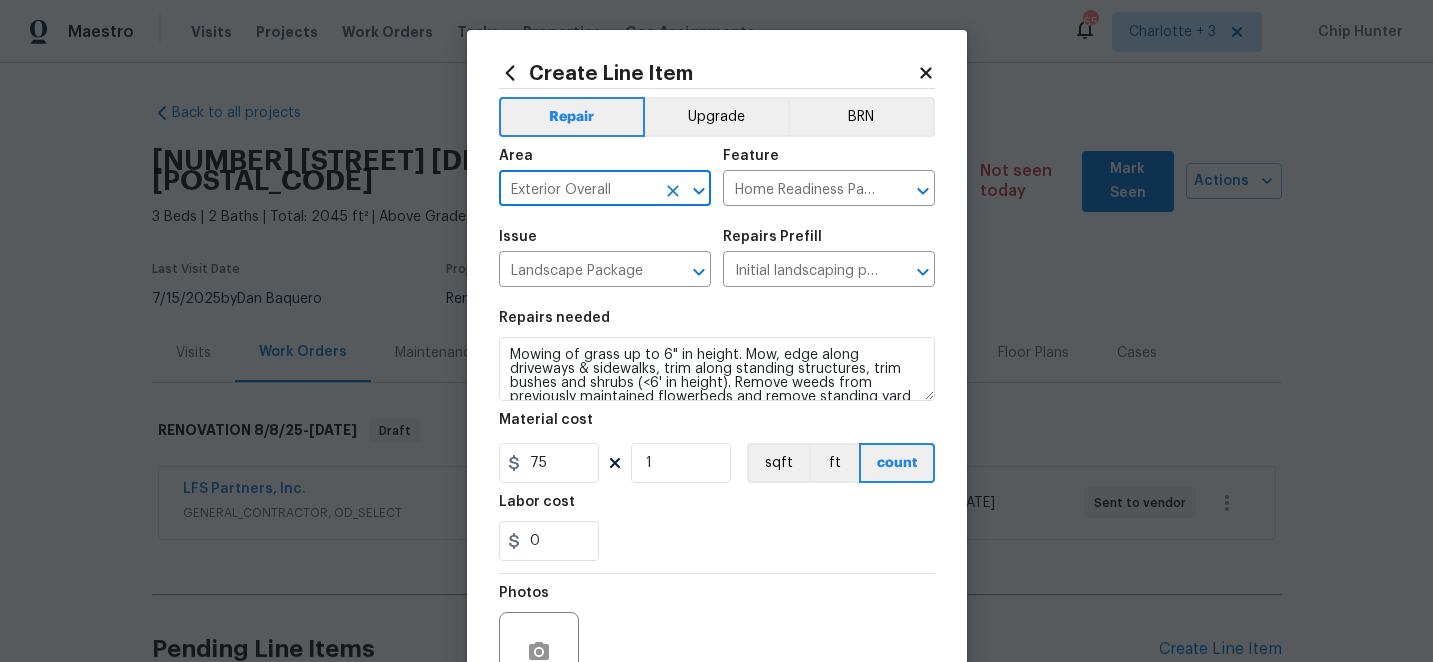 scroll, scrollTop: 200, scrollLeft: 0, axis: vertical 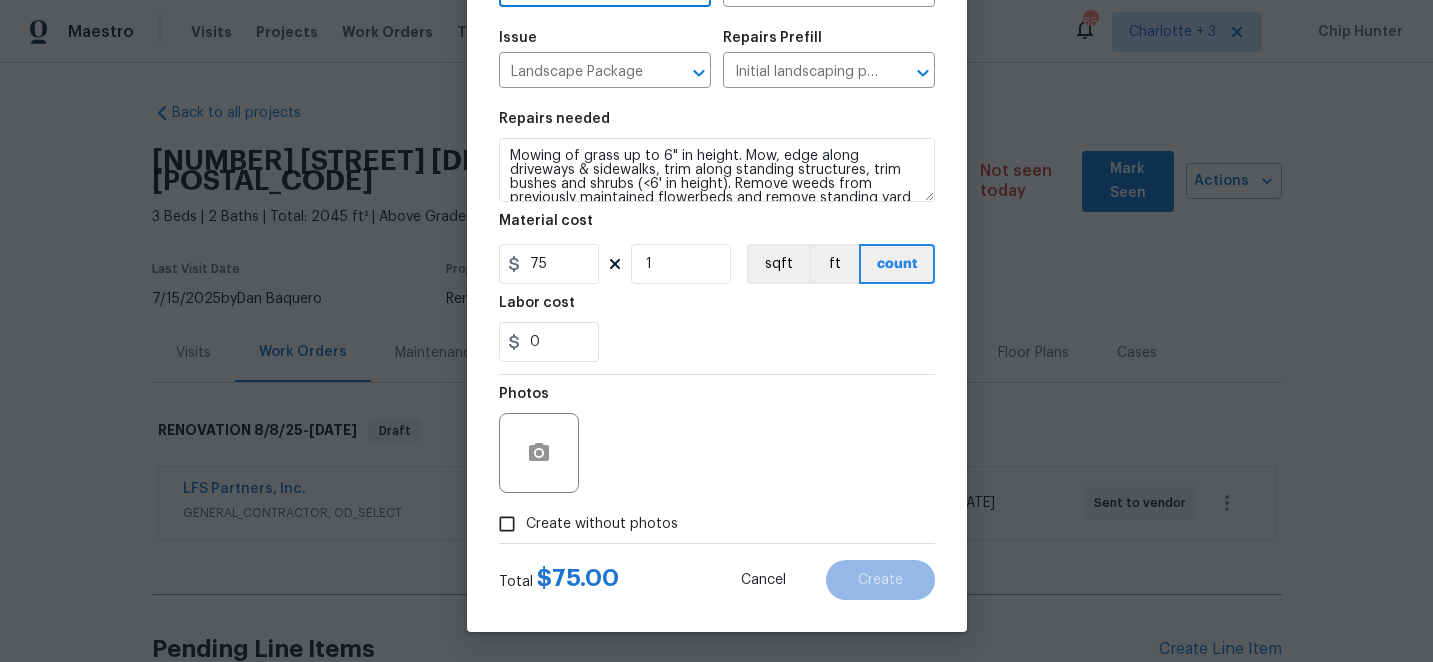 type on "Exterior Overall" 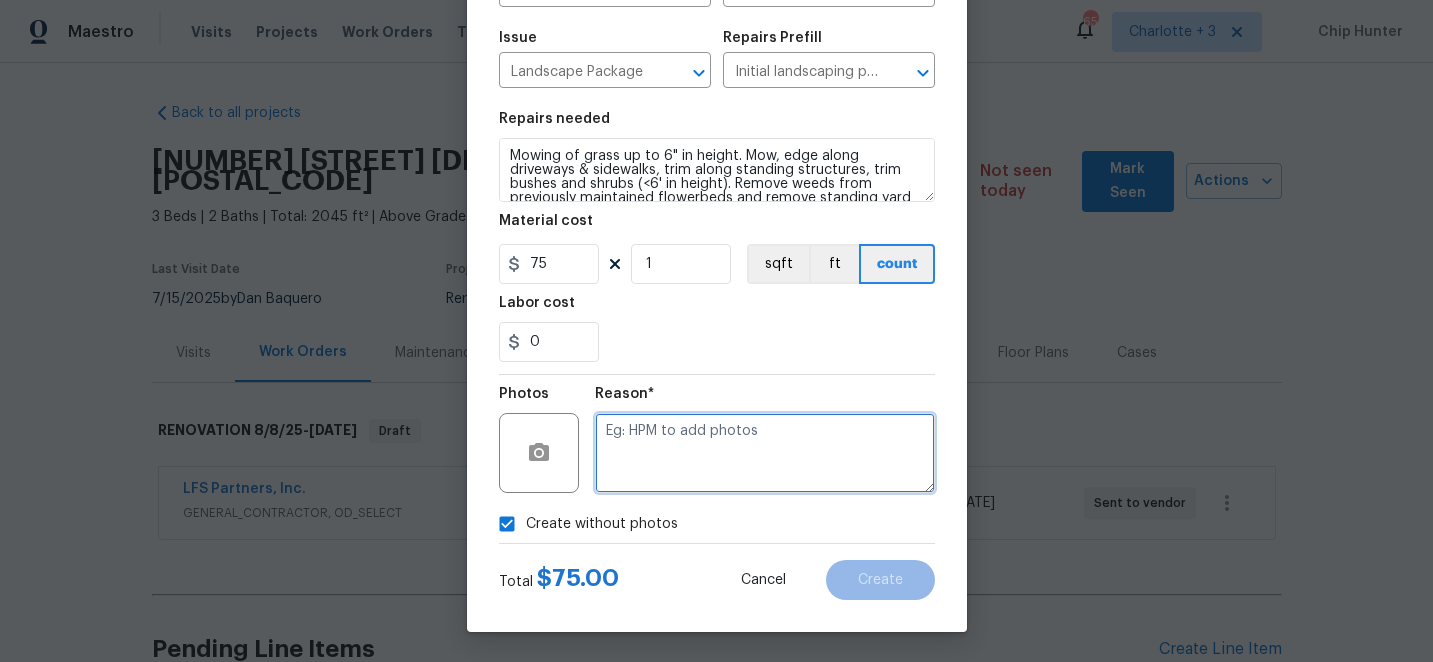 click at bounding box center (765, 453) 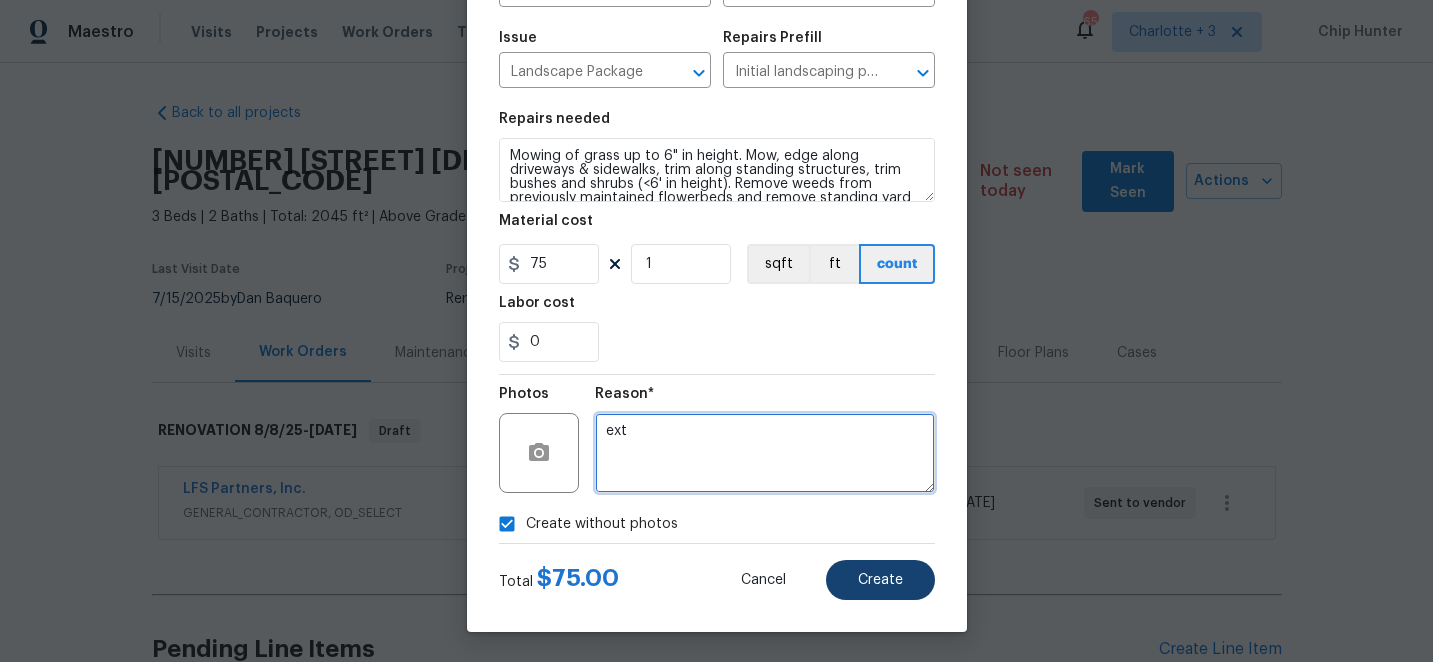 type on "ext" 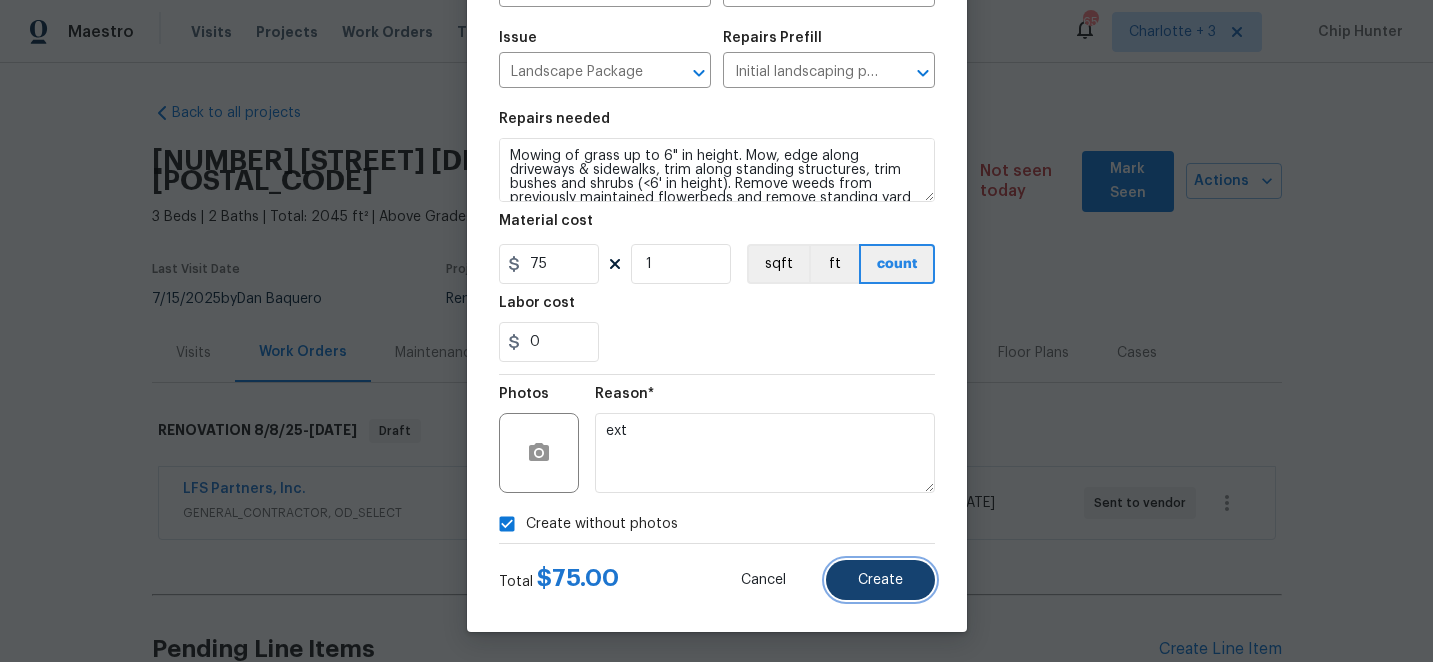 click on "Create" at bounding box center (880, 580) 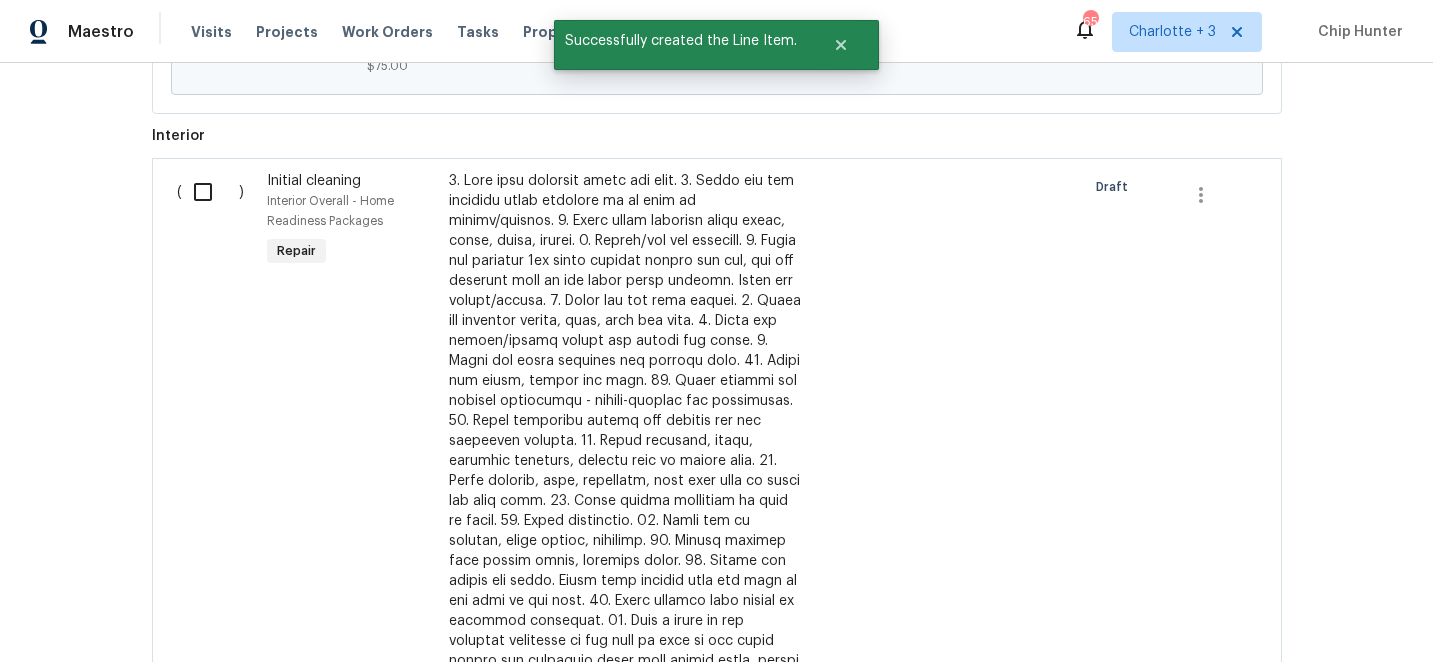 scroll, scrollTop: 962, scrollLeft: 0, axis: vertical 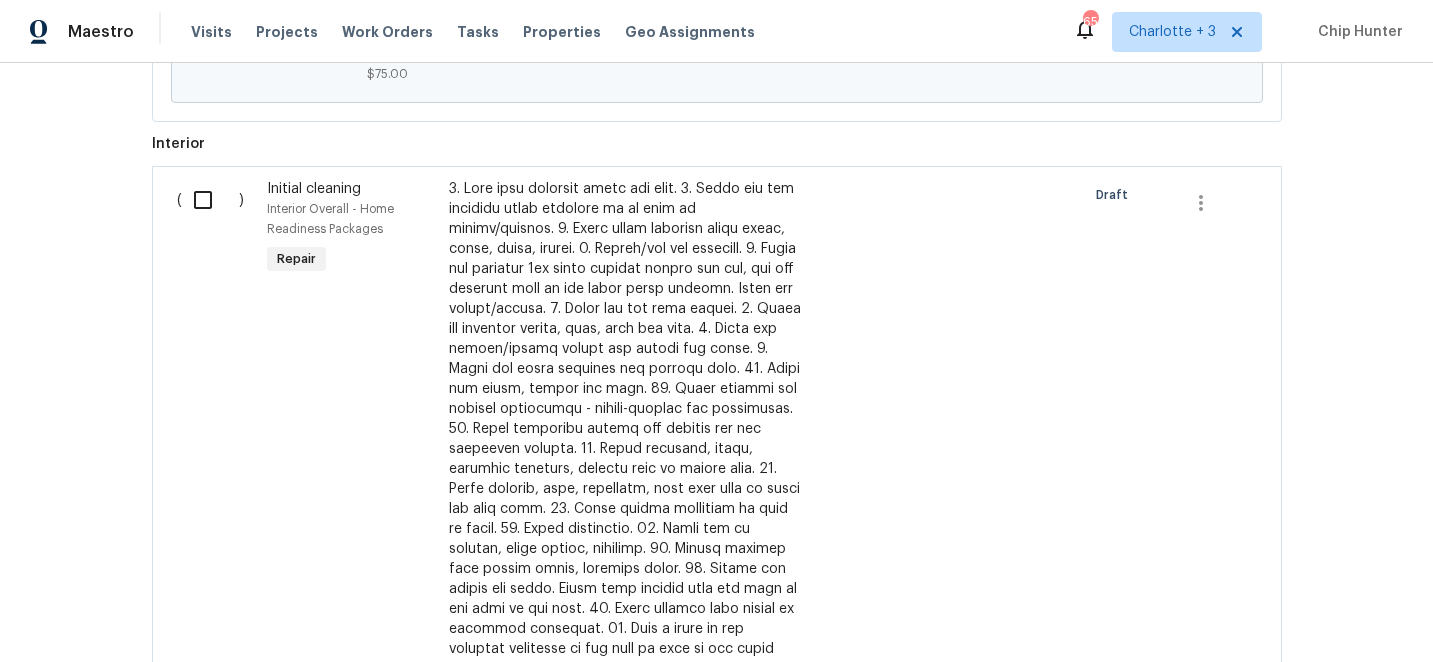click at bounding box center (210, 200) 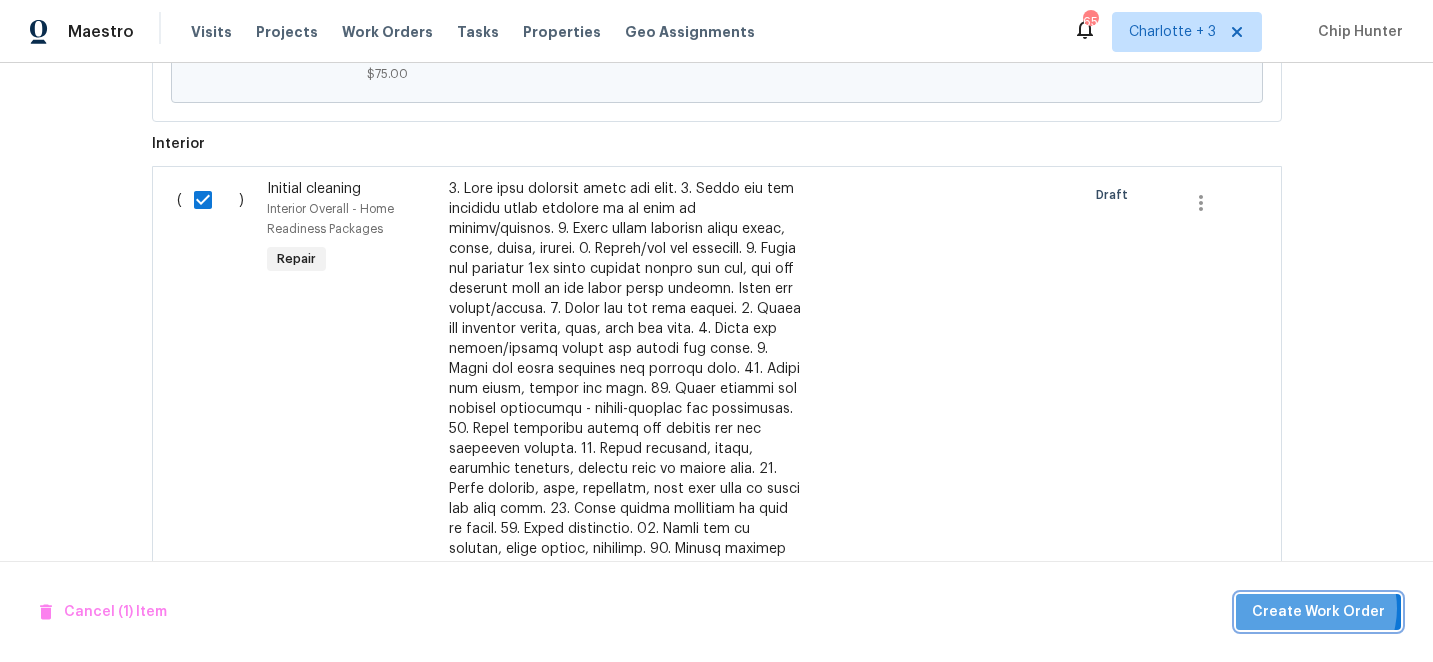 click on "Create Work Order" at bounding box center (1318, 612) 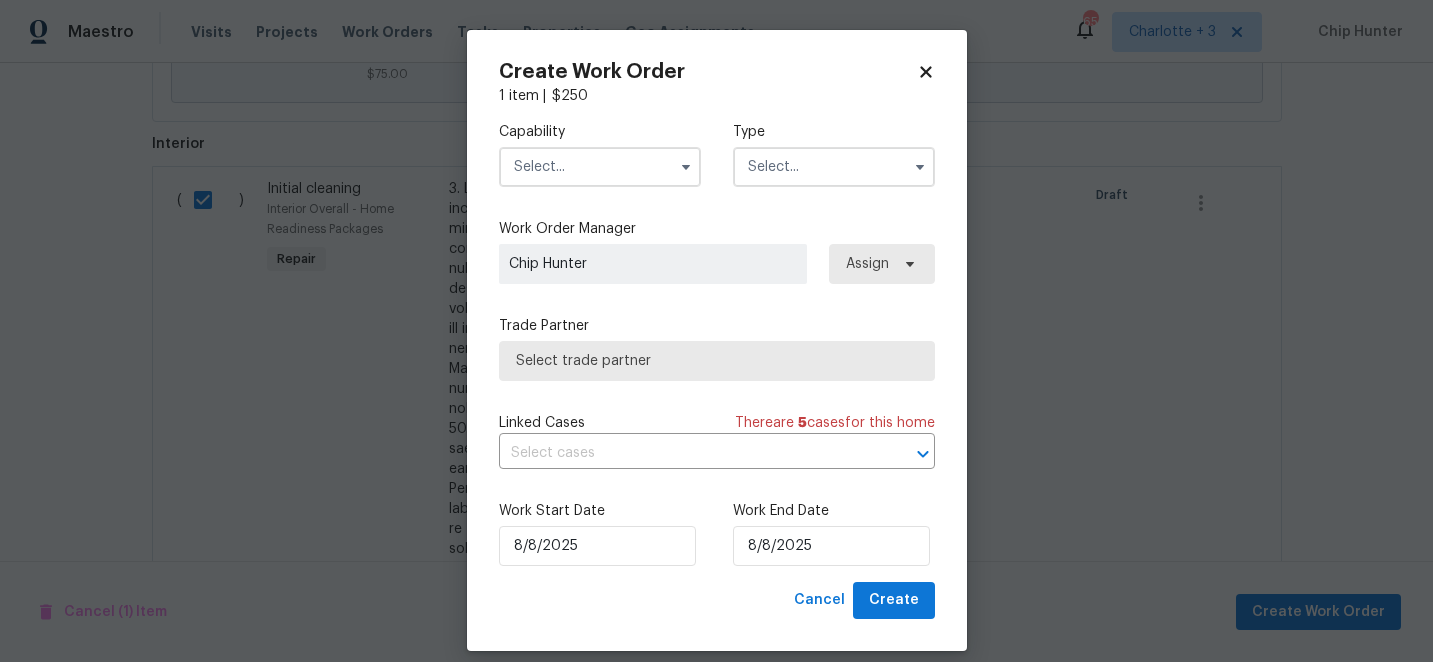 click at bounding box center (600, 167) 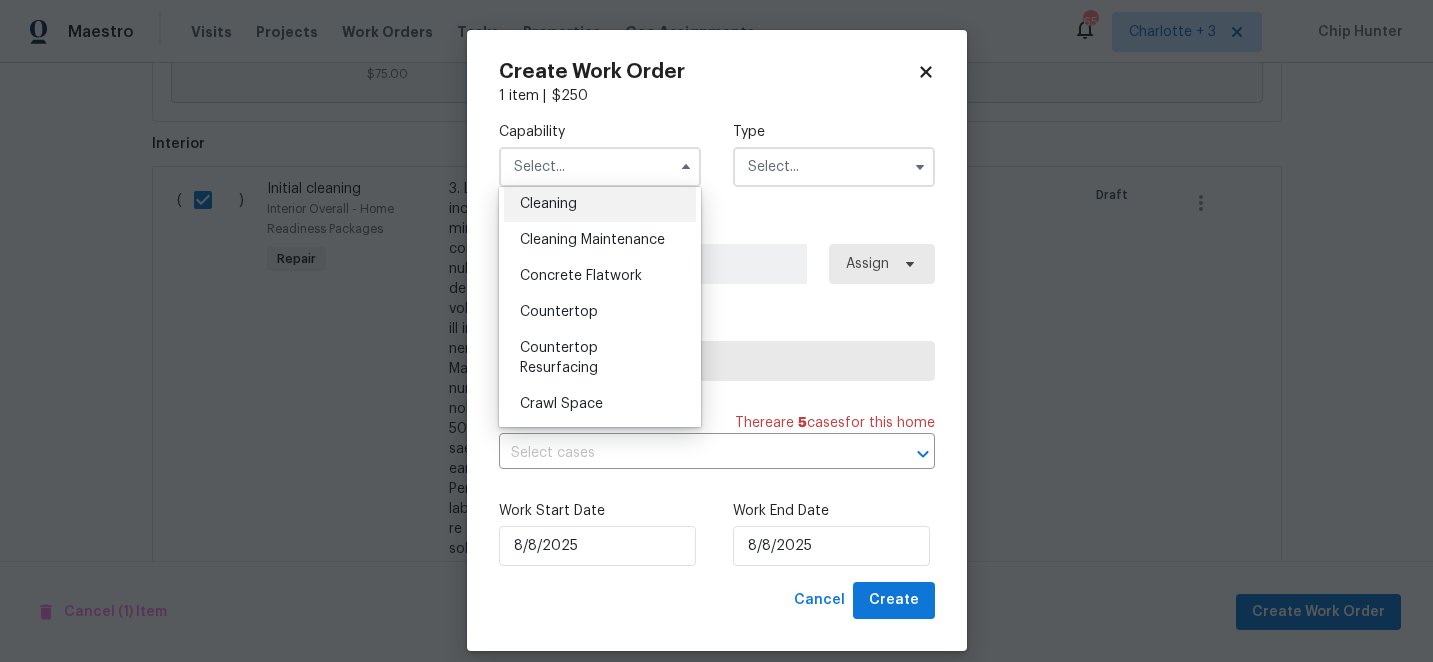 click on "Cleaning" at bounding box center [548, 204] 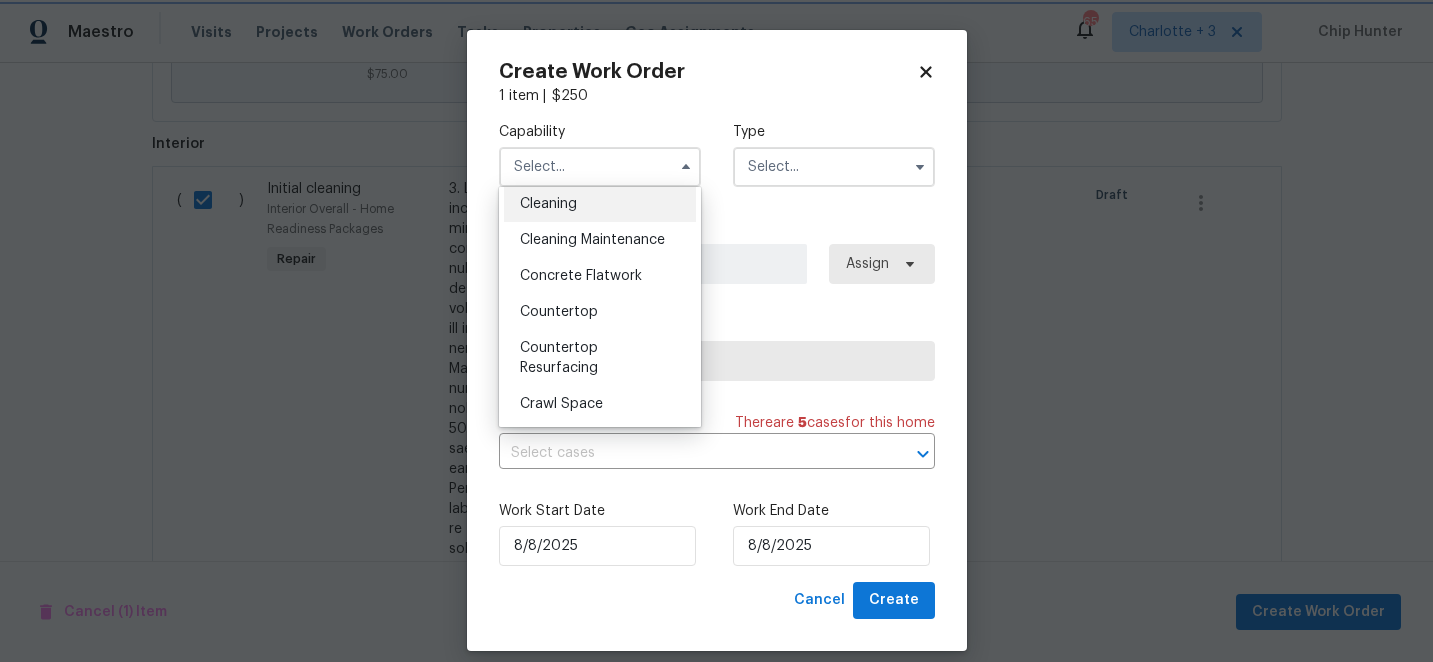 type on "Cleaning" 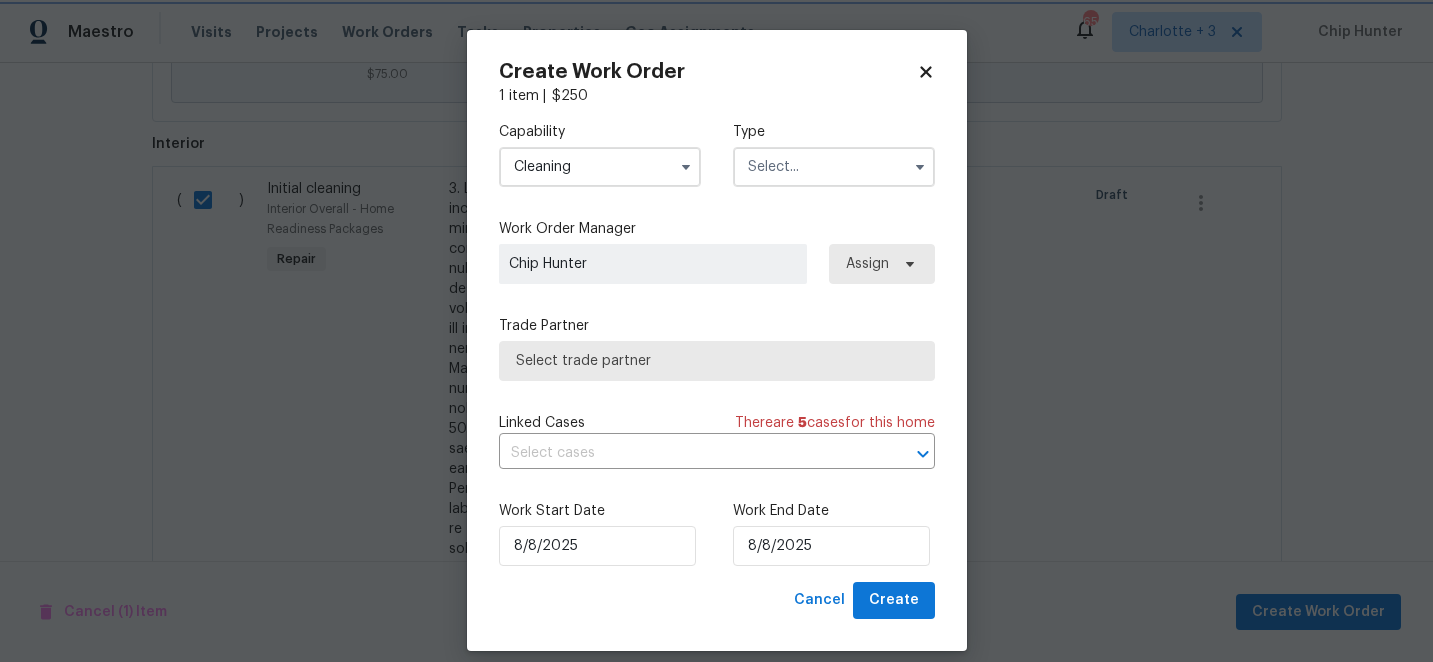 scroll, scrollTop: 252, scrollLeft: 0, axis: vertical 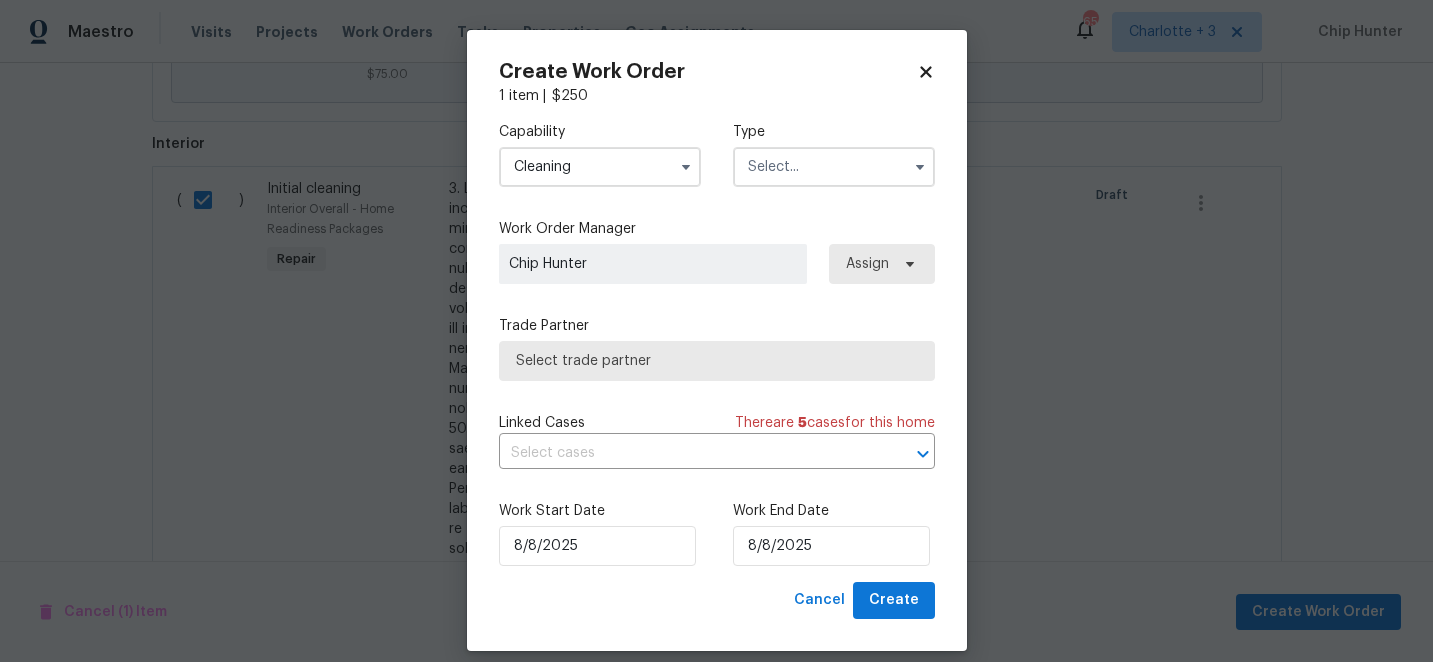 click at bounding box center (834, 167) 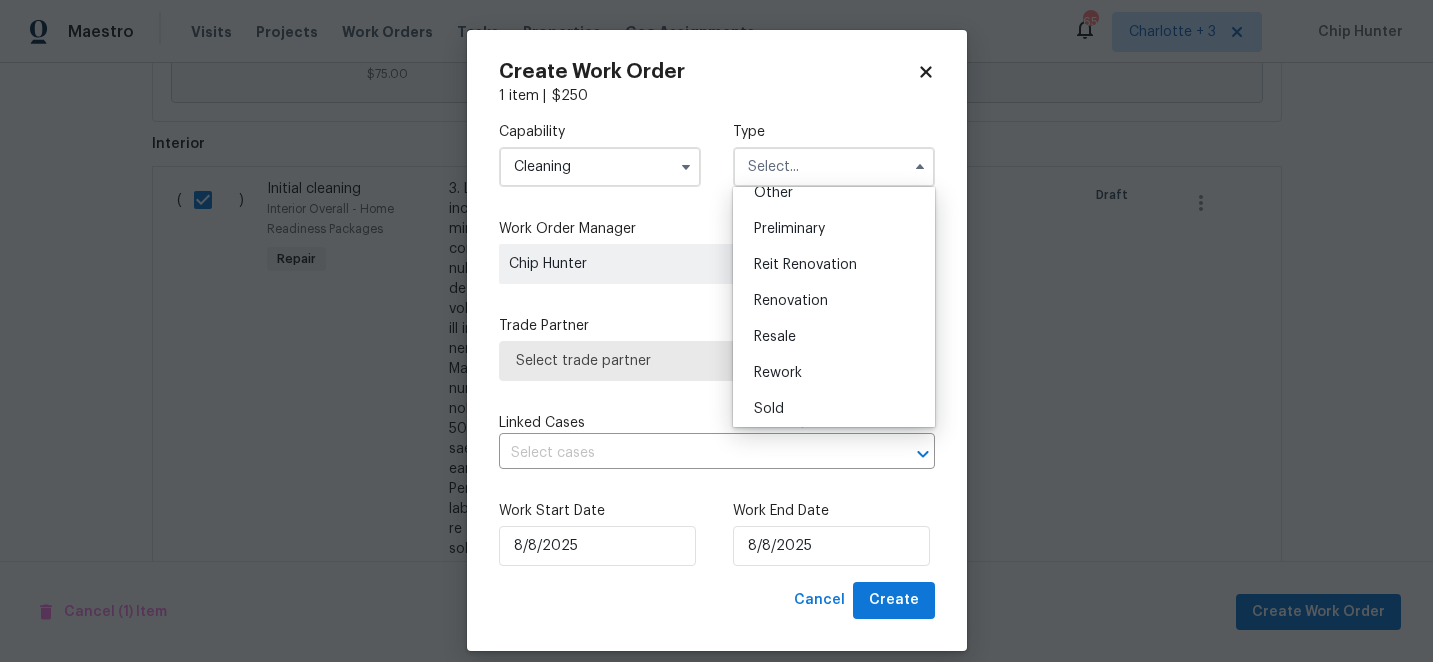 scroll, scrollTop: 454, scrollLeft: 0, axis: vertical 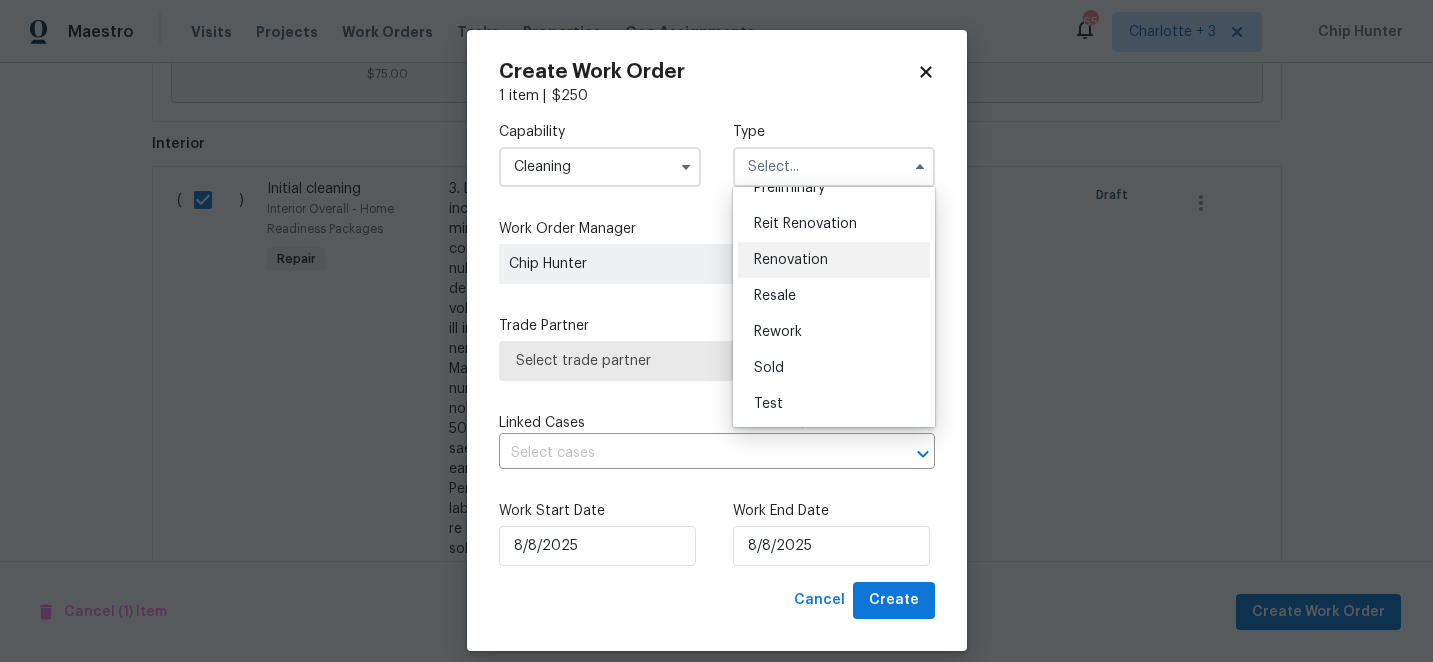 click on "Renovation" at bounding box center [834, 260] 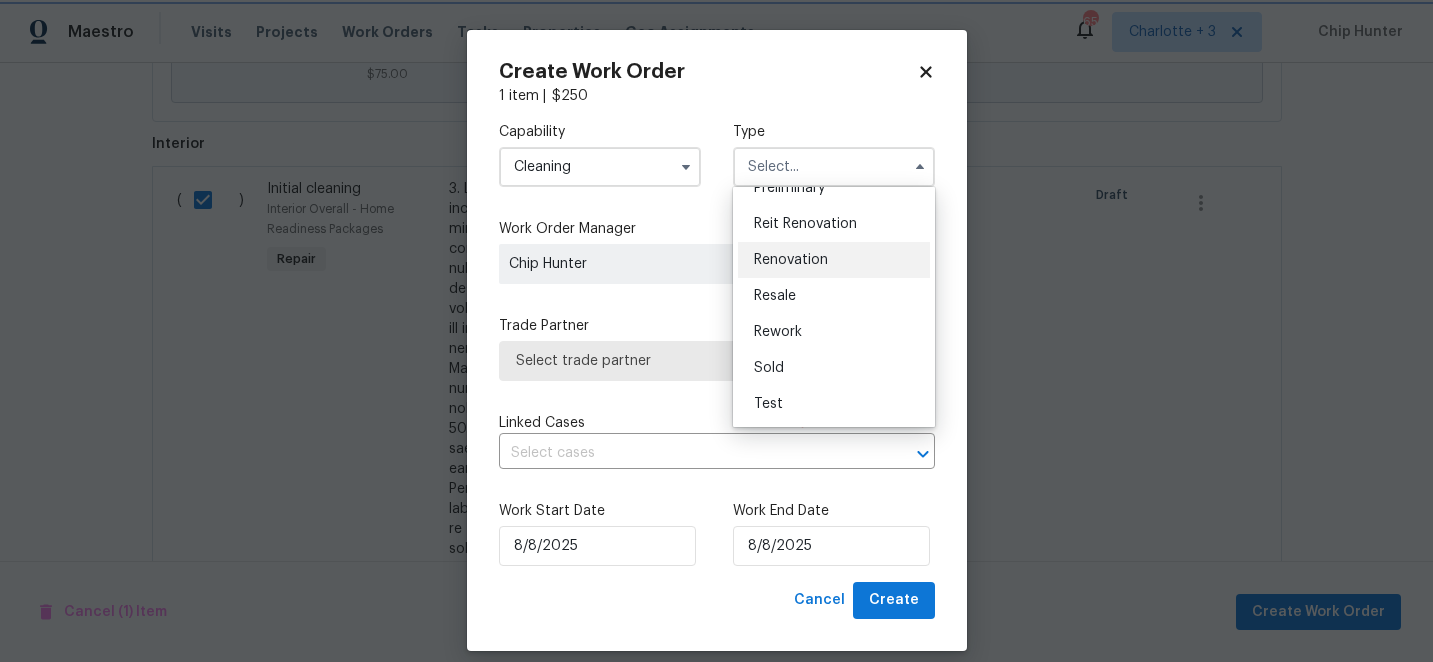 type on "Renovation" 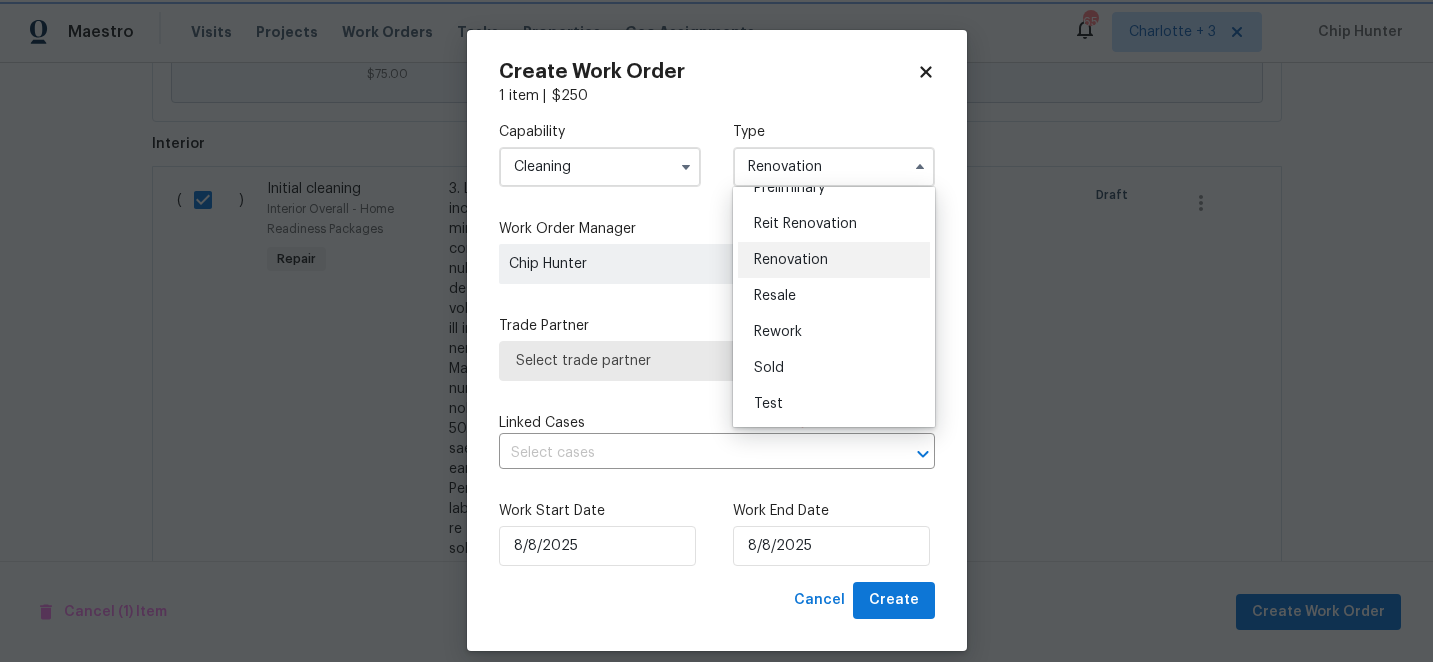 scroll, scrollTop: 0, scrollLeft: 0, axis: both 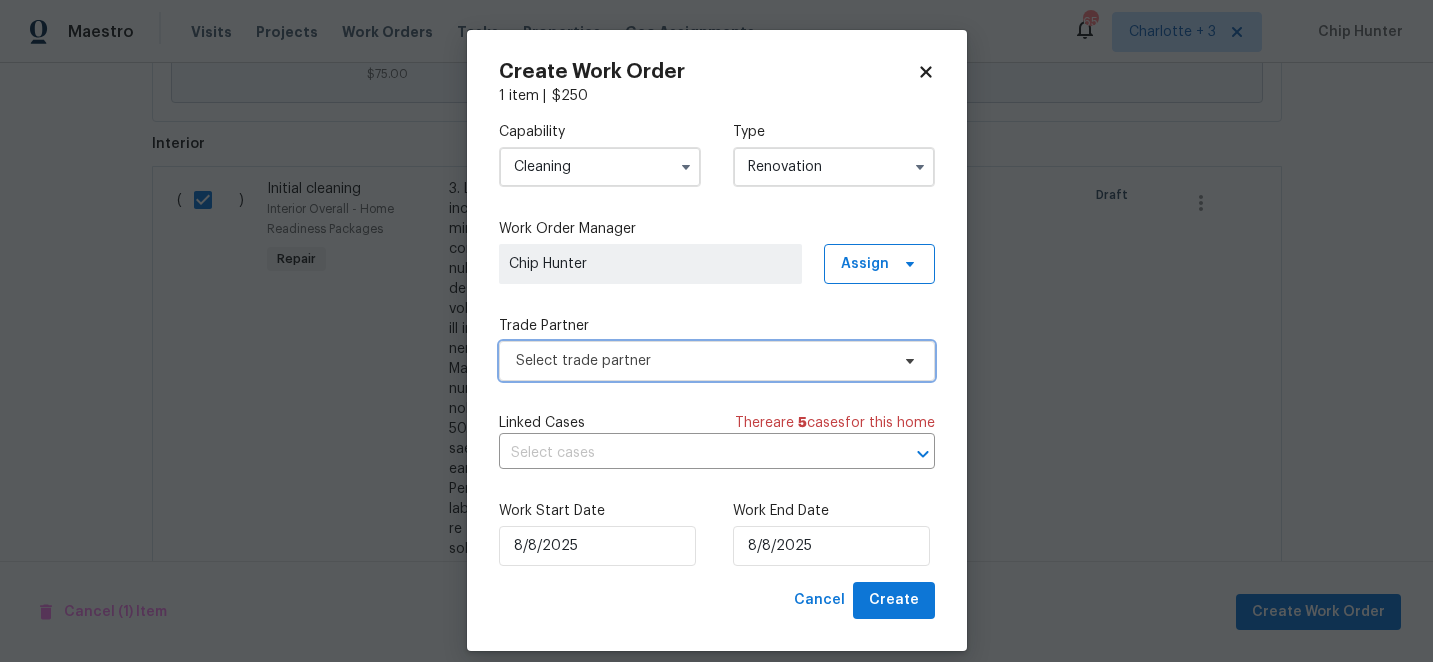 click on "Select trade partner" at bounding box center [702, 361] 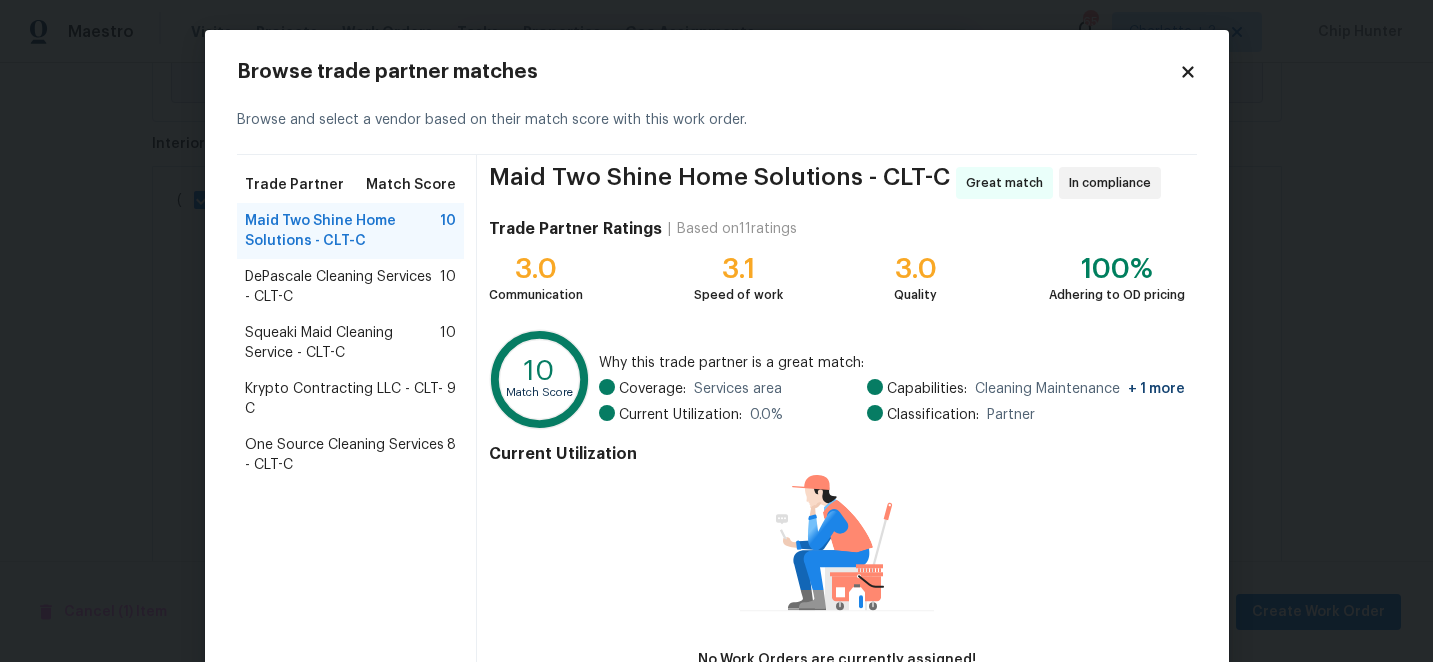 click on "Krypto Contracting LLC - CLT-C" at bounding box center [346, 399] 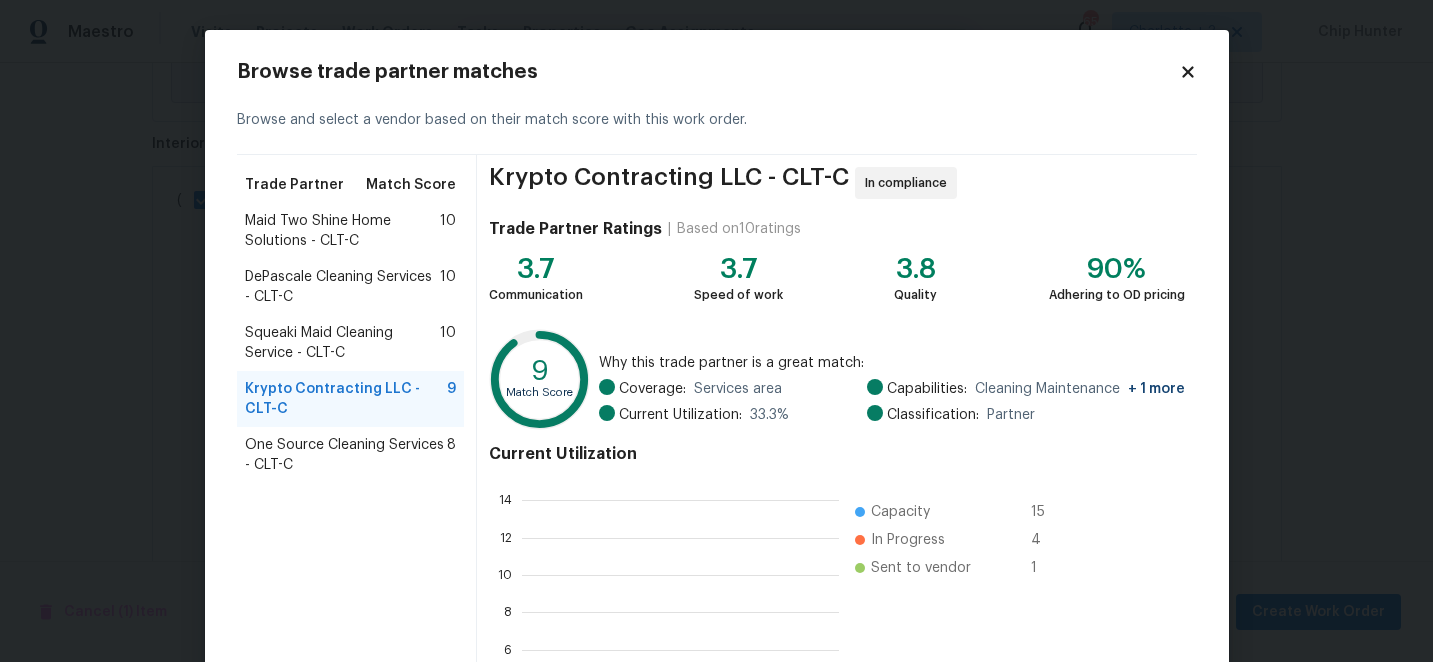 scroll, scrollTop: 2, scrollLeft: 2, axis: both 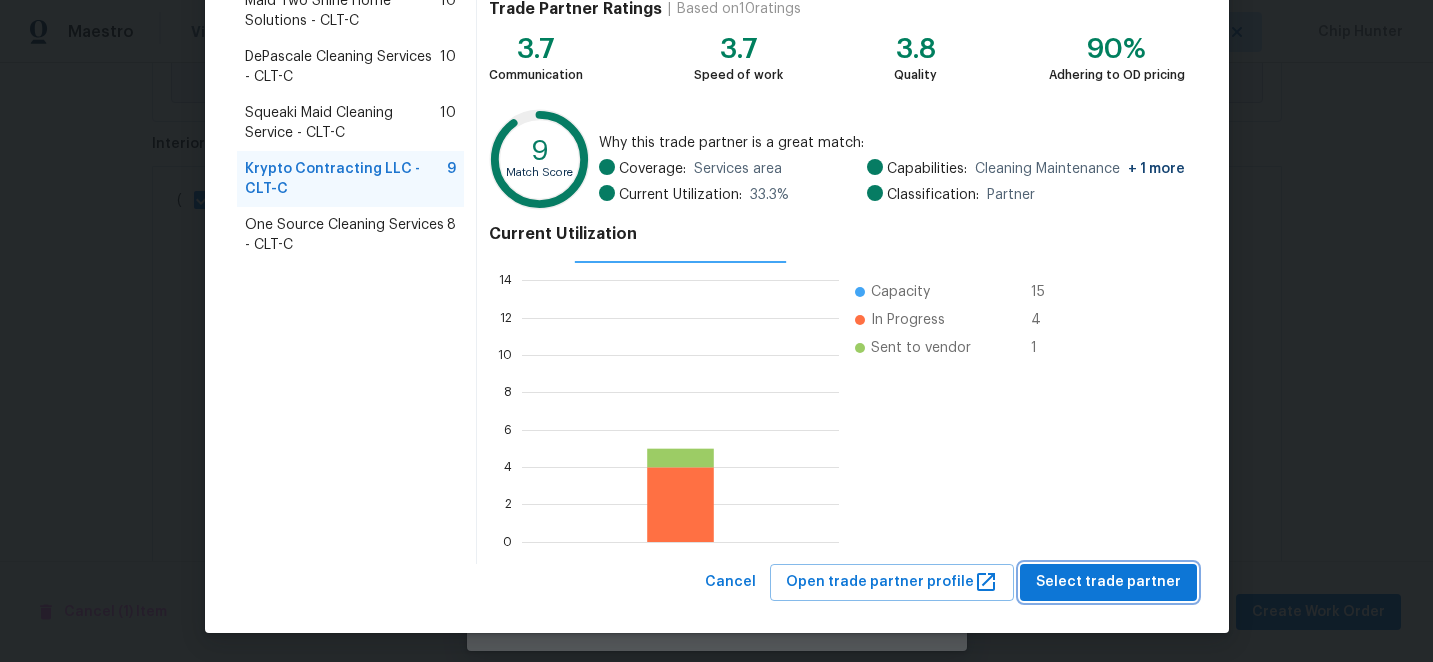 click on "Select trade partner" at bounding box center [1108, 582] 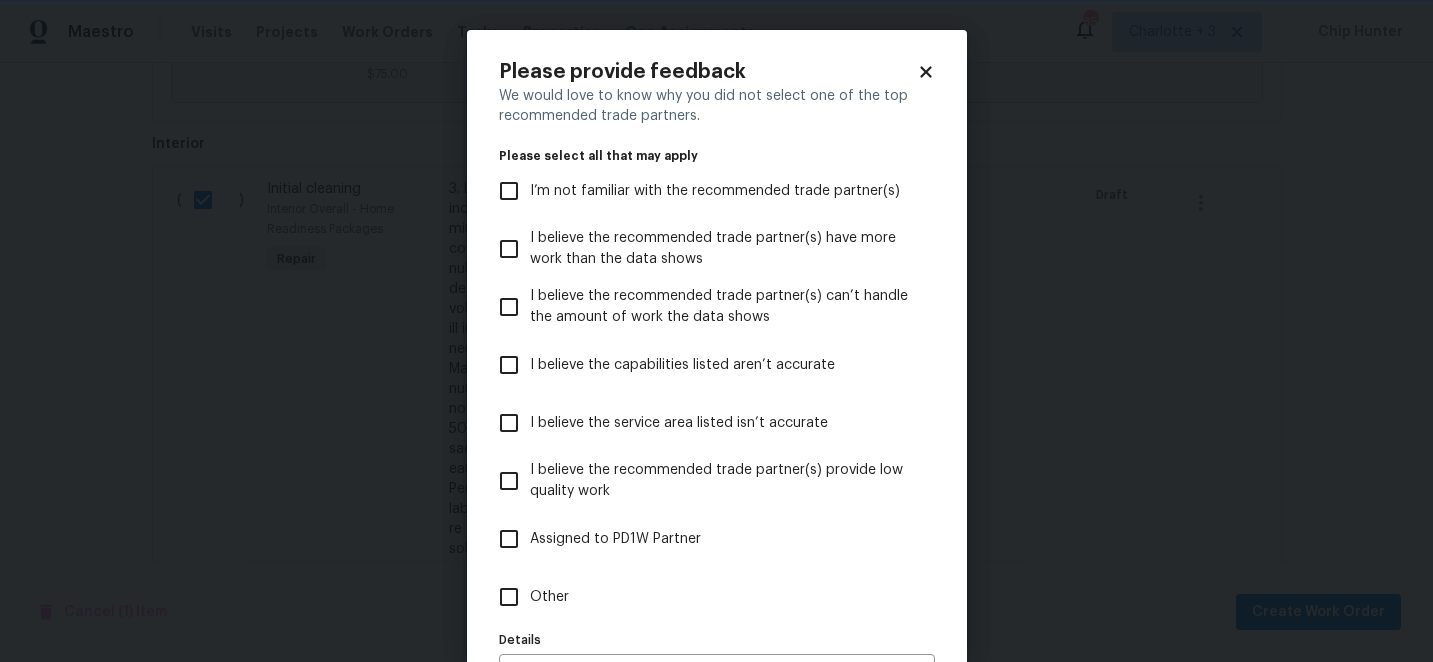 scroll, scrollTop: 0, scrollLeft: 0, axis: both 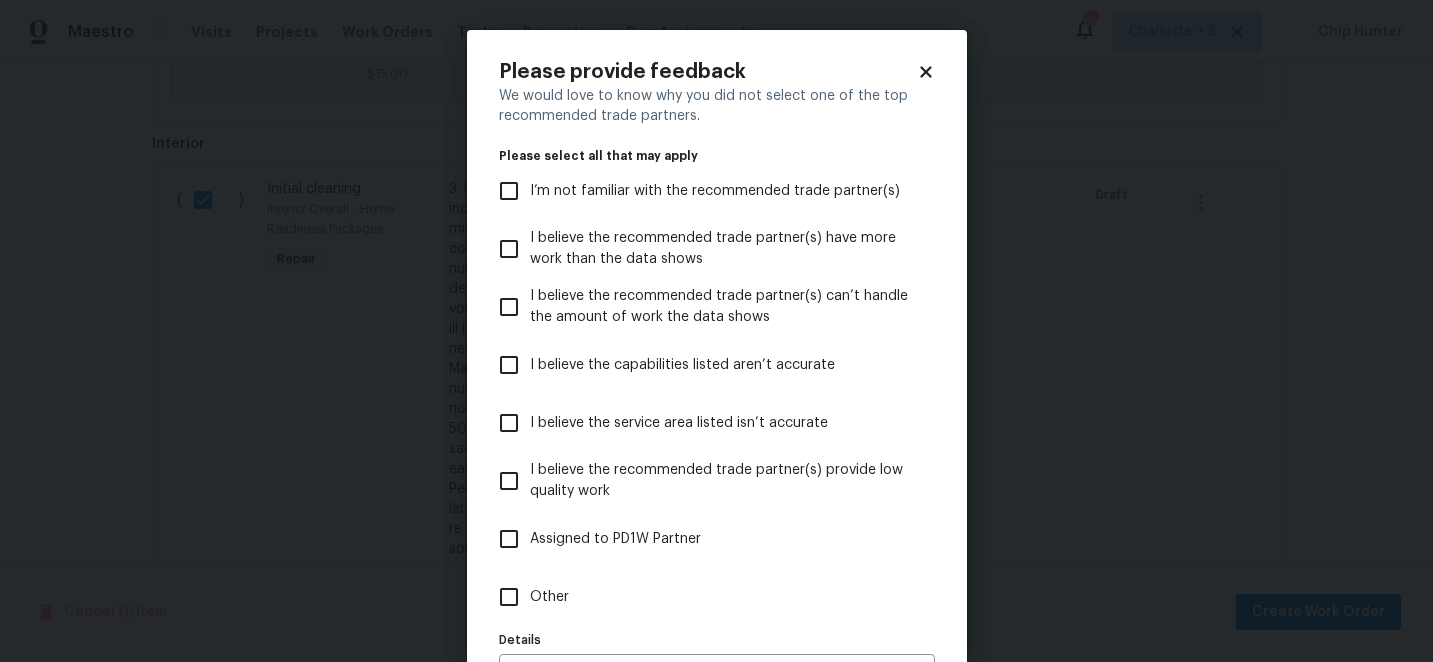 click on "I believe the recommended trade partner(s) provide low quality work" at bounding box center (724, 481) 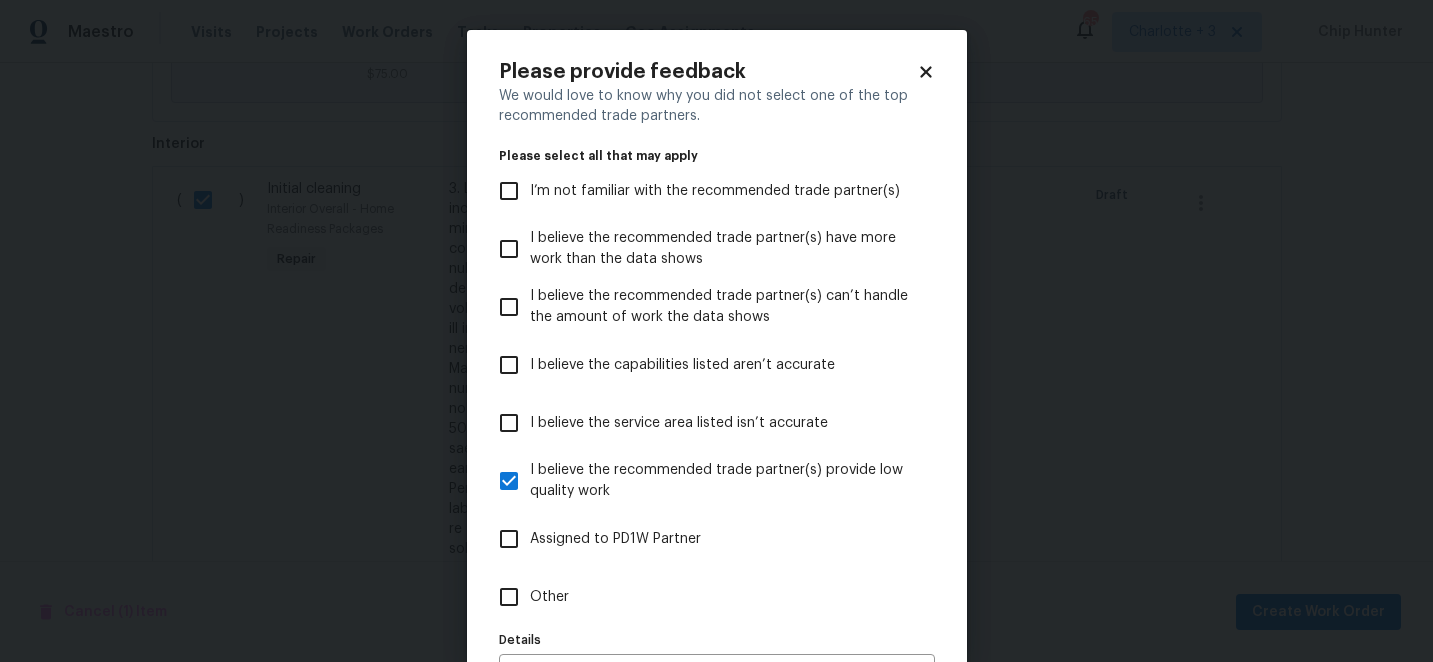 scroll, scrollTop: 130, scrollLeft: 0, axis: vertical 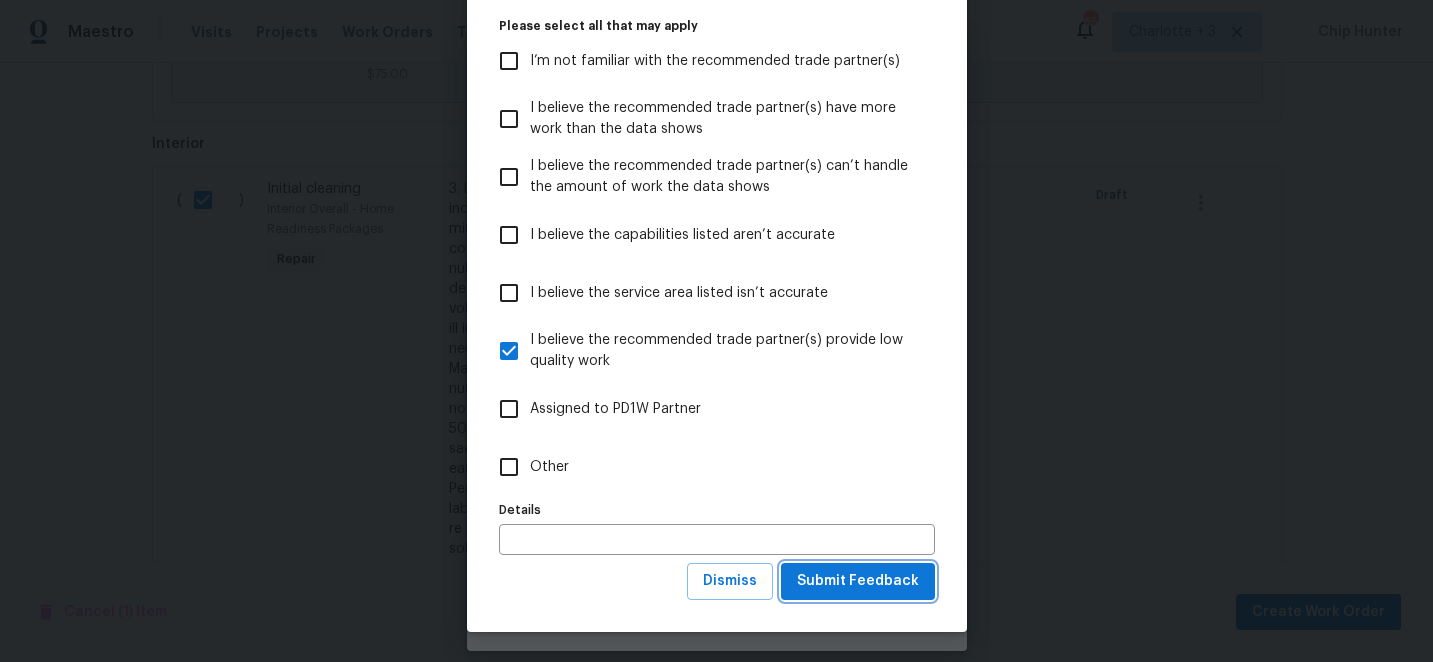 click on "Submit Feedback" at bounding box center [858, 581] 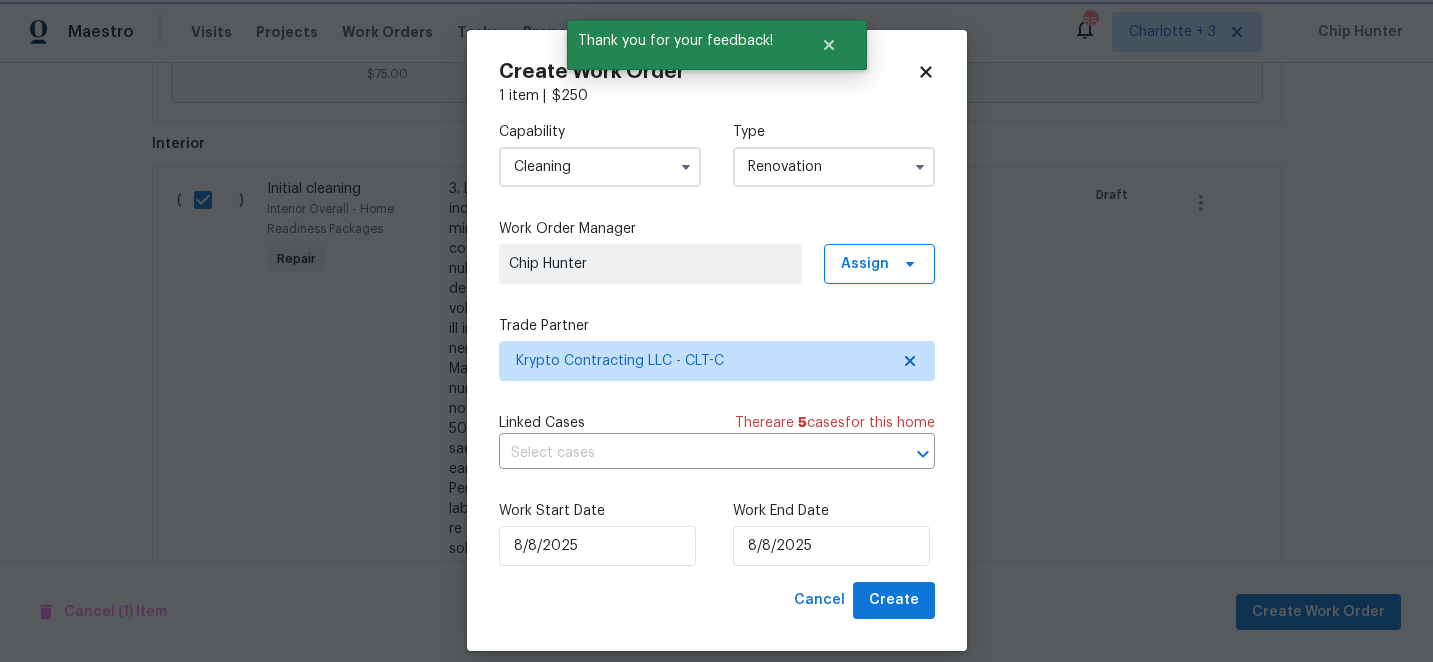 scroll, scrollTop: 0, scrollLeft: 0, axis: both 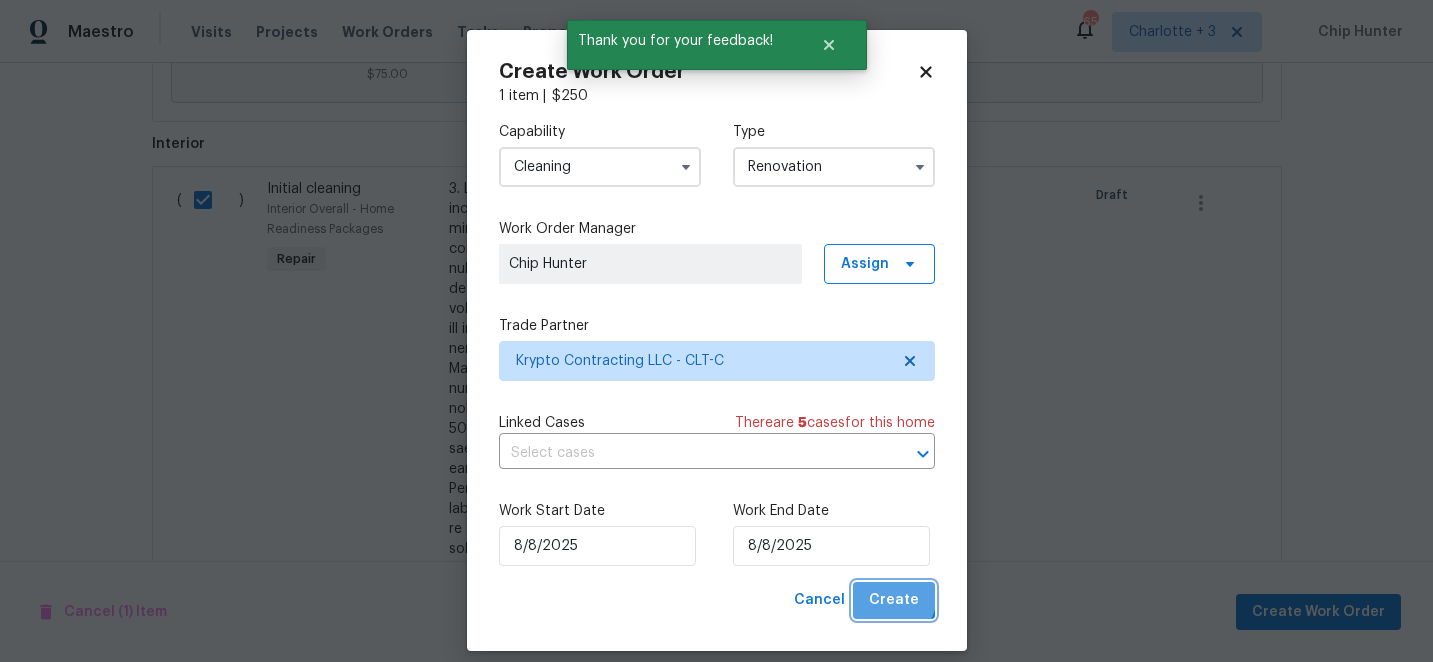 click on "Create" at bounding box center [894, 600] 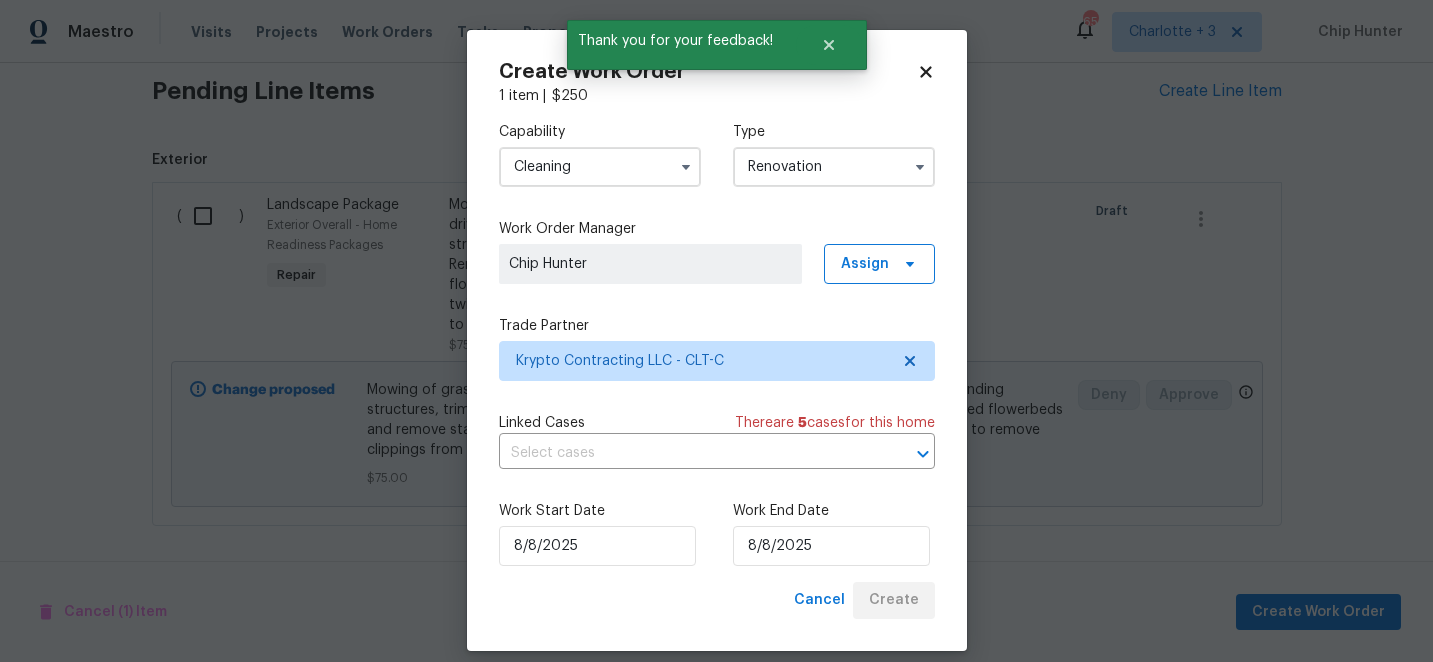 scroll, scrollTop: 611, scrollLeft: 0, axis: vertical 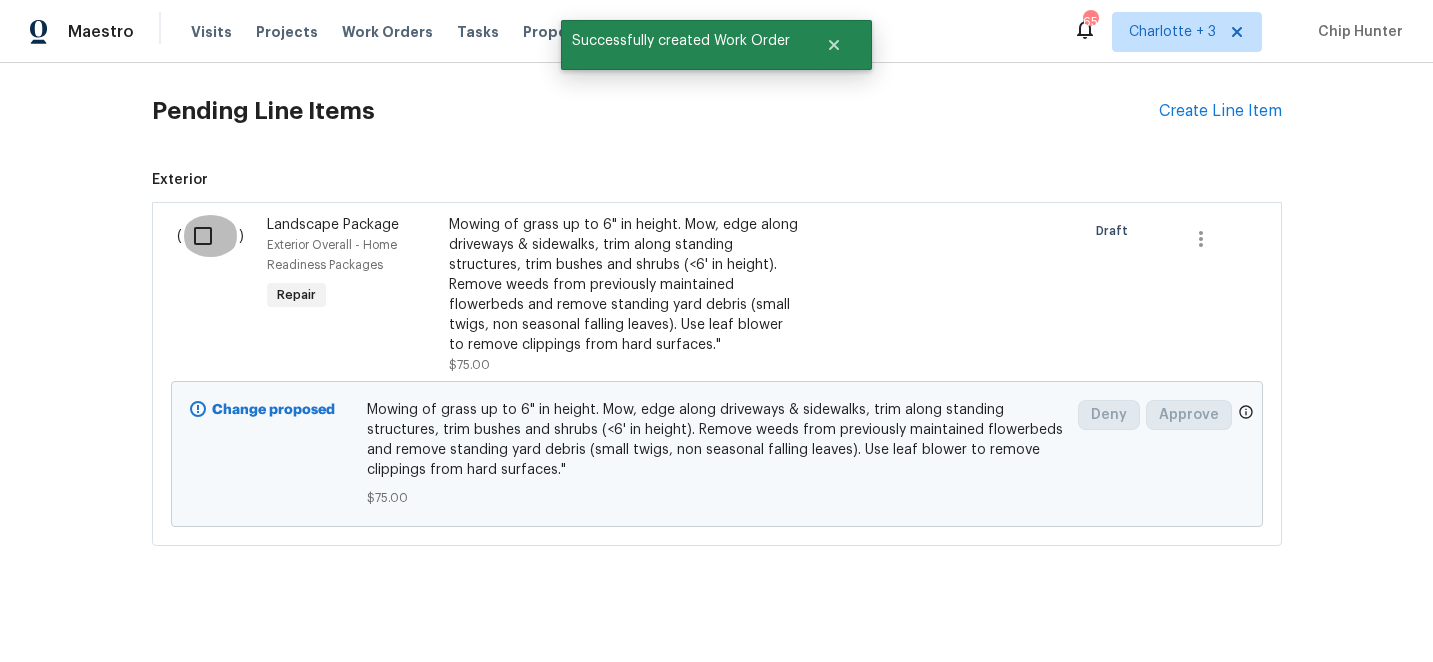click at bounding box center [210, 236] 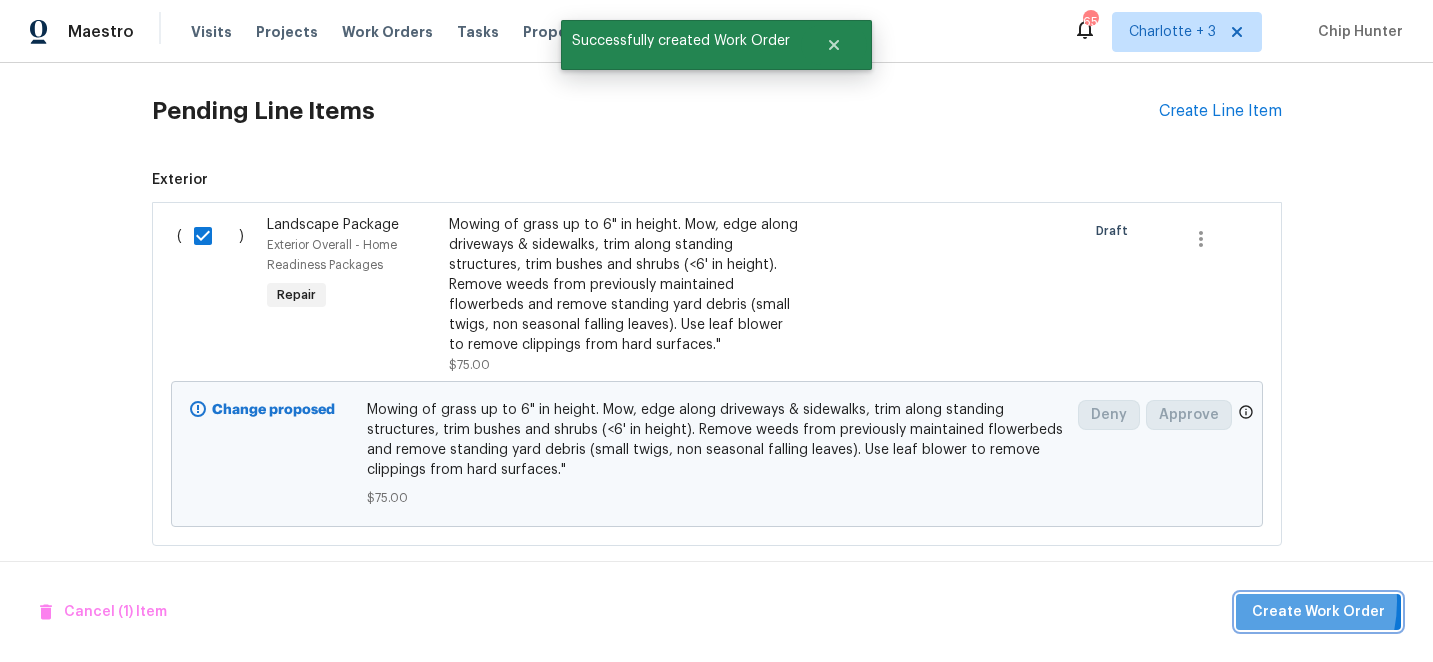 click on "Create Work Order" at bounding box center (1318, 612) 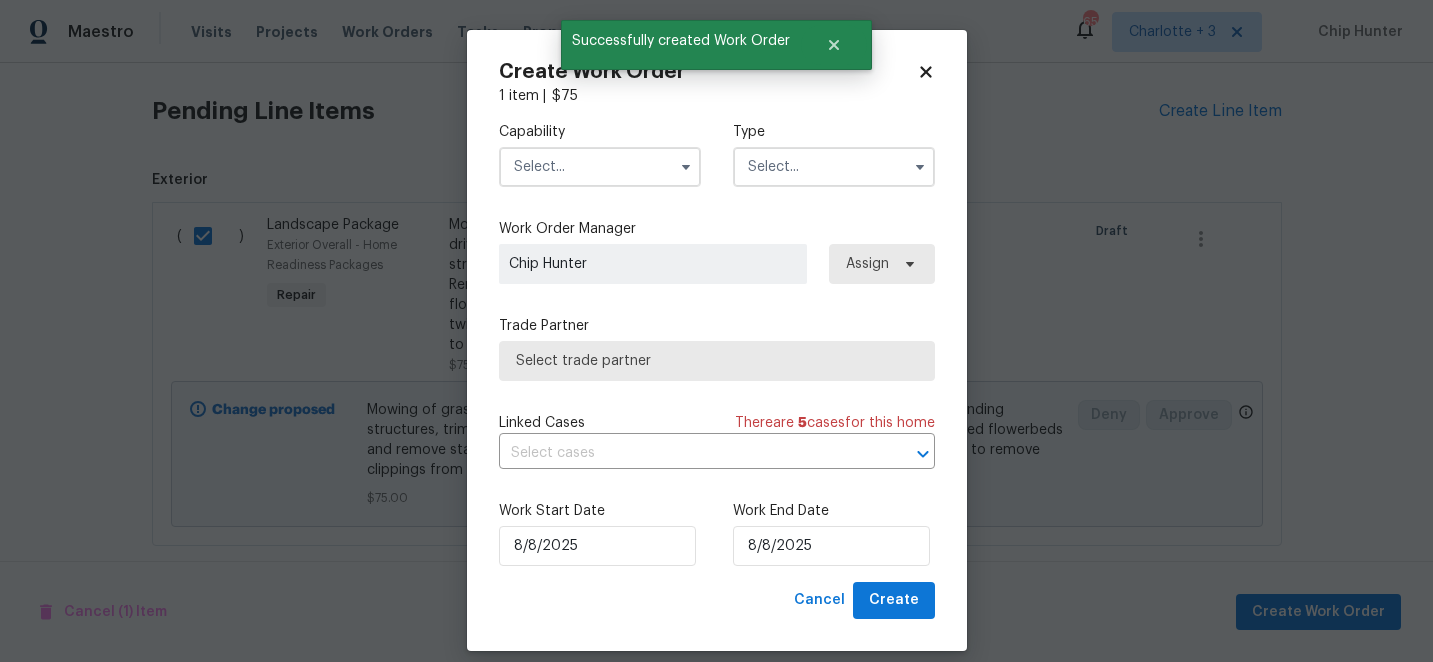 click at bounding box center (600, 167) 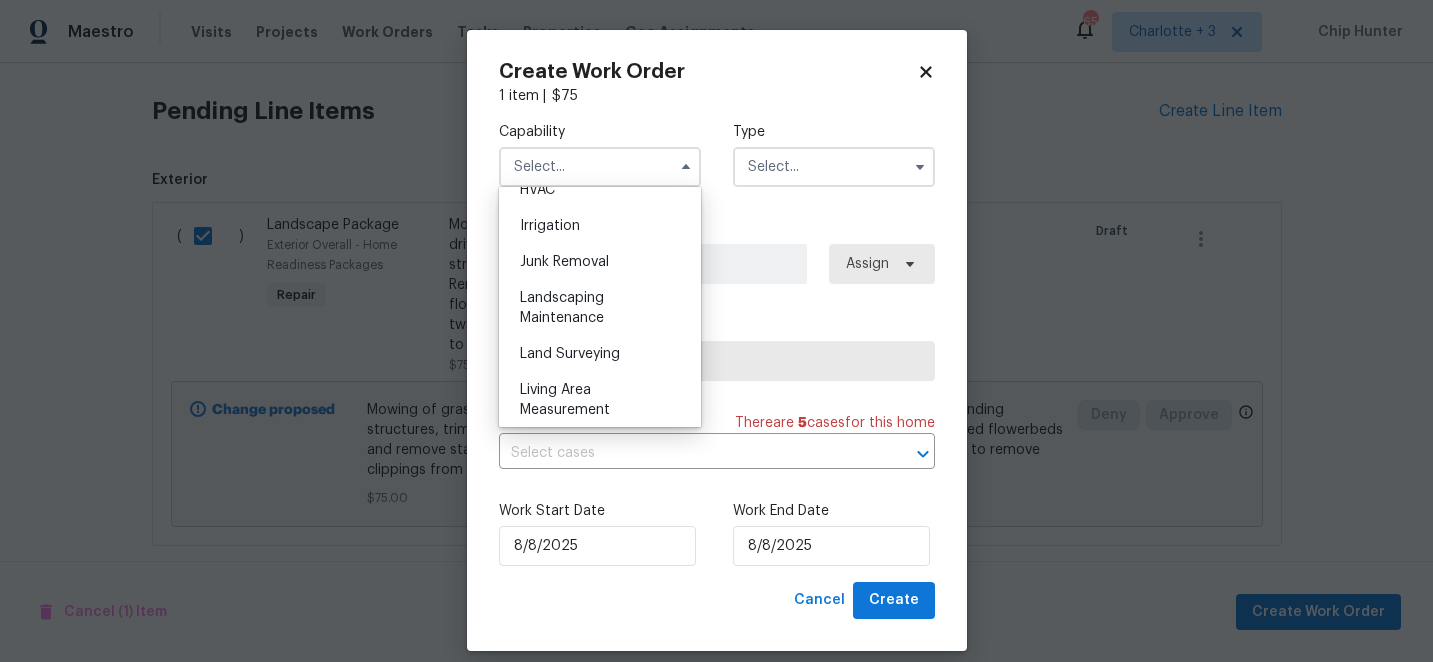 scroll, scrollTop: 1215, scrollLeft: 0, axis: vertical 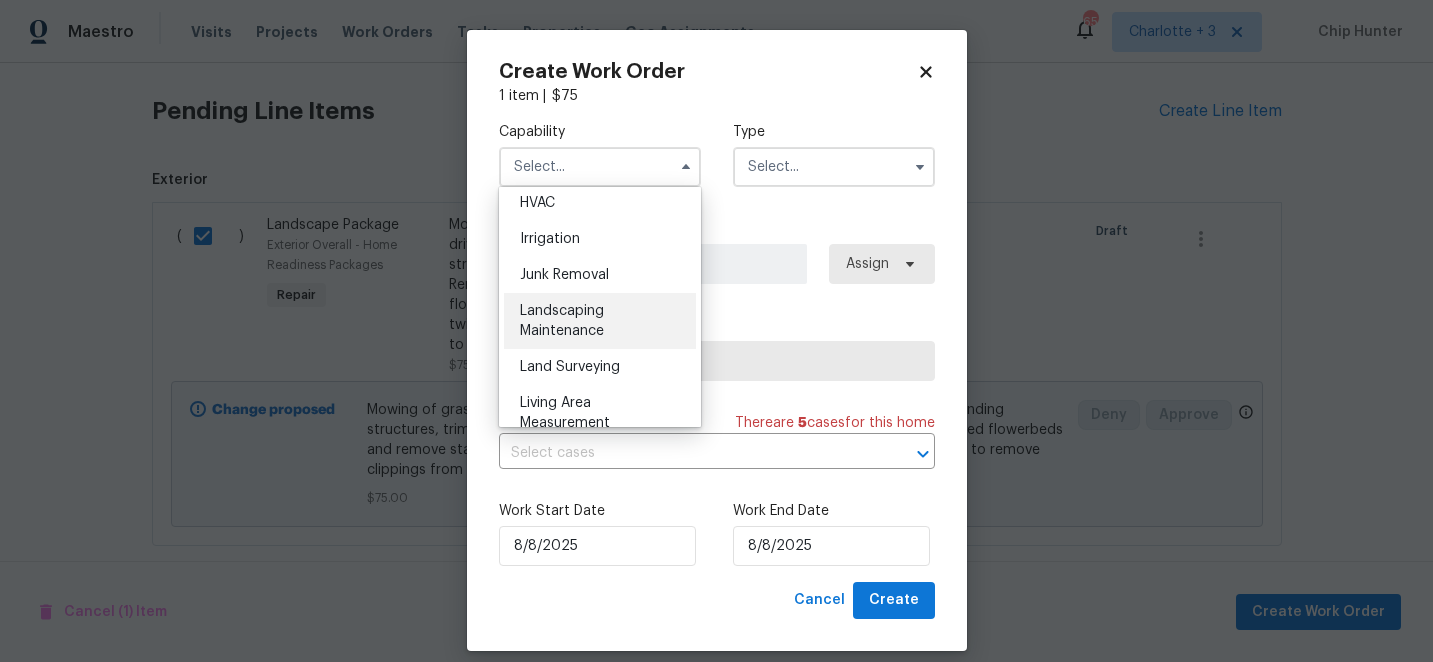 click on "Landscaping Maintenance" at bounding box center [600, 321] 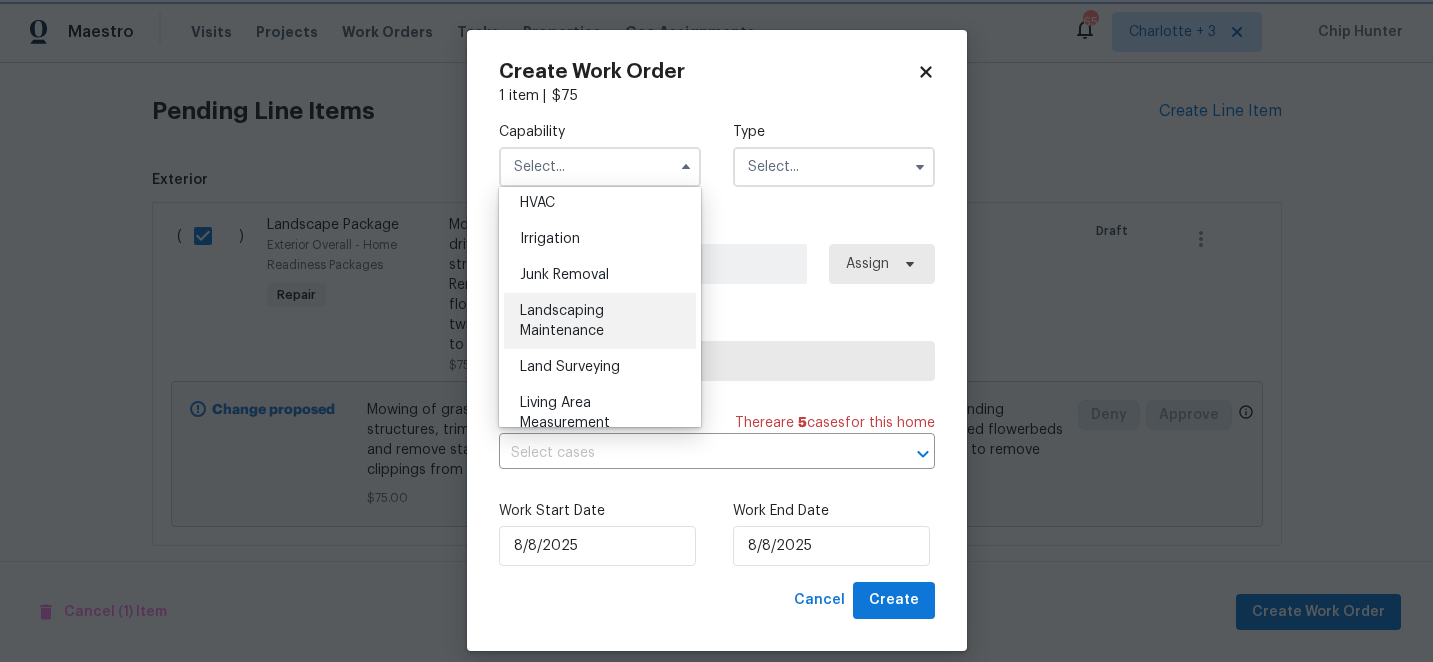 type on "Landscaping Maintenance" 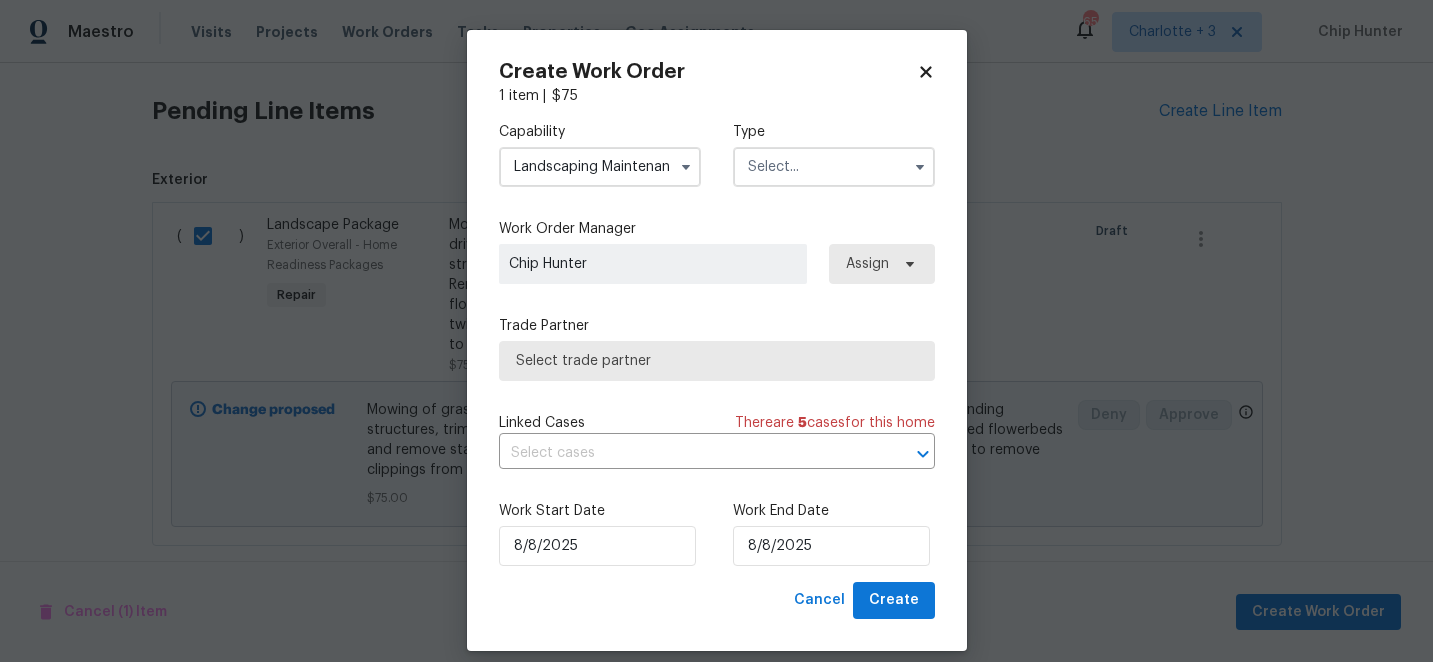 click at bounding box center (834, 167) 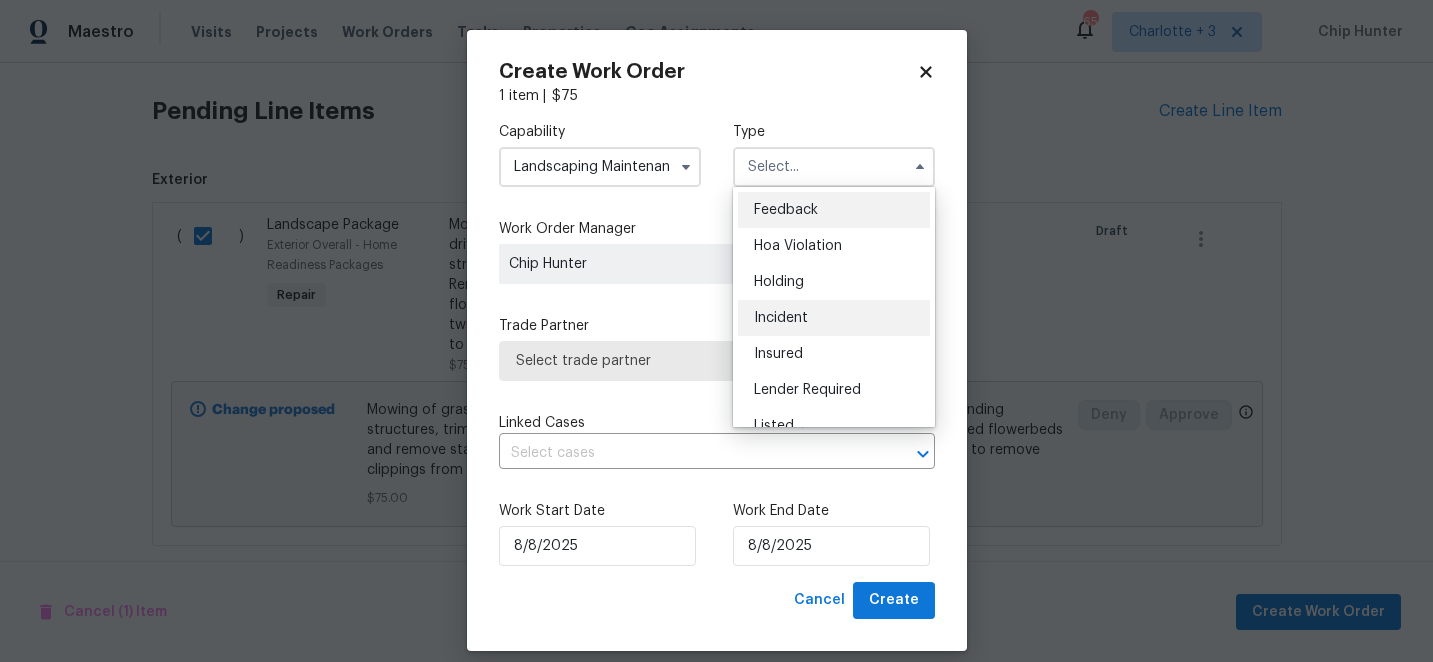 scroll, scrollTop: 454, scrollLeft: 0, axis: vertical 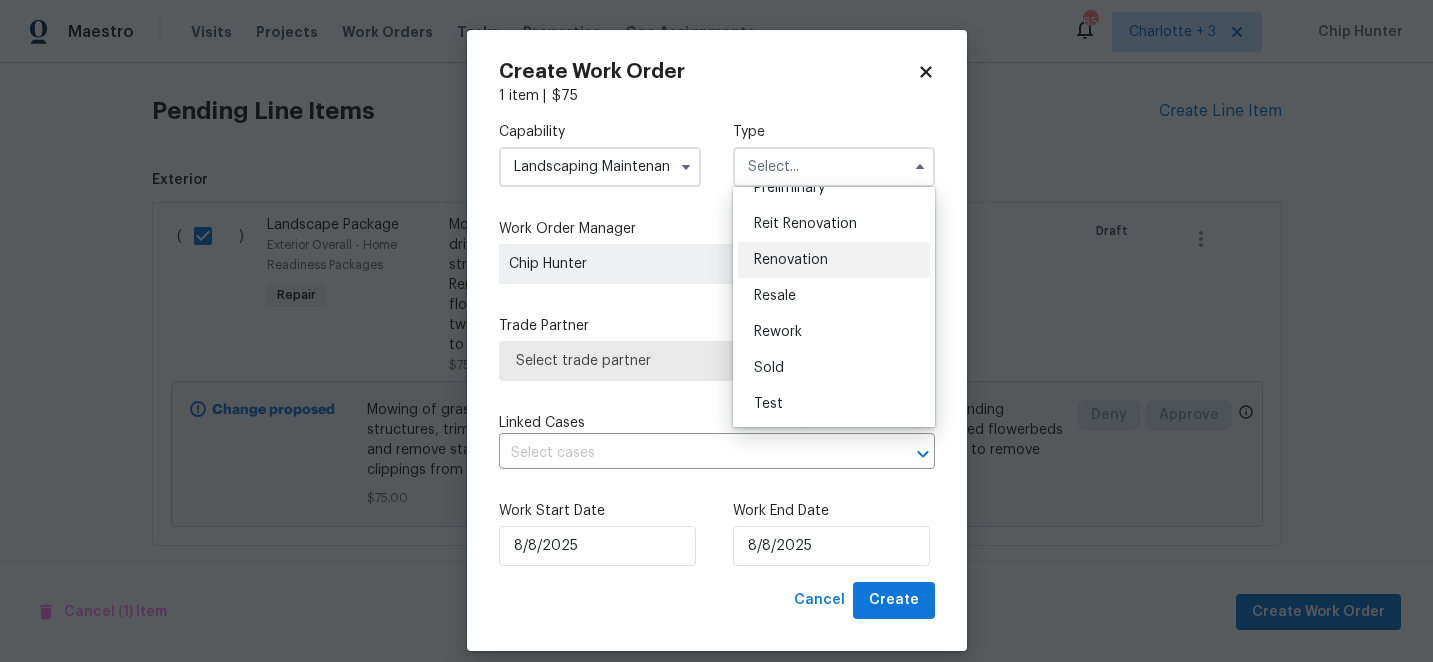 click on "Renovation" at bounding box center [791, 260] 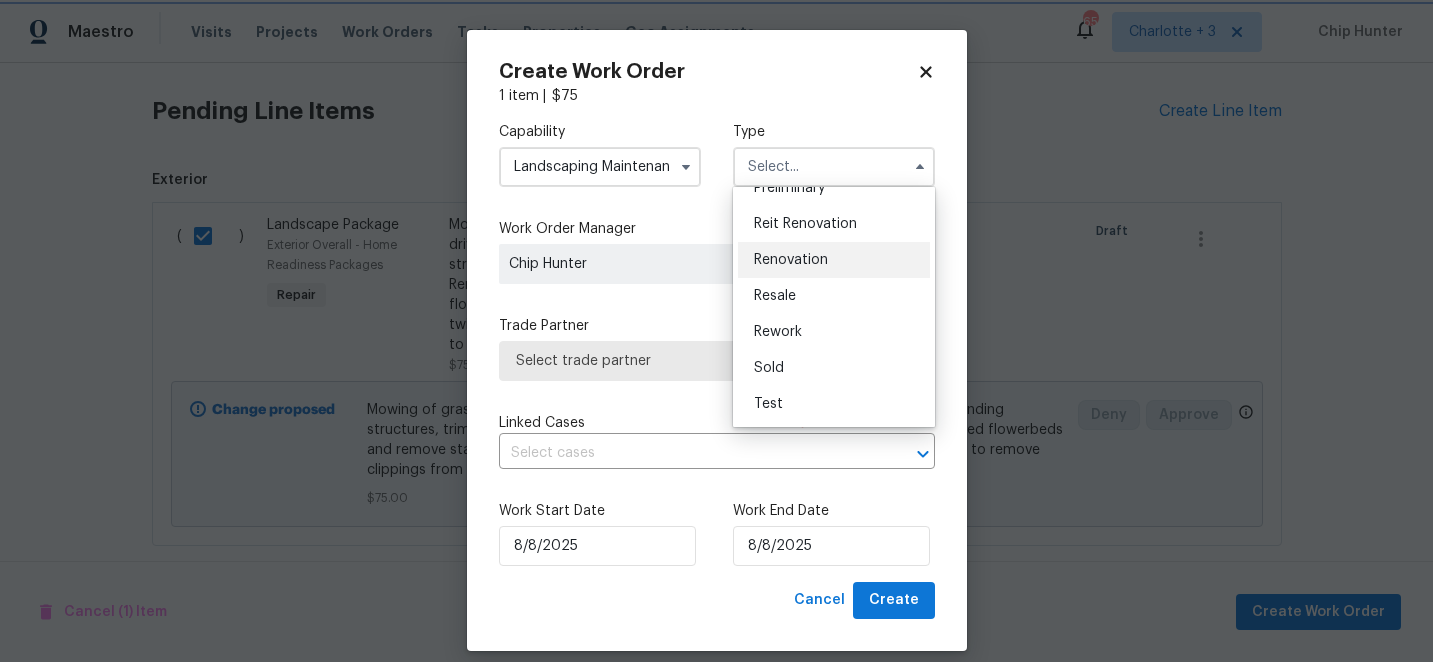 type on "Renovation" 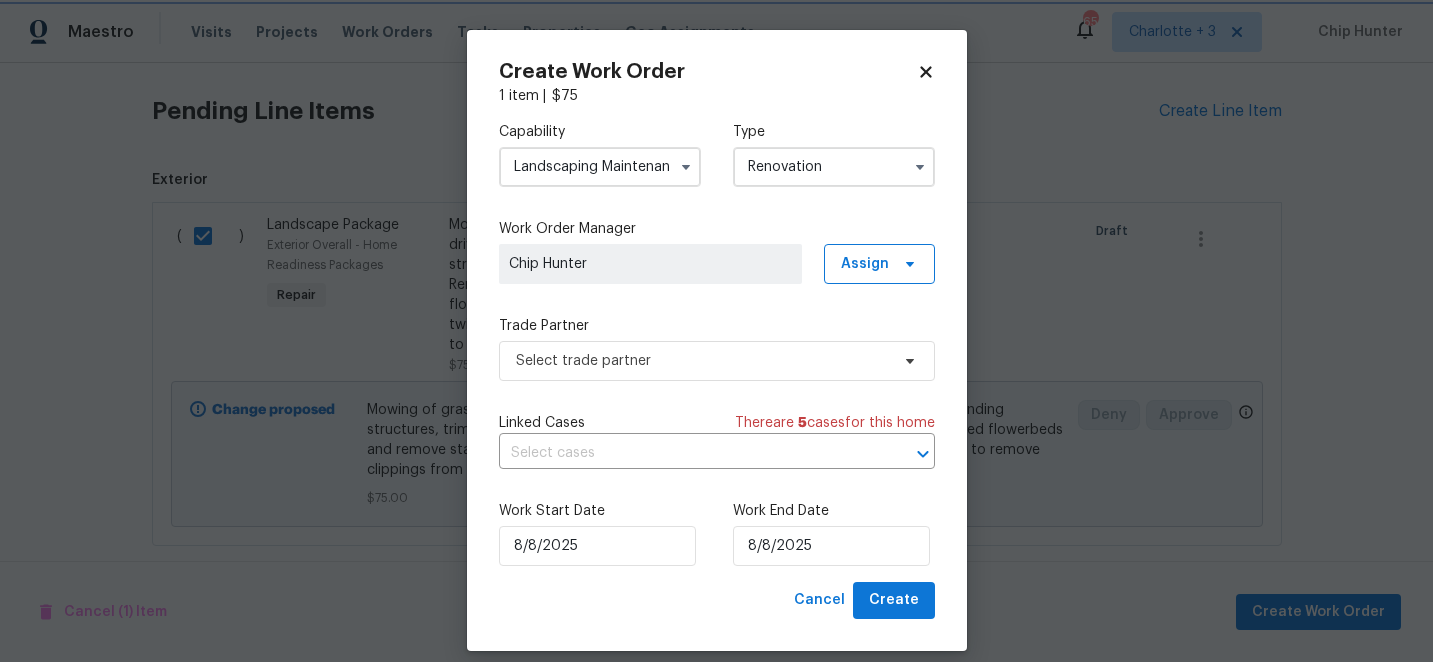 scroll, scrollTop: 0, scrollLeft: 0, axis: both 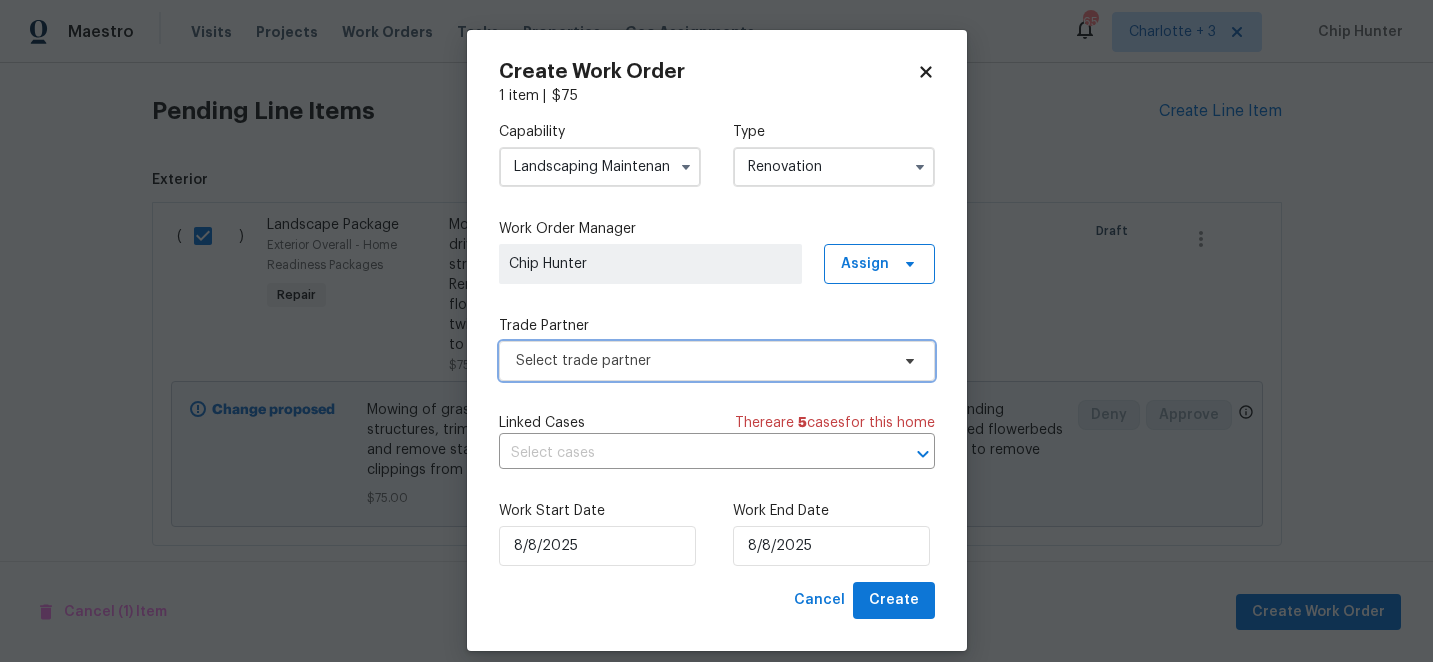 click on "Select trade partner" at bounding box center (717, 361) 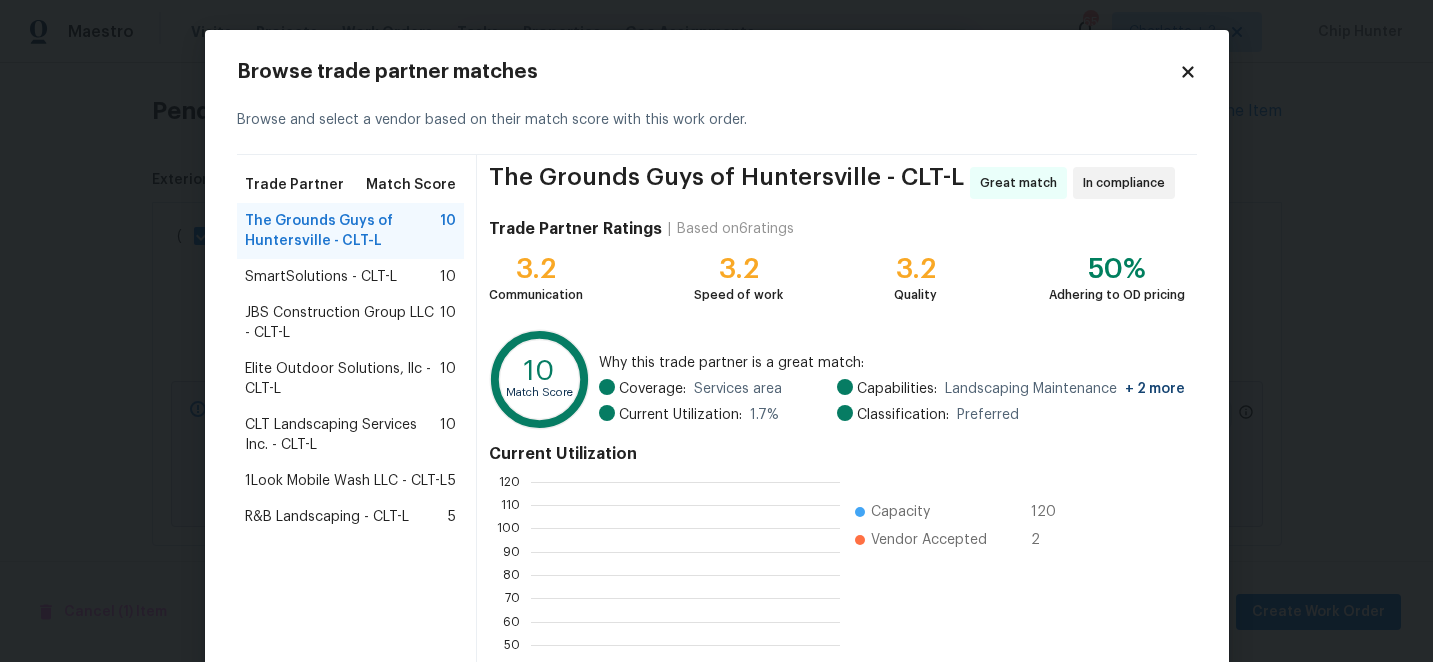 scroll, scrollTop: 2, scrollLeft: 2, axis: both 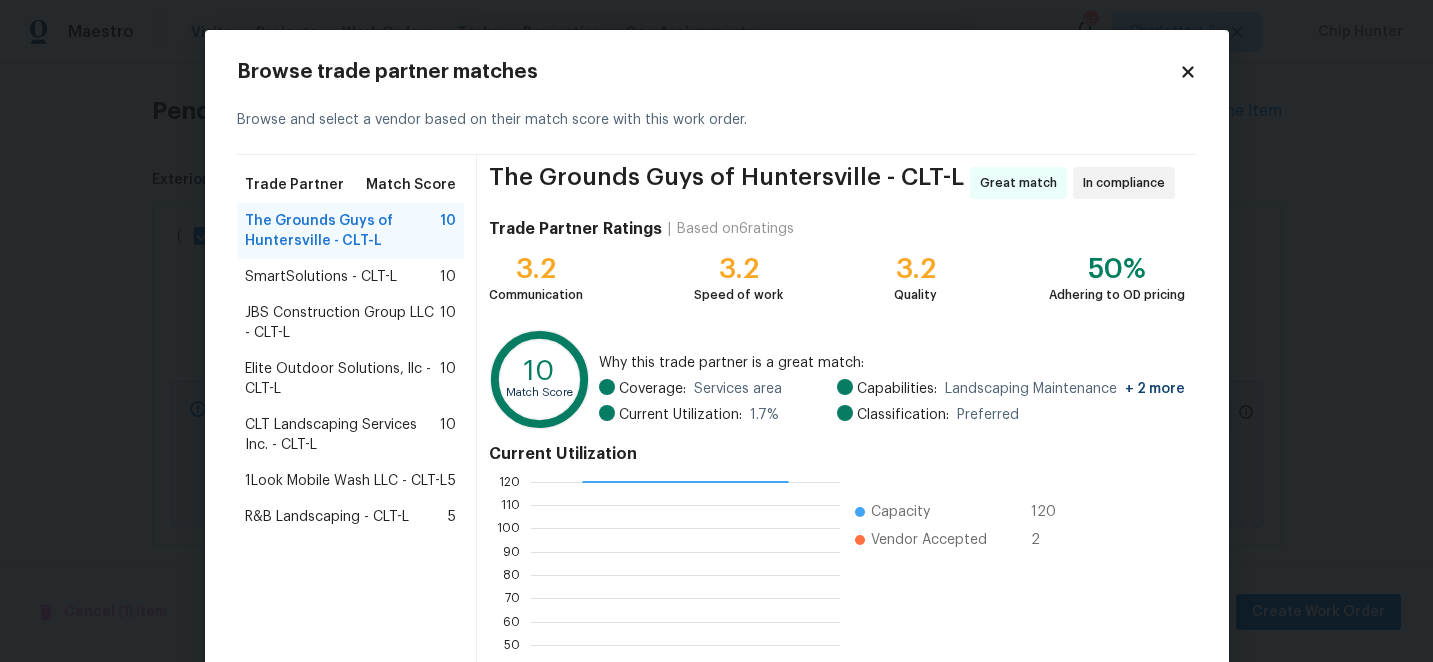 click on "SmartSolutions - CLT-L" at bounding box center (321, 277) 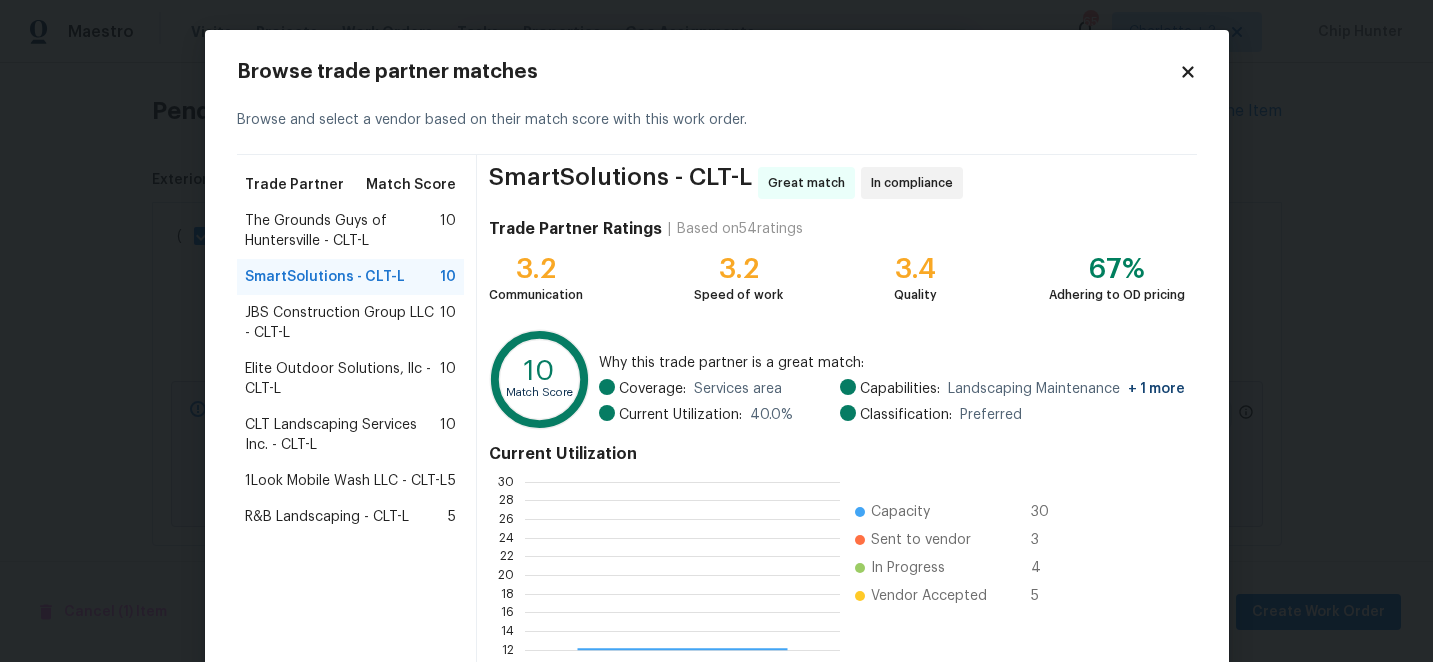scroll, scrollTop: 2, scrollLeft: 2, axis: both 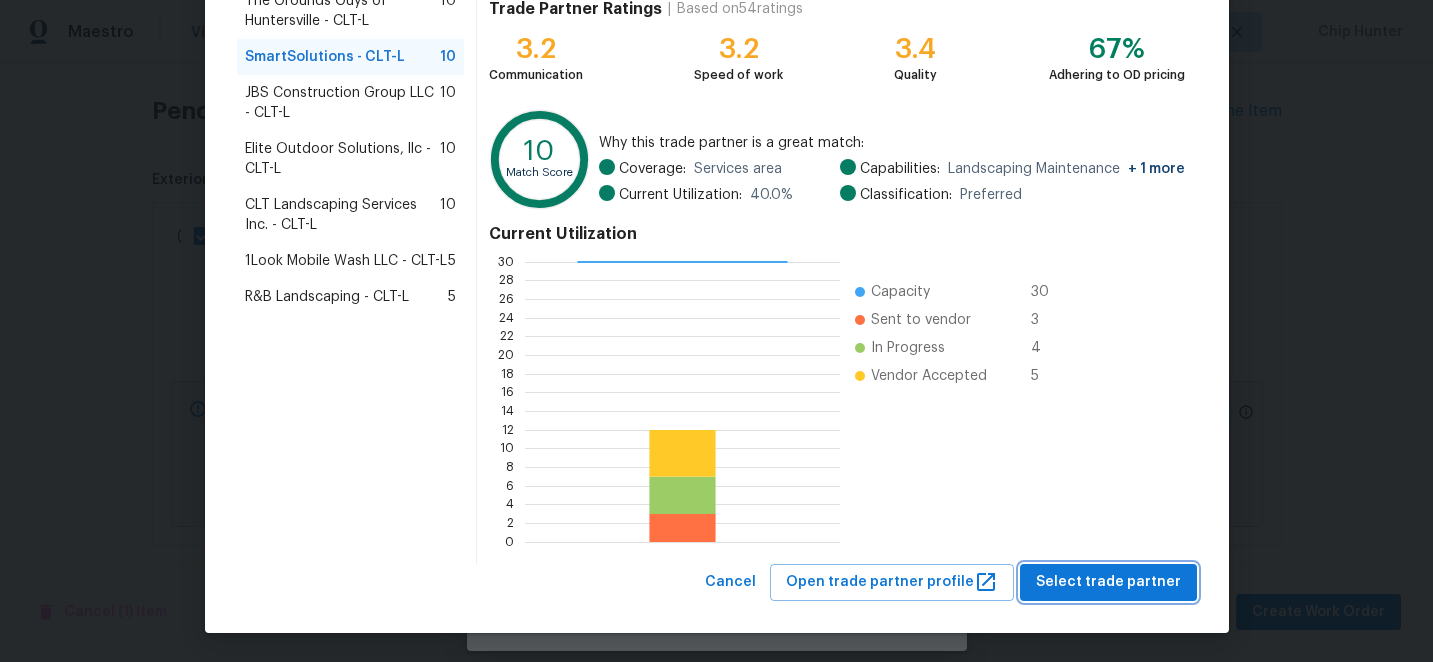 click on "Select trade partner" at bounding box center [1108, 582] 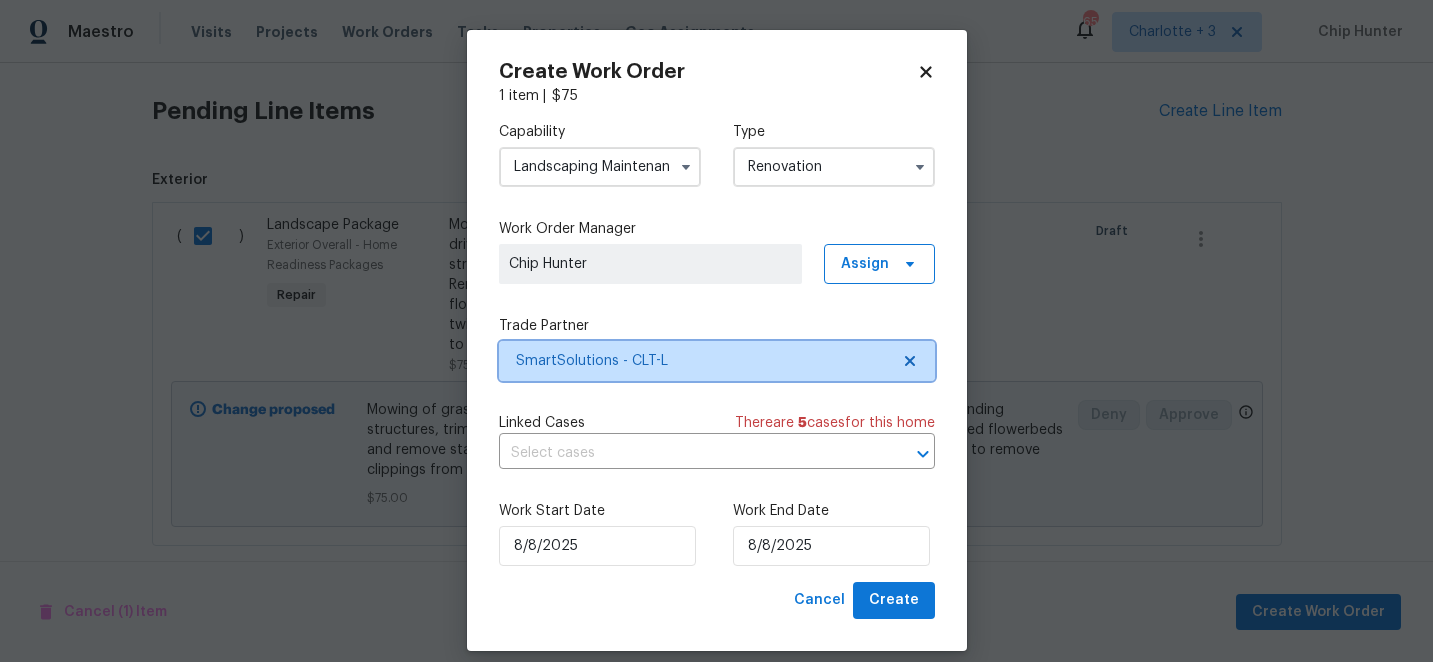 scroll, scrollTop: 0, scrollLeft: 0, axis: both 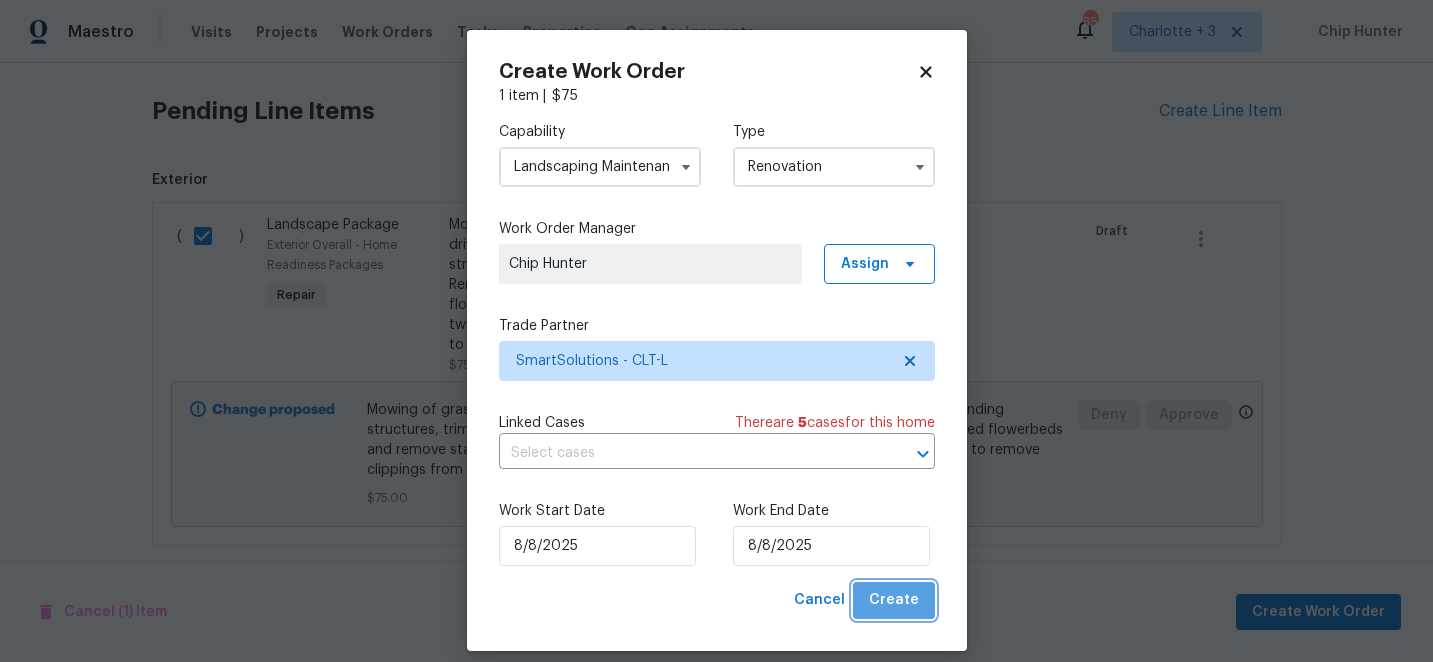 click on "Create" at bounding box center (894, 600) 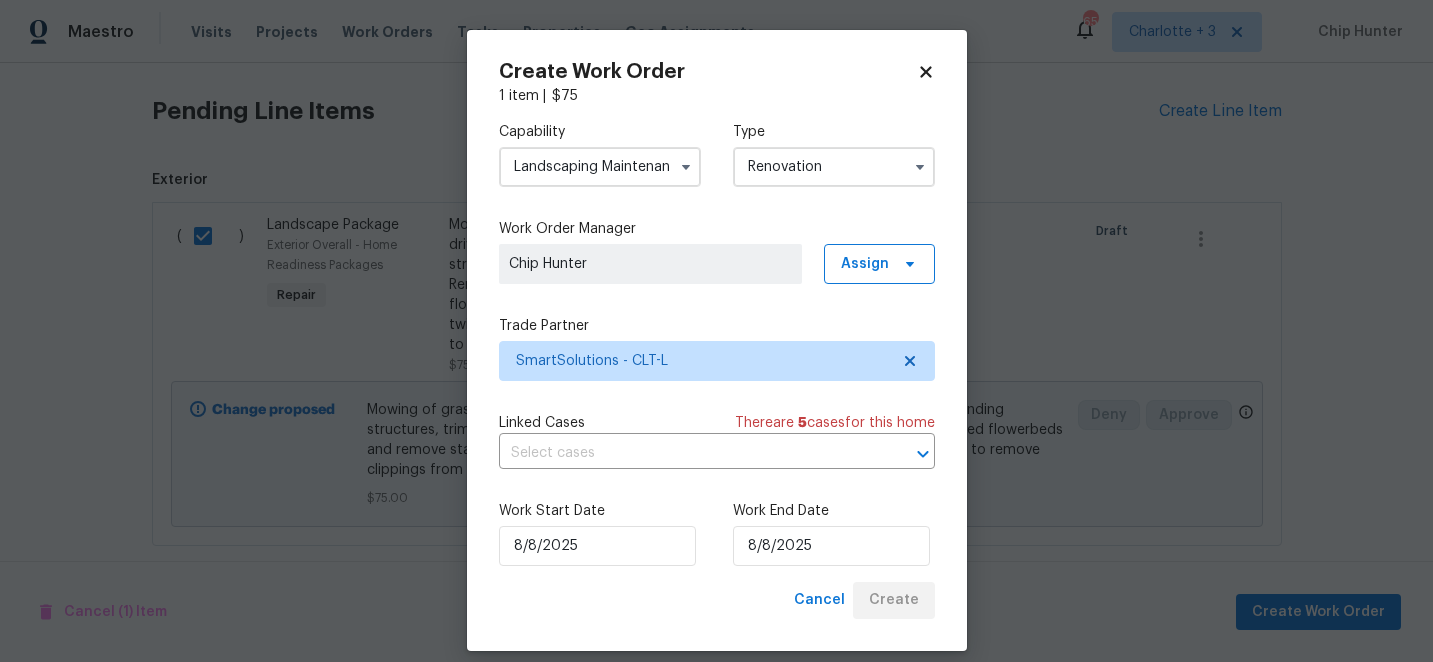 scroll, scrollTop: 316, scrollLeft: 0, axis: vertical 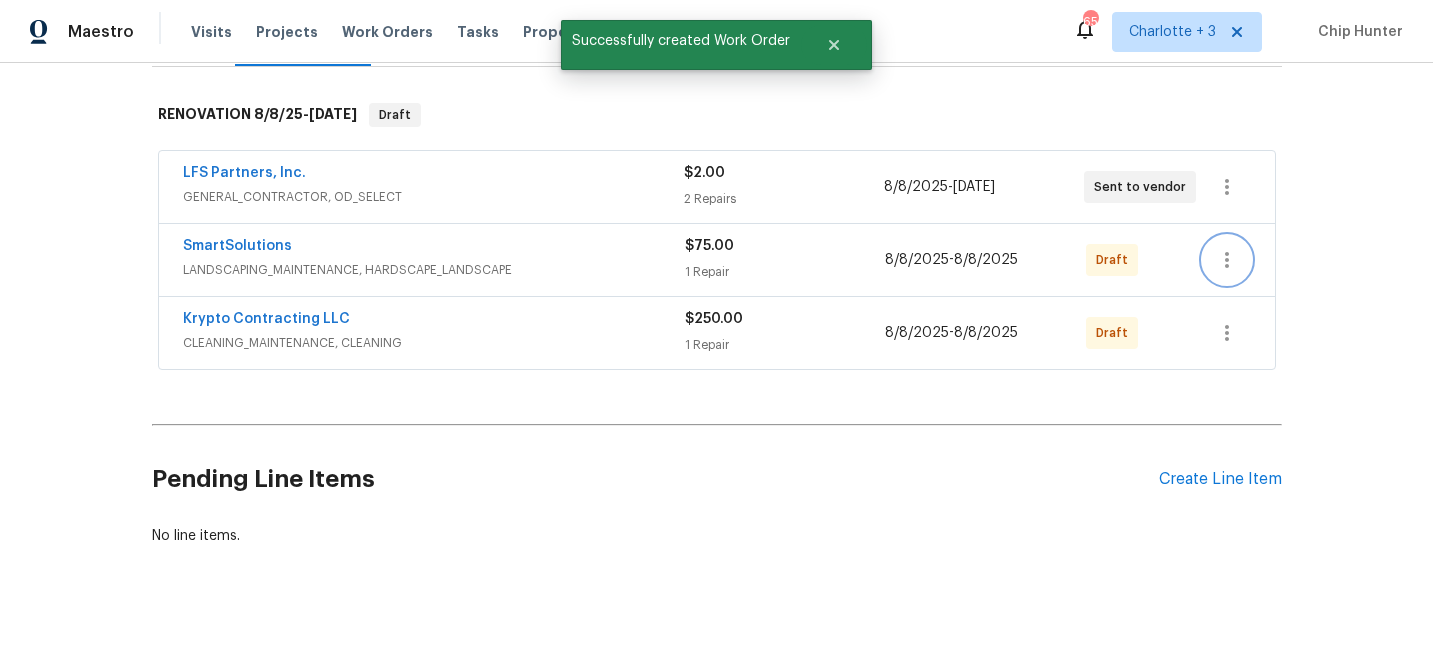 click 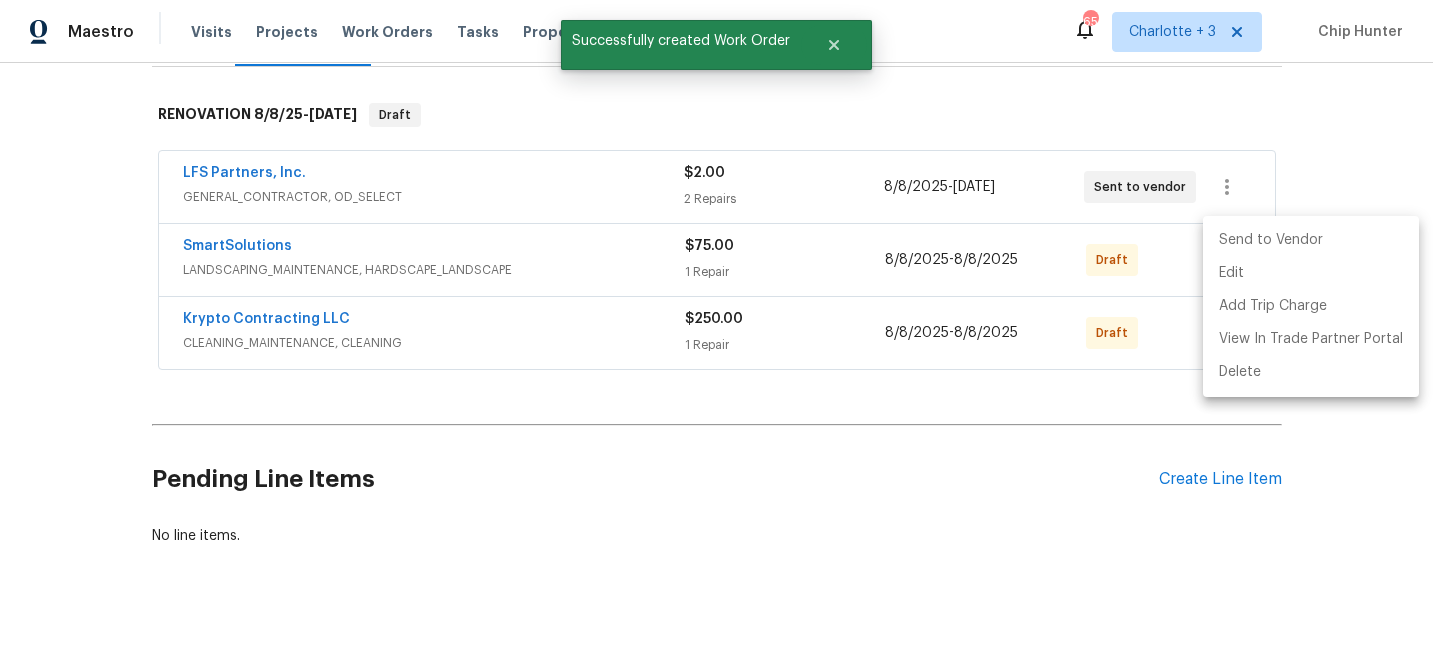 click on "Send to Vendor" at bounding box center [1311, 240] 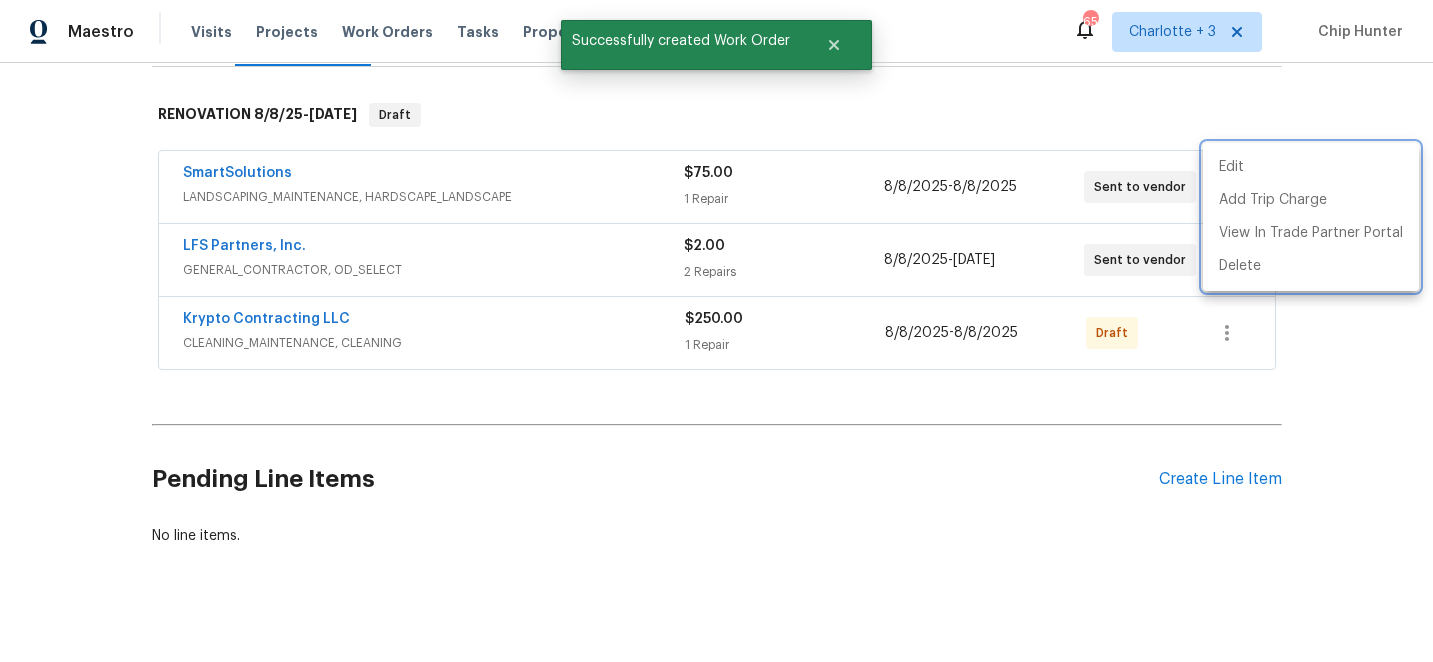 click at bounding box center [716, 331] 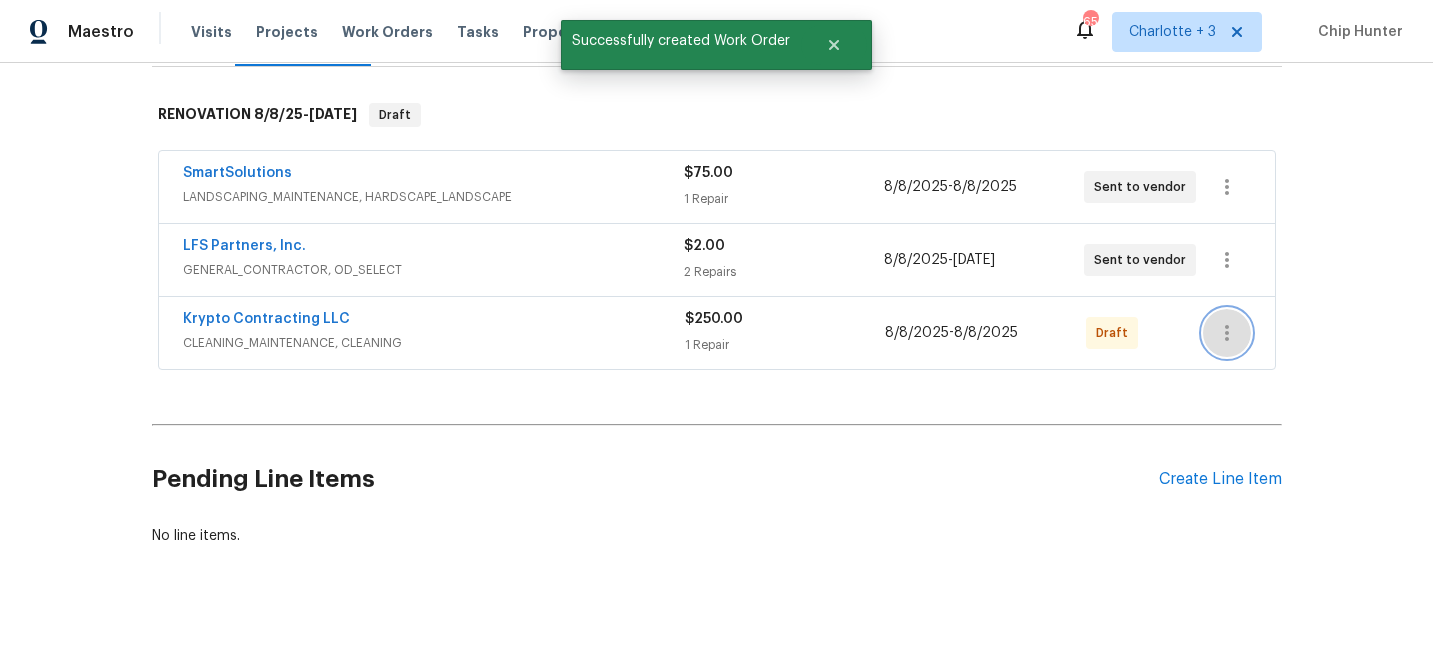 click 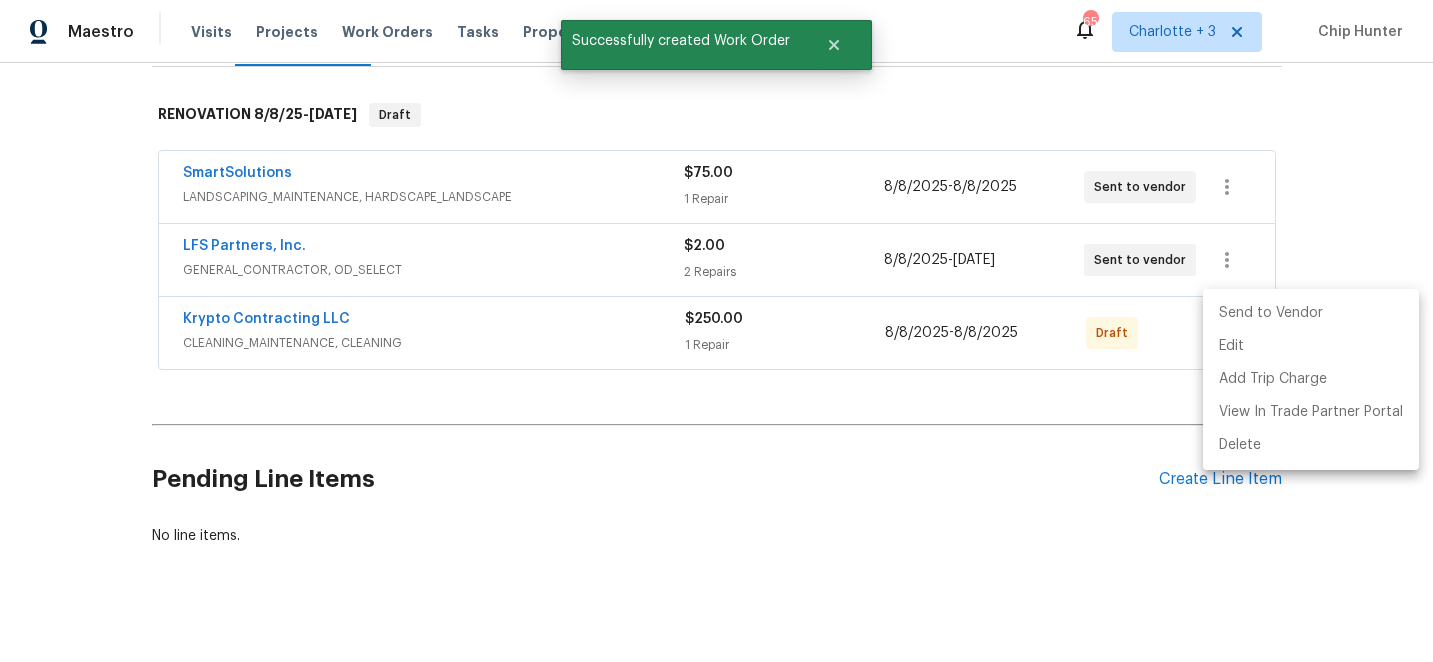 click on "Send to Vendor" at bounding box center (1311, 313) 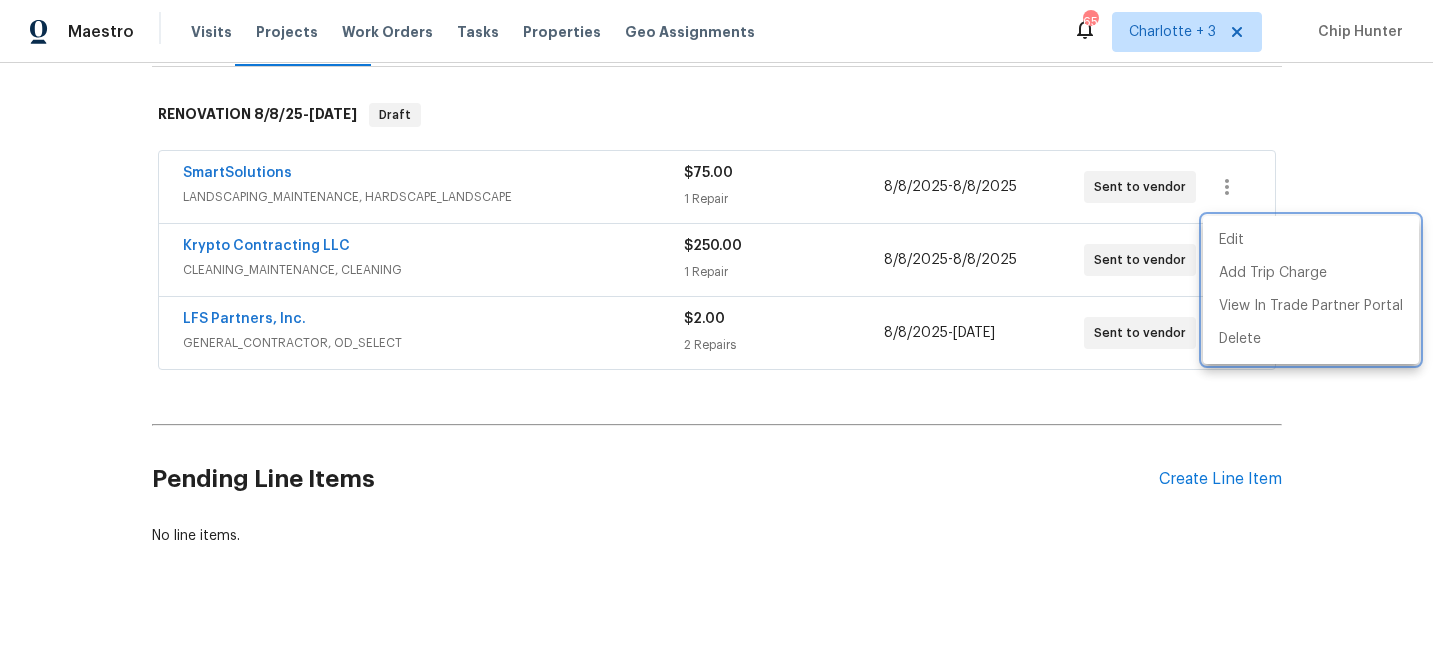 click at bounding box center (716, 331) 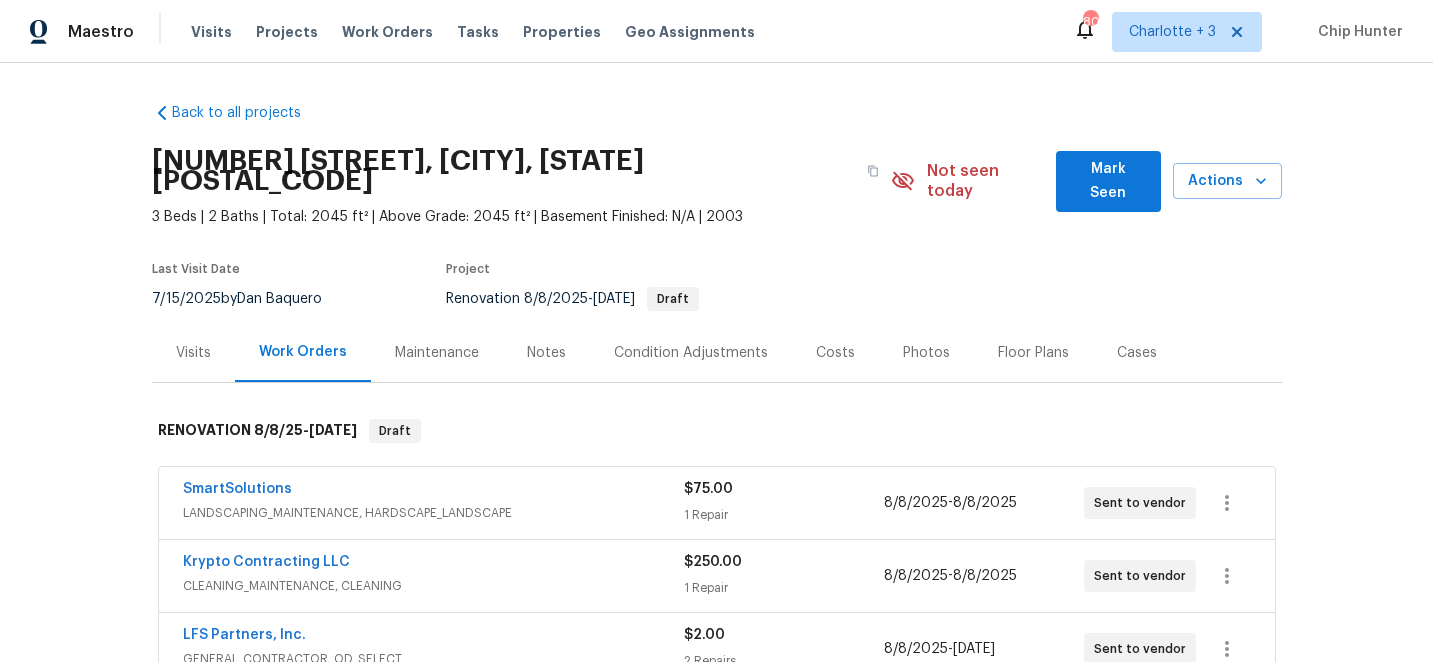 scroll, scrollTop: 0, scrollLeft: 0, axis: both 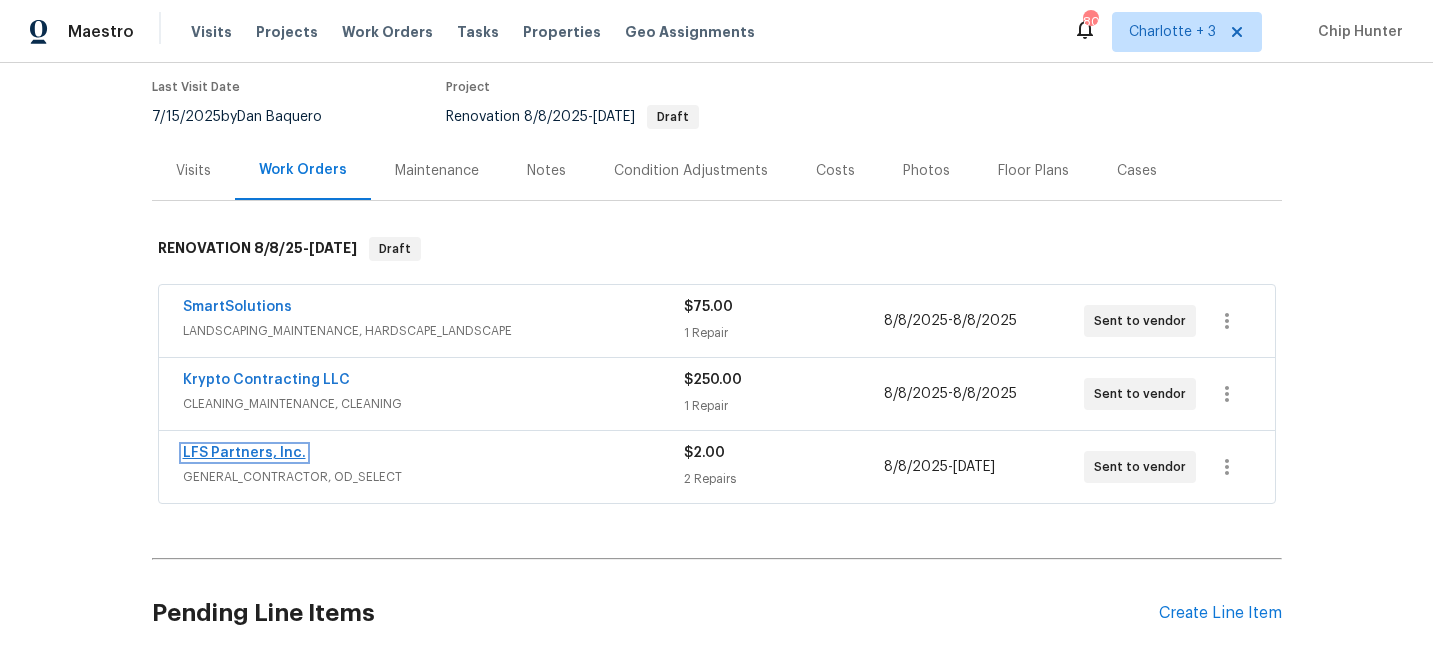 click on "LFS Partners, Inc." at bounding box center (244, 453) 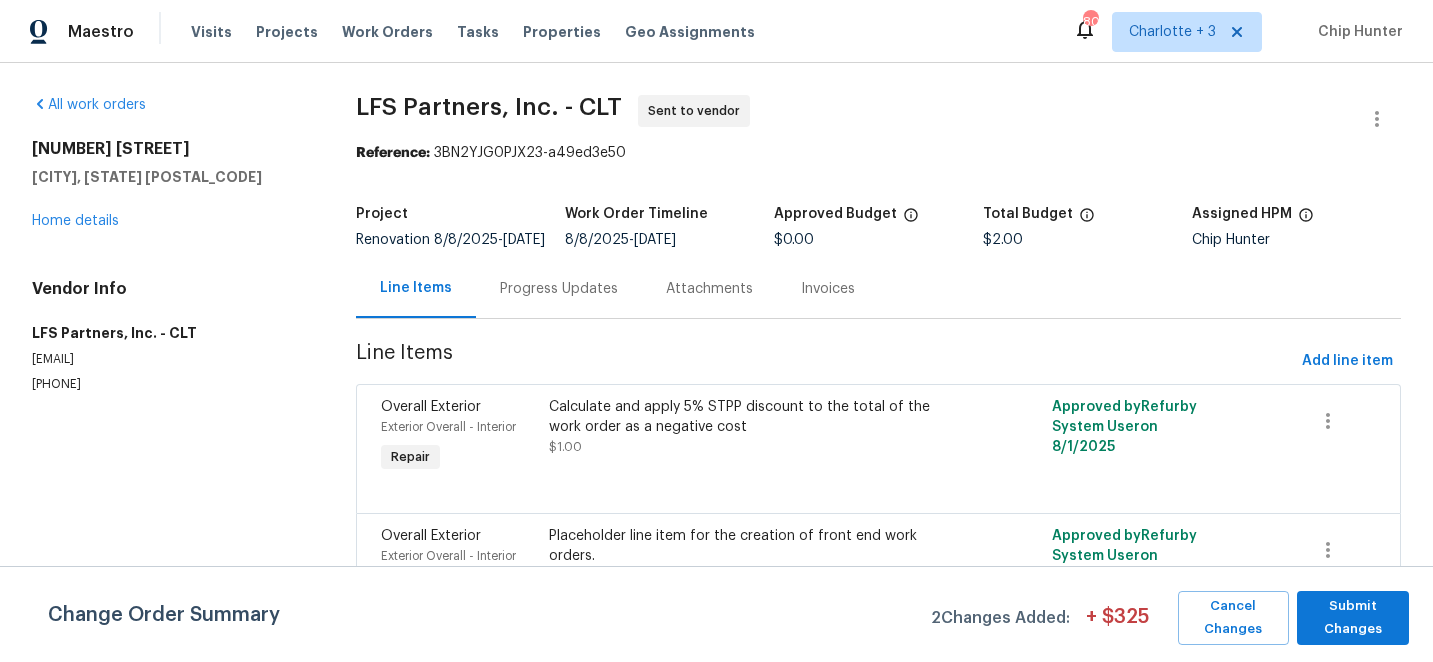 click on "Progress Updates" at bounding box center [559, 289] 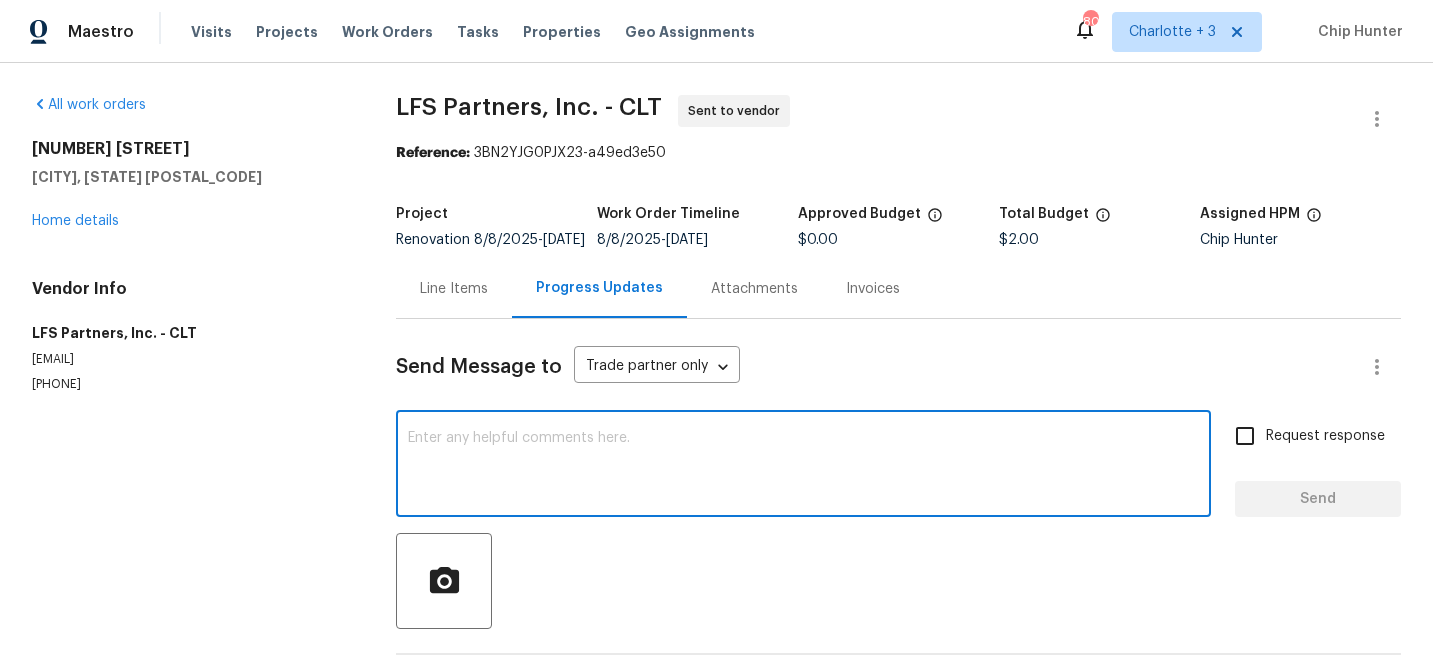 click at bounding box center (803, 466) 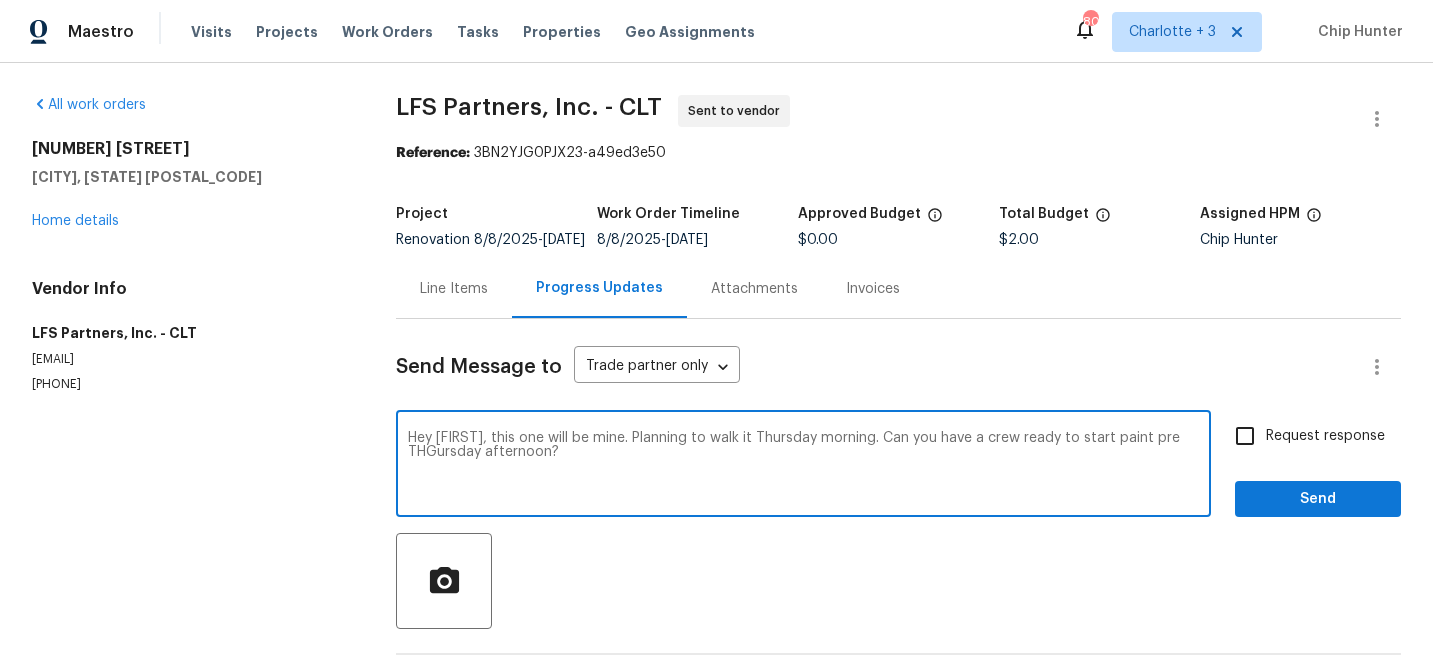 click on "Hey [FIRST], this one will be mine. Planning to walk it Thursday morning. Can you have a crew ready to start paint pre THGursday afternoon?" at bounding box center (803, 466) 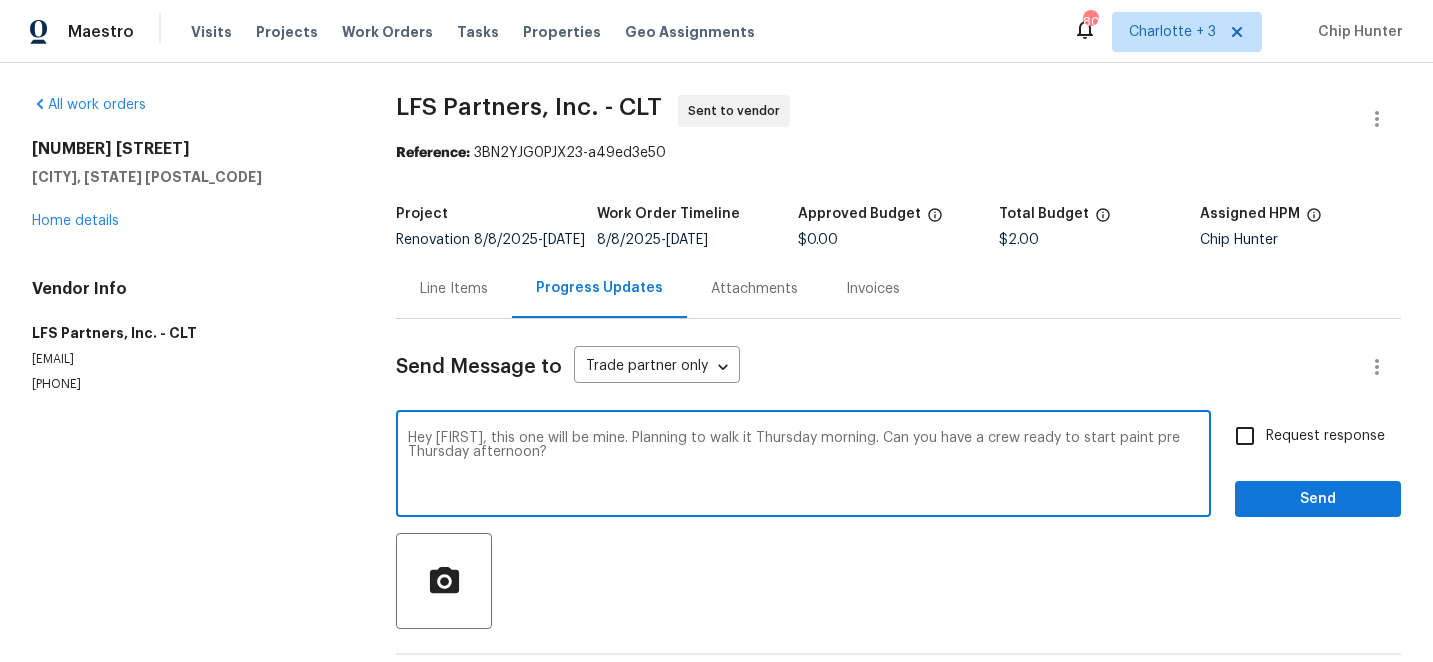 click on "Hey [FIRST], this one will be mine. Planning to walk it Thursday morning. Can you have a crew ready to start paint pre Thursday afternoon?" at bounding box center (803, 466) 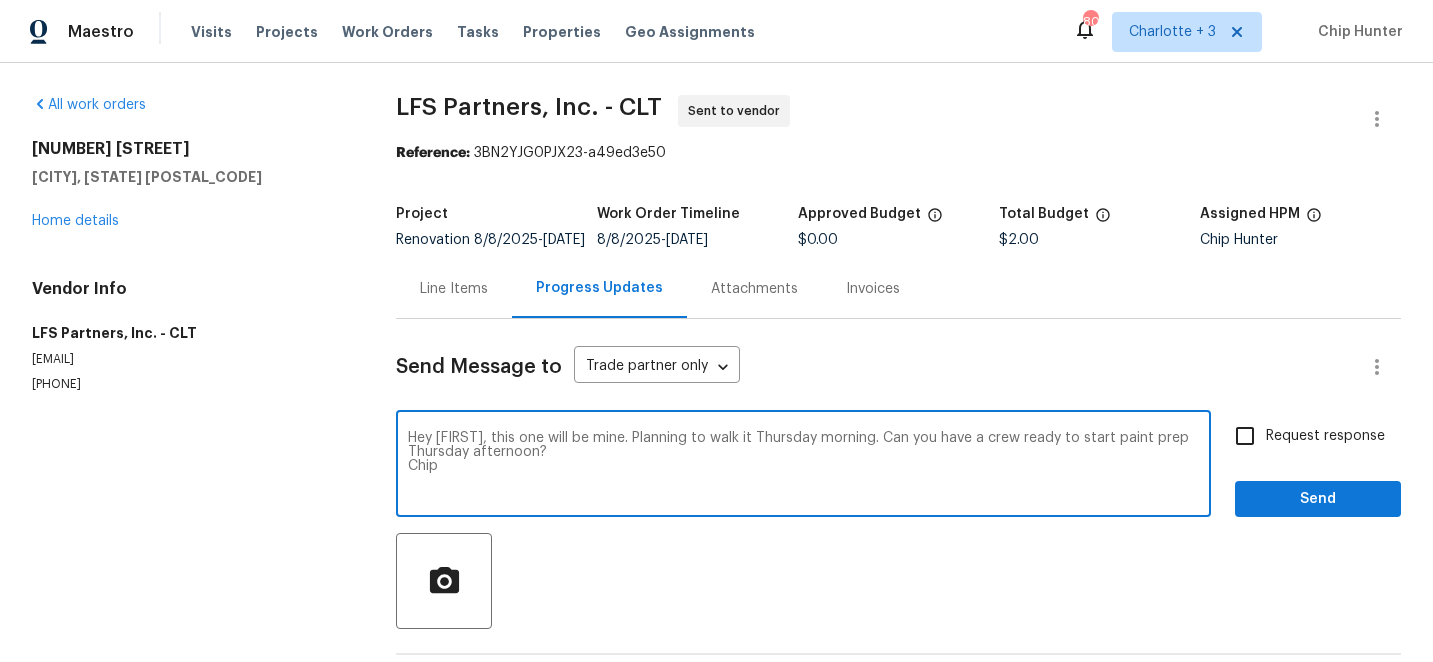 click on "Hey [FIRST], this one will be mine. Planning to walk it Thursday morning. Can you have a crew ready to start paint prep Thursday afternoon?
Chip" at bounding box center [803, 466] 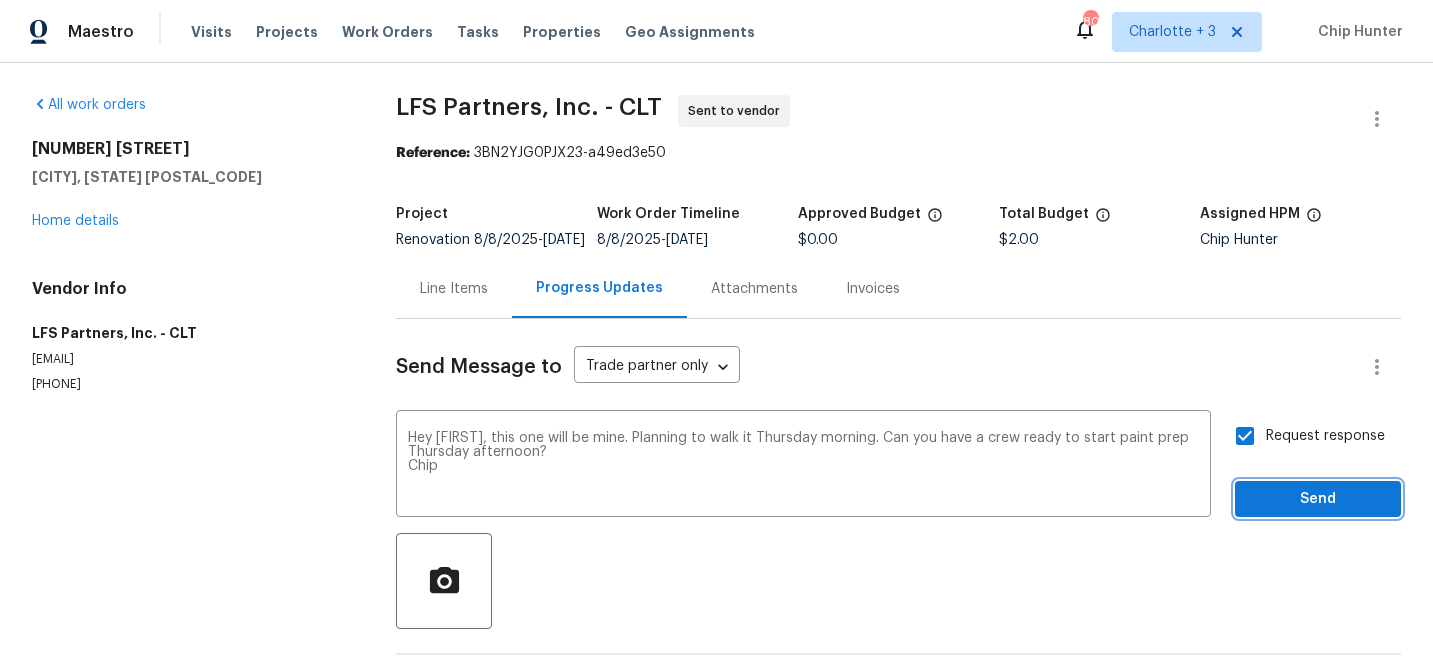 click on "Send" at bounding box center (1318, 499) 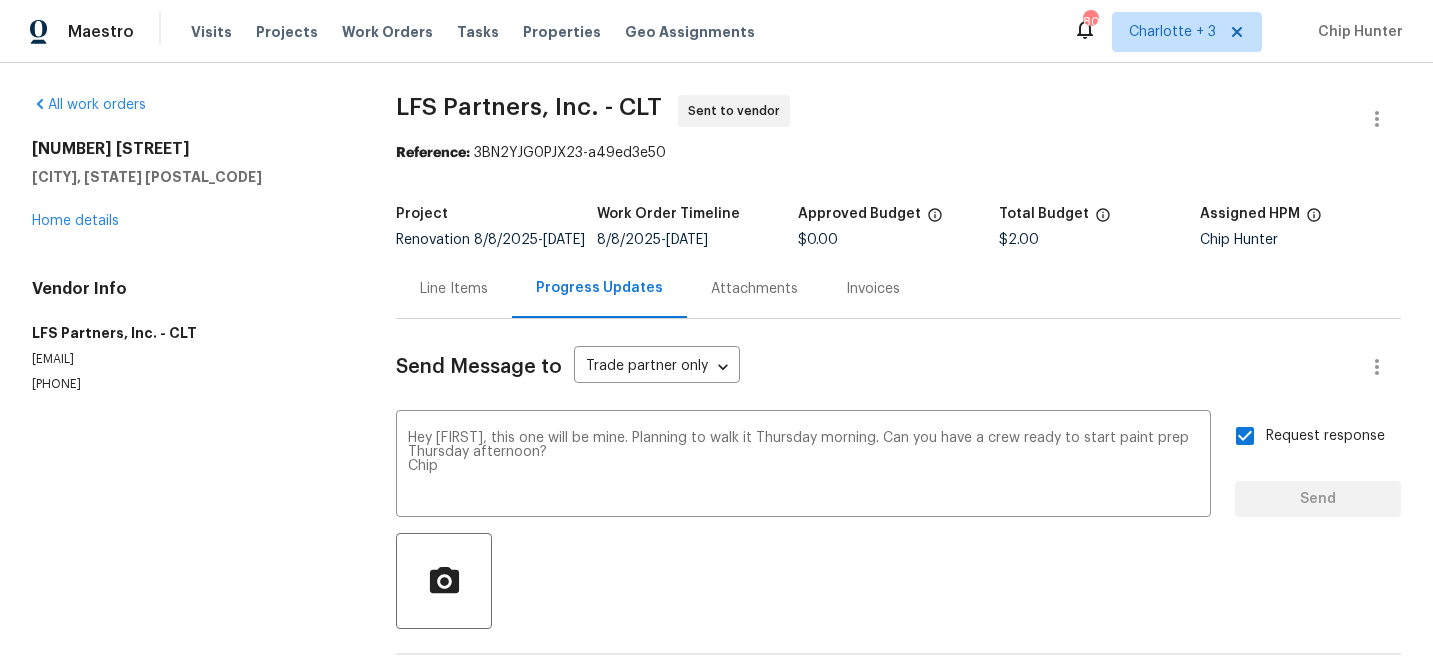 type 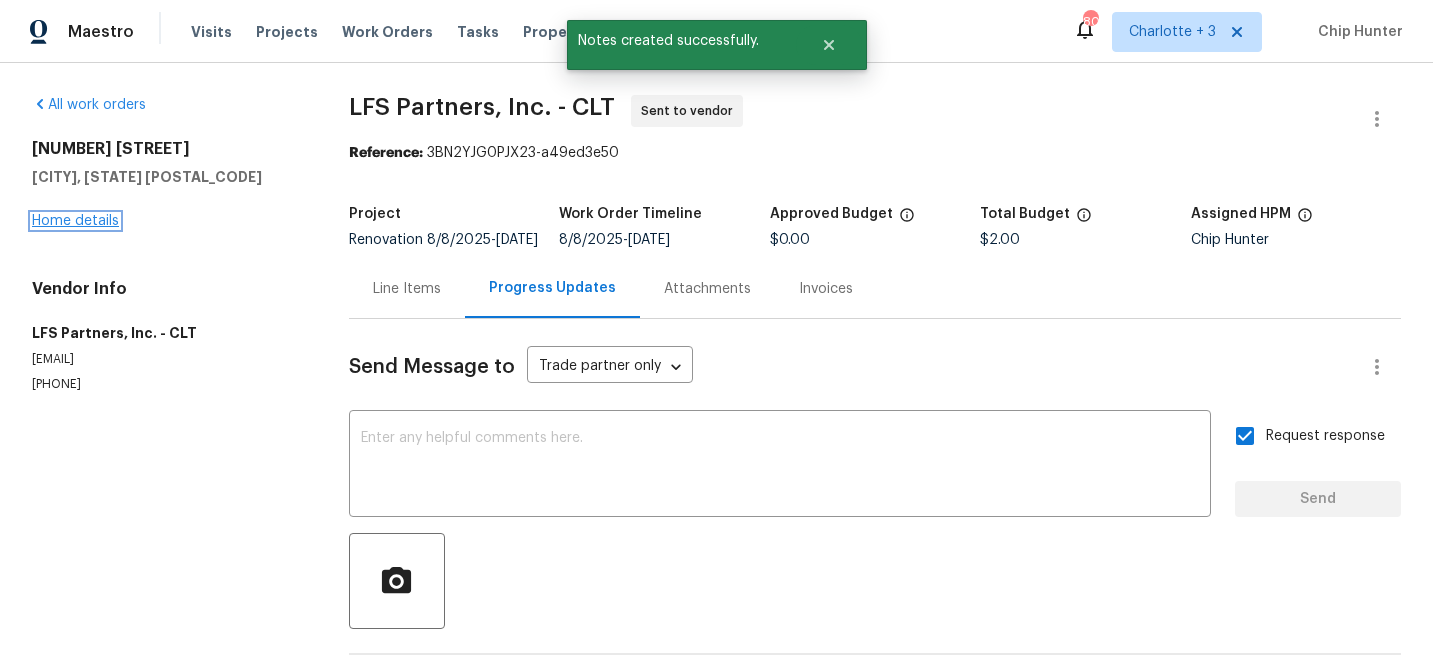 click on "Home details" at bounding box center [75, 221] 